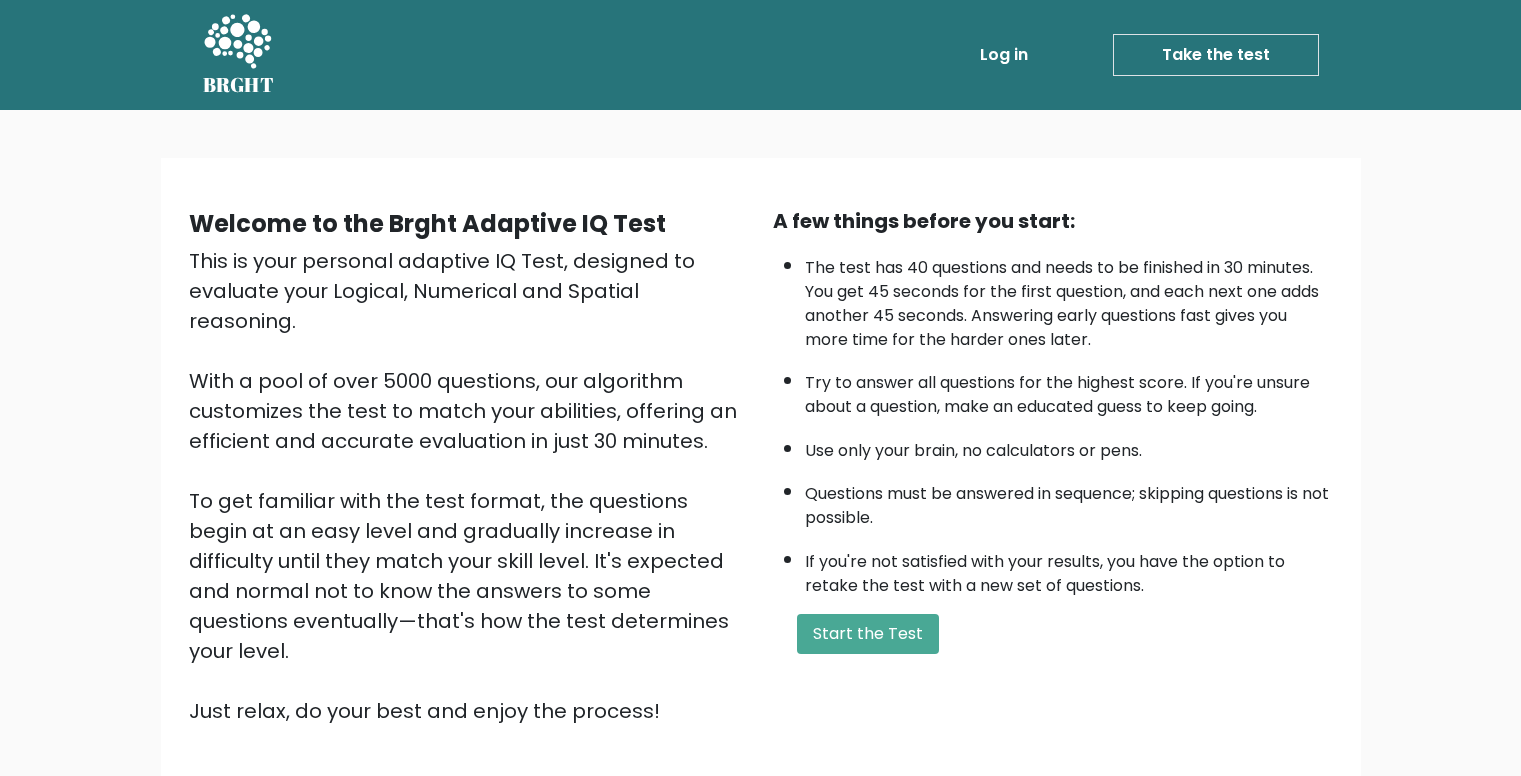 scroll, scrollTop: 0, scrollLeft: 0, axis: both 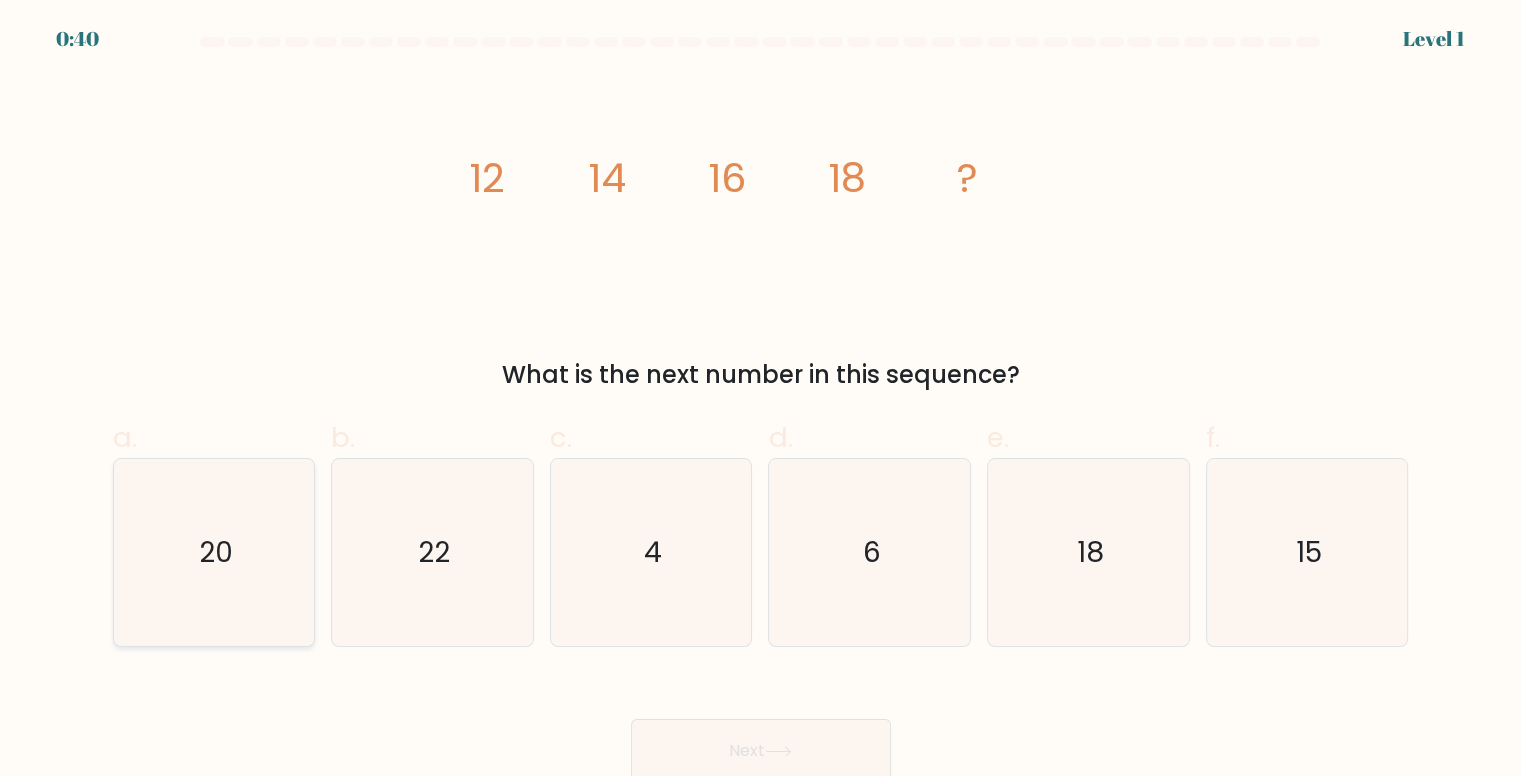 click on "20" at bounding box center (216, 552) 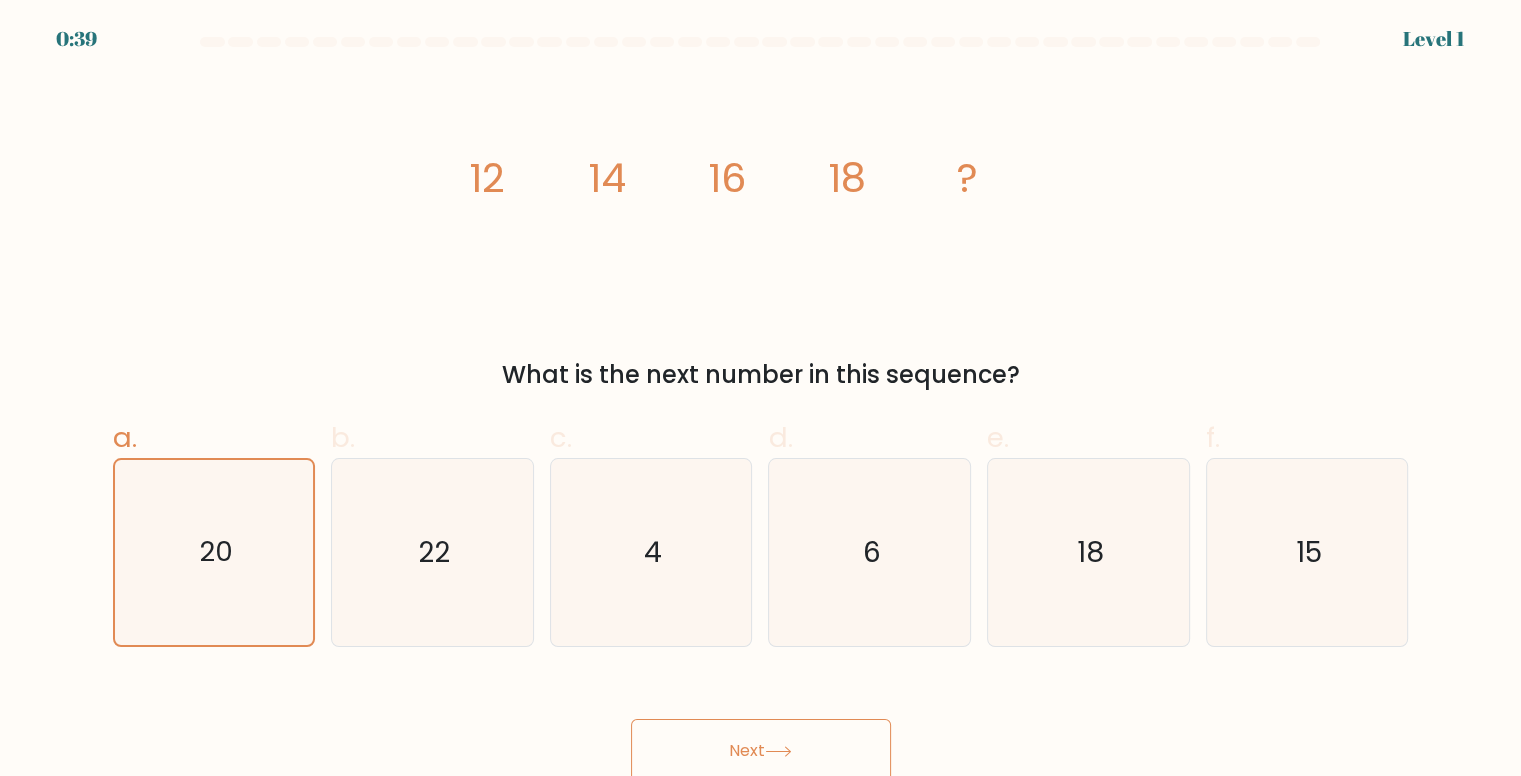 scroll, scrollTop: 8, scrollLeft: 0, axis: vertical 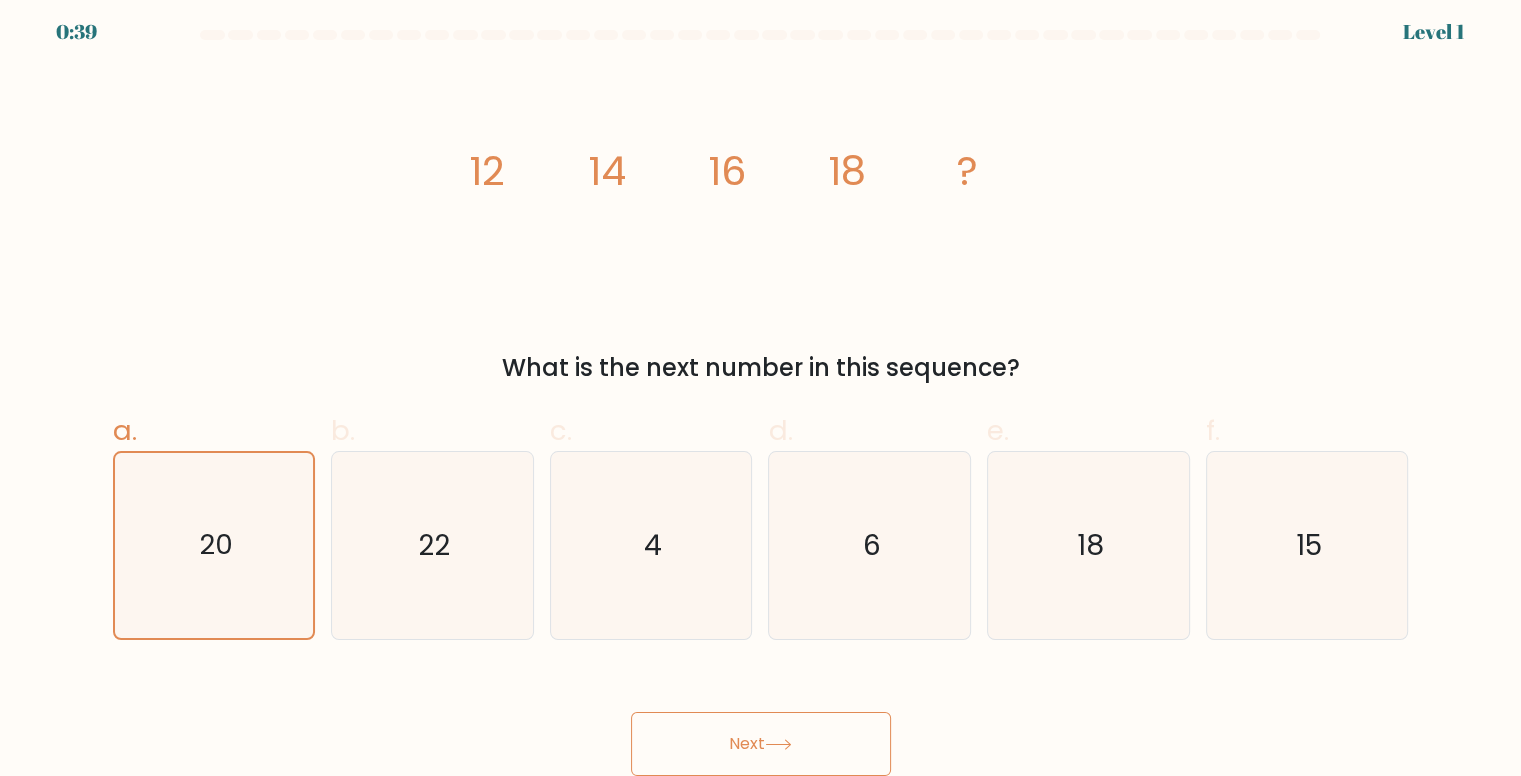 click on "Next" at bounding box center [761, 744] 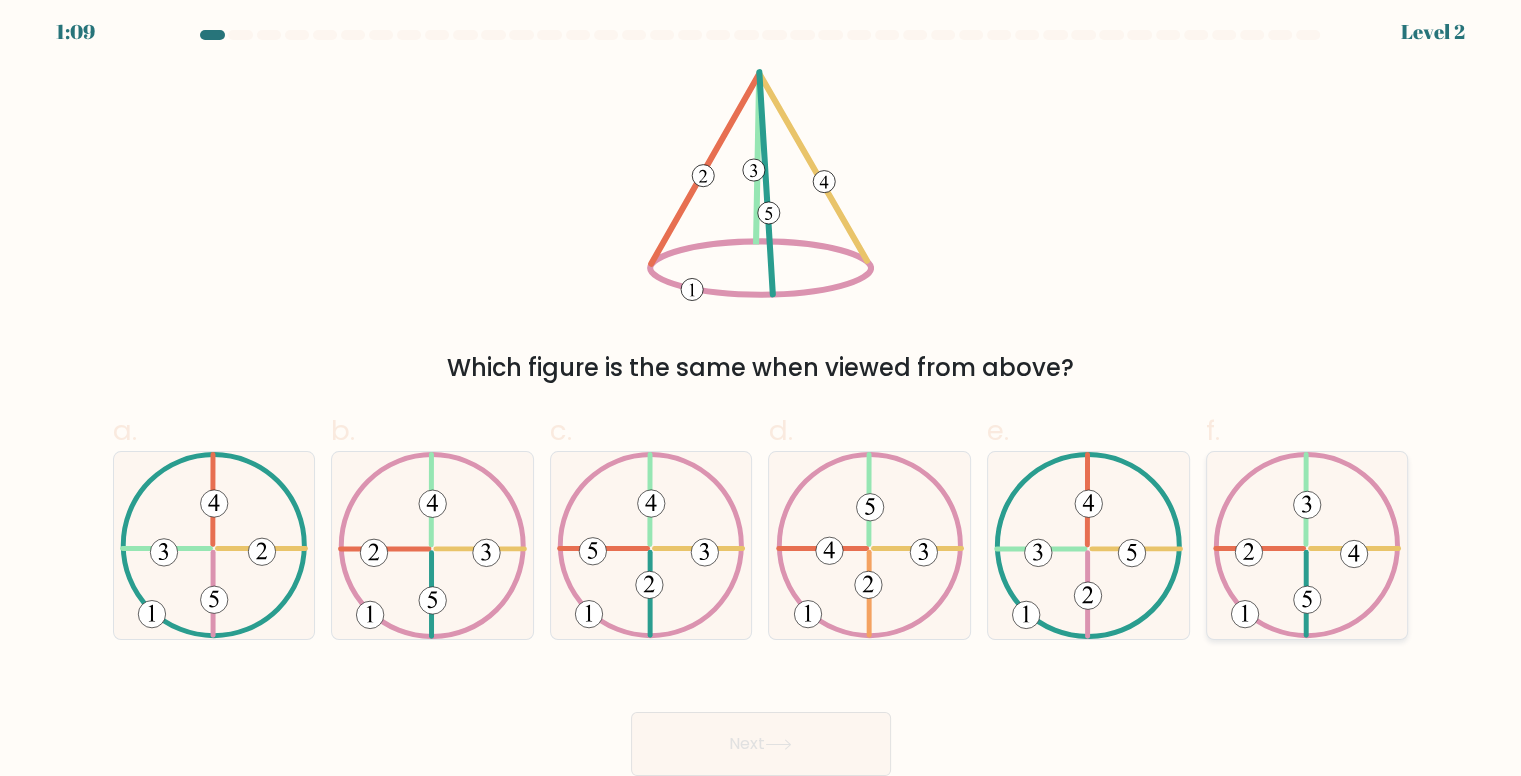 click at bounding box center (1307, 545) 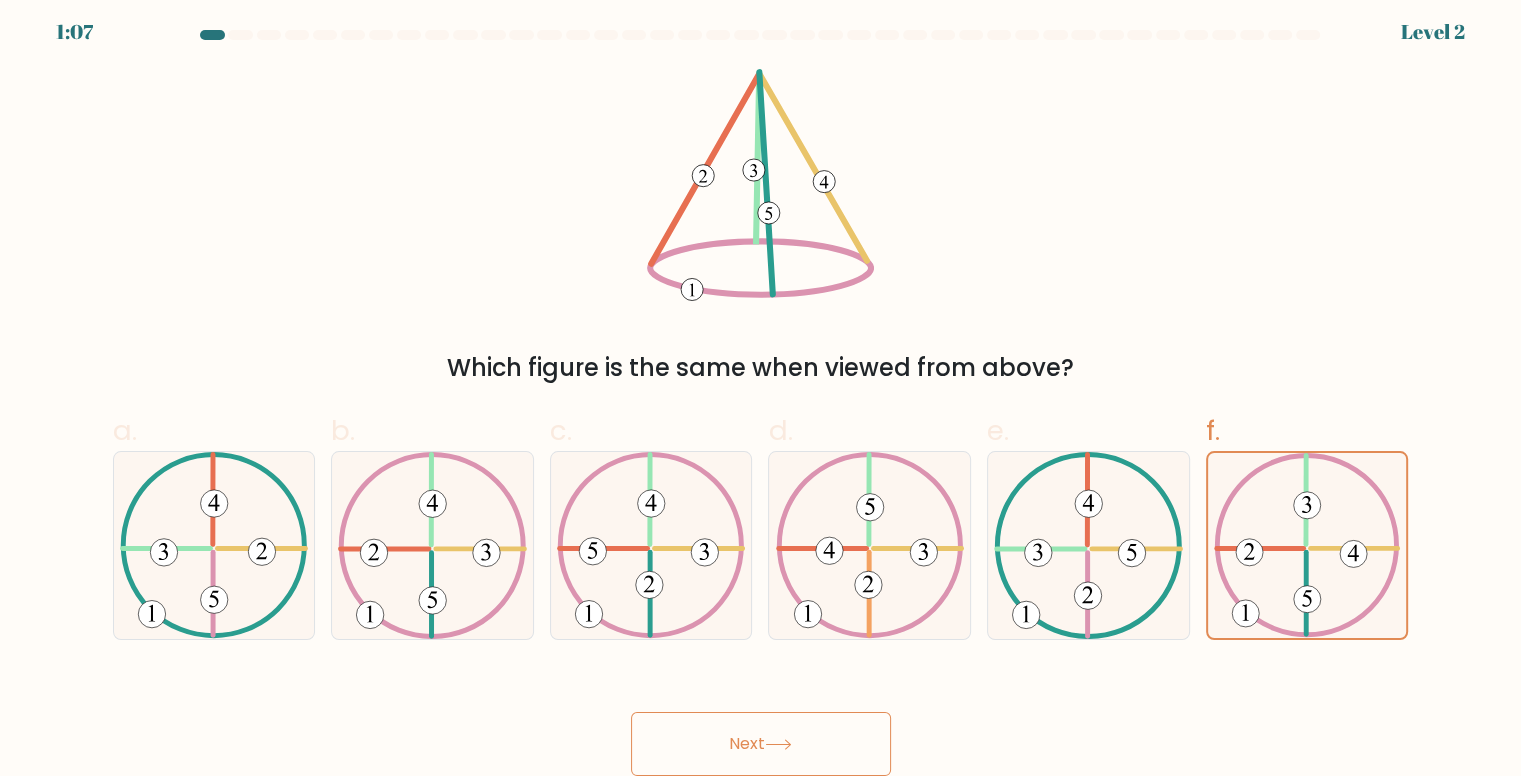 click at bounding box center (778, 744) 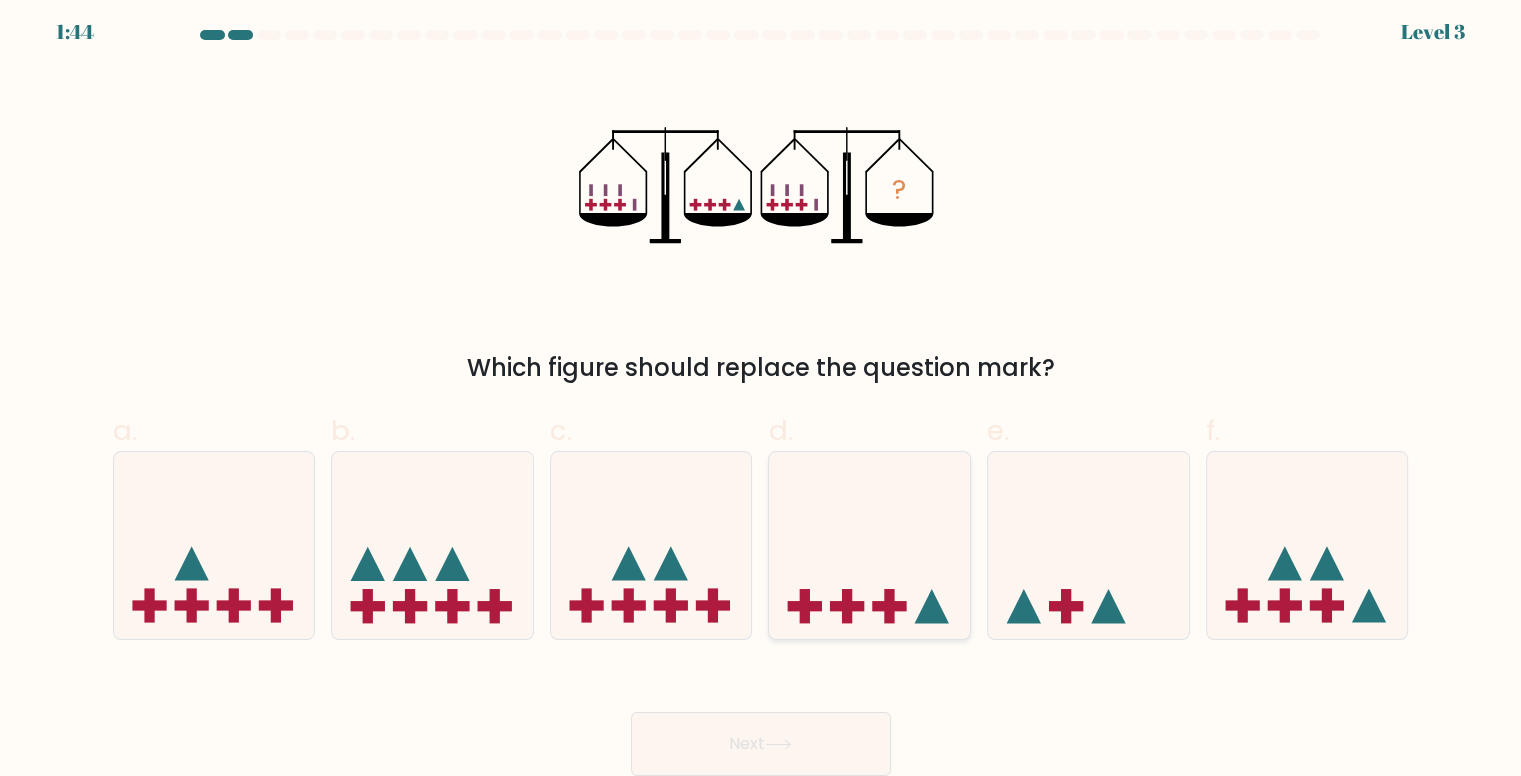 click at bounding box center [869, 545] 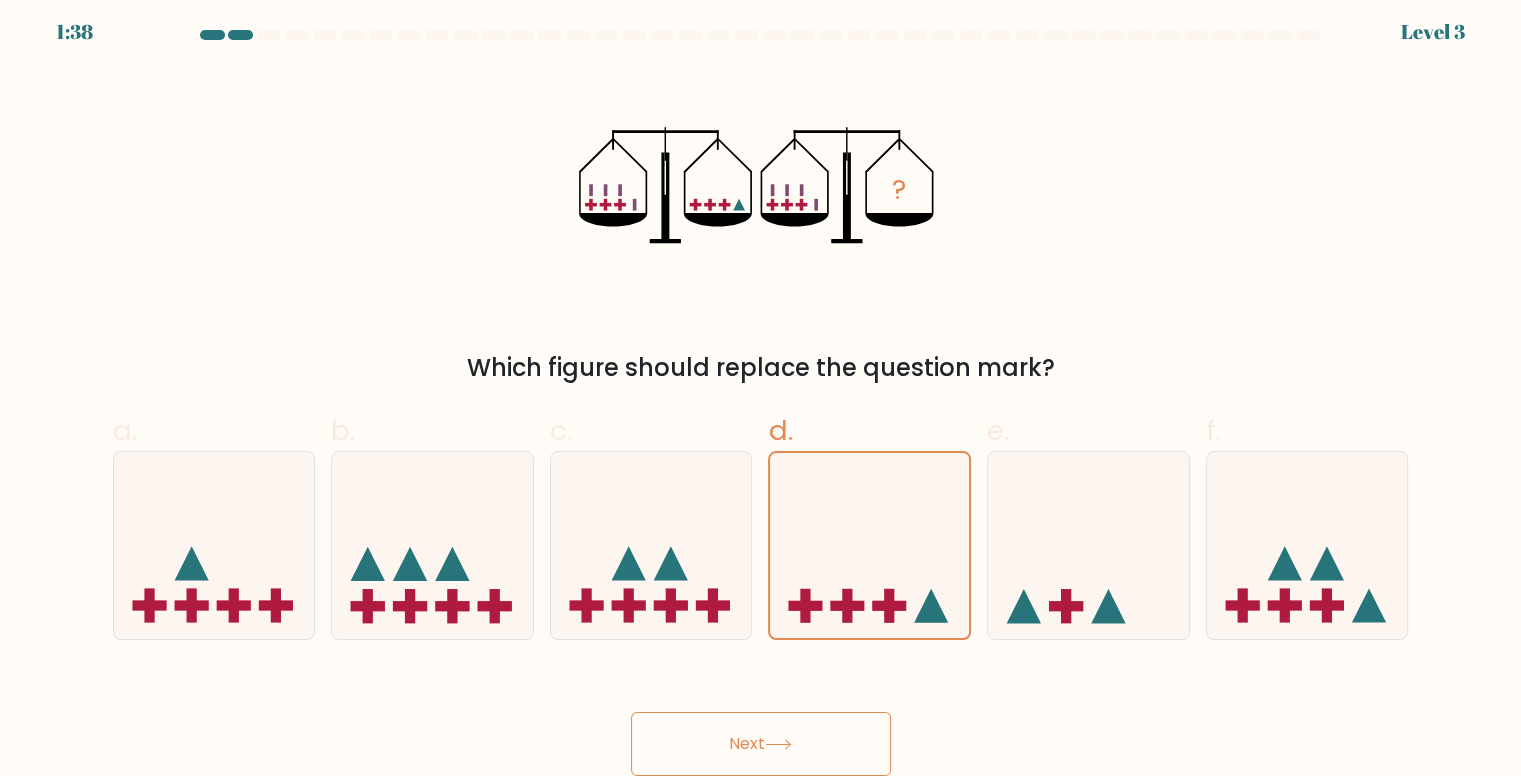 click on "Next" at bounding box center [761, 744] 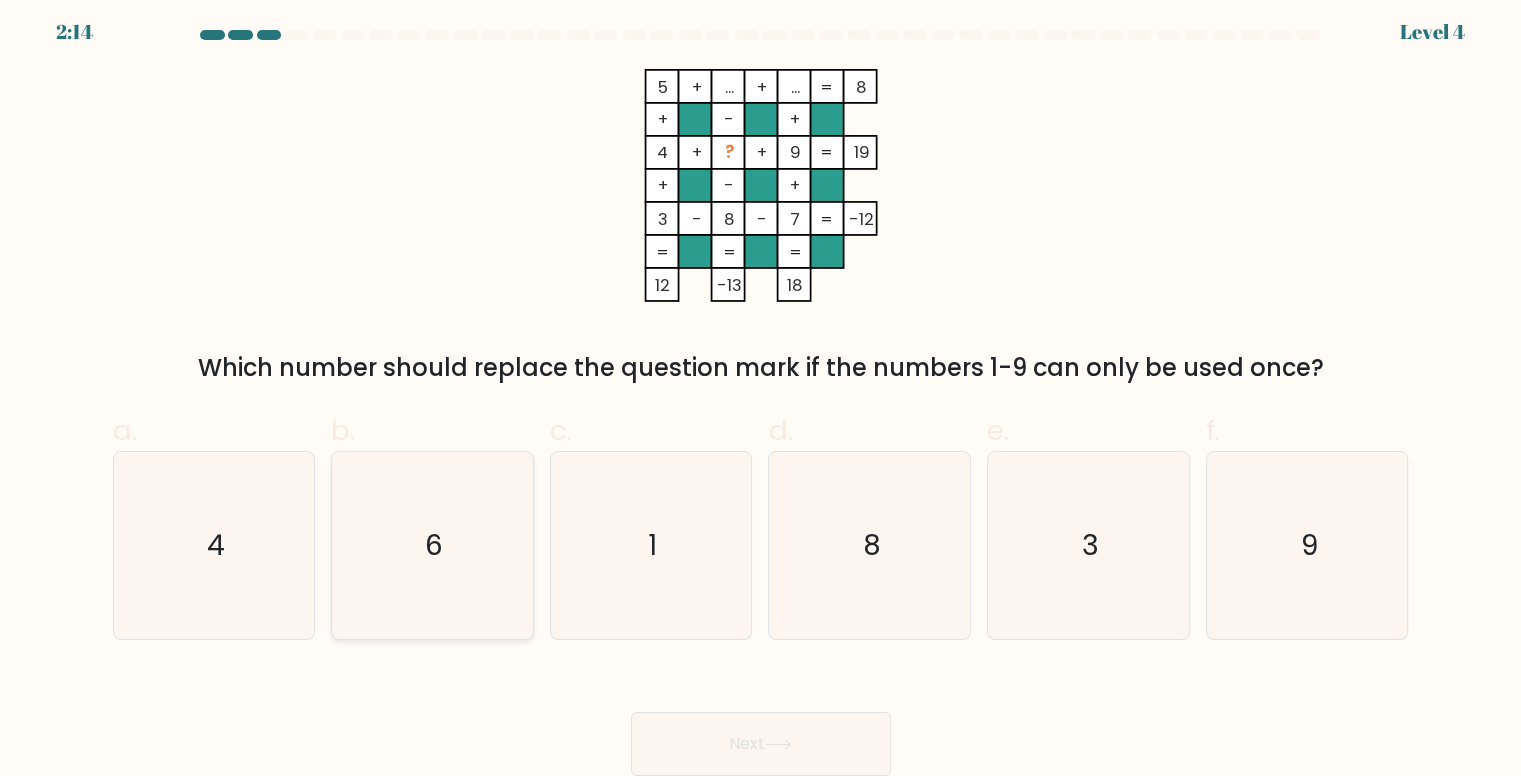 click on "6" at bounding box center (432, 545) 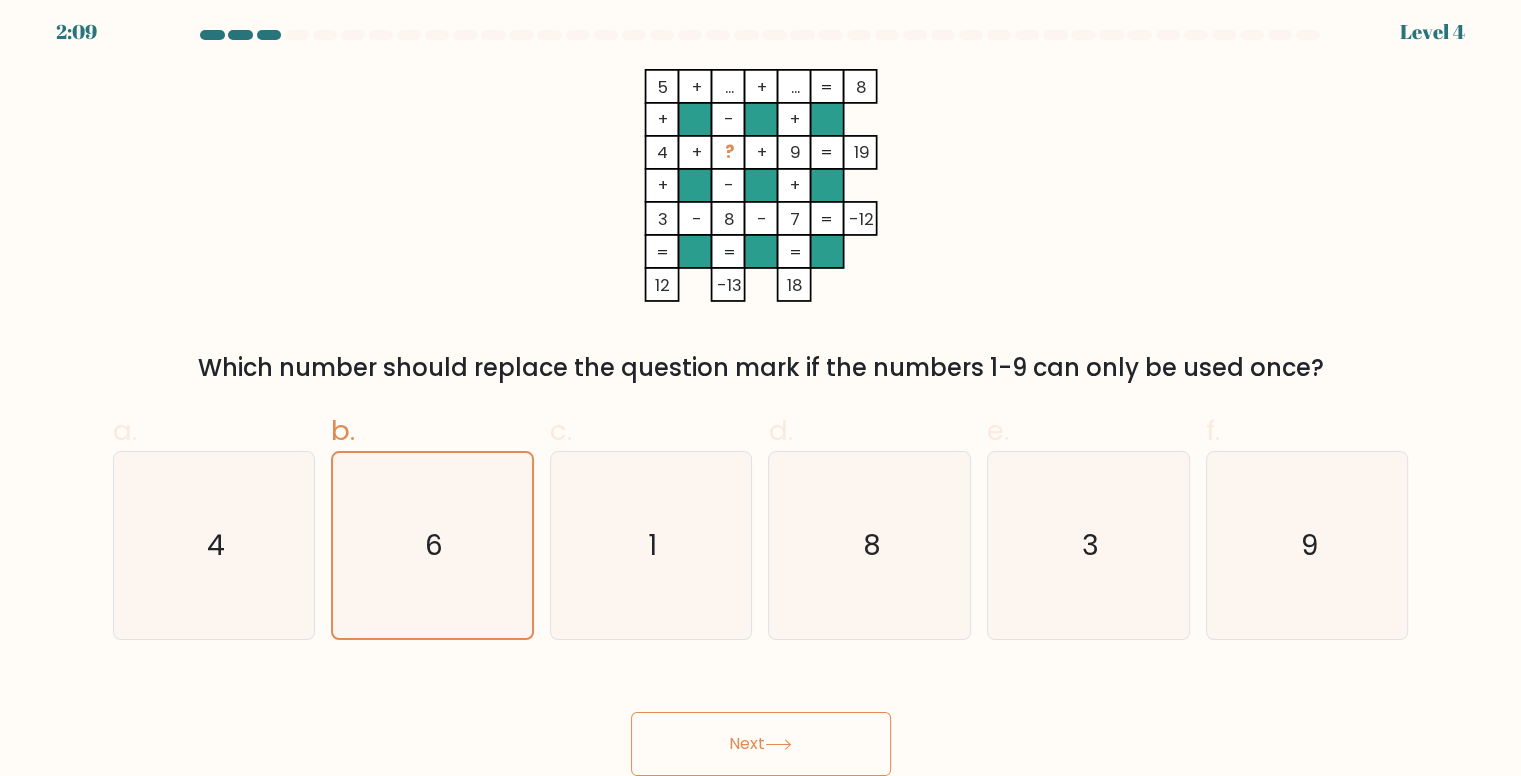 click on "Next" at bounding box center [761, 744] 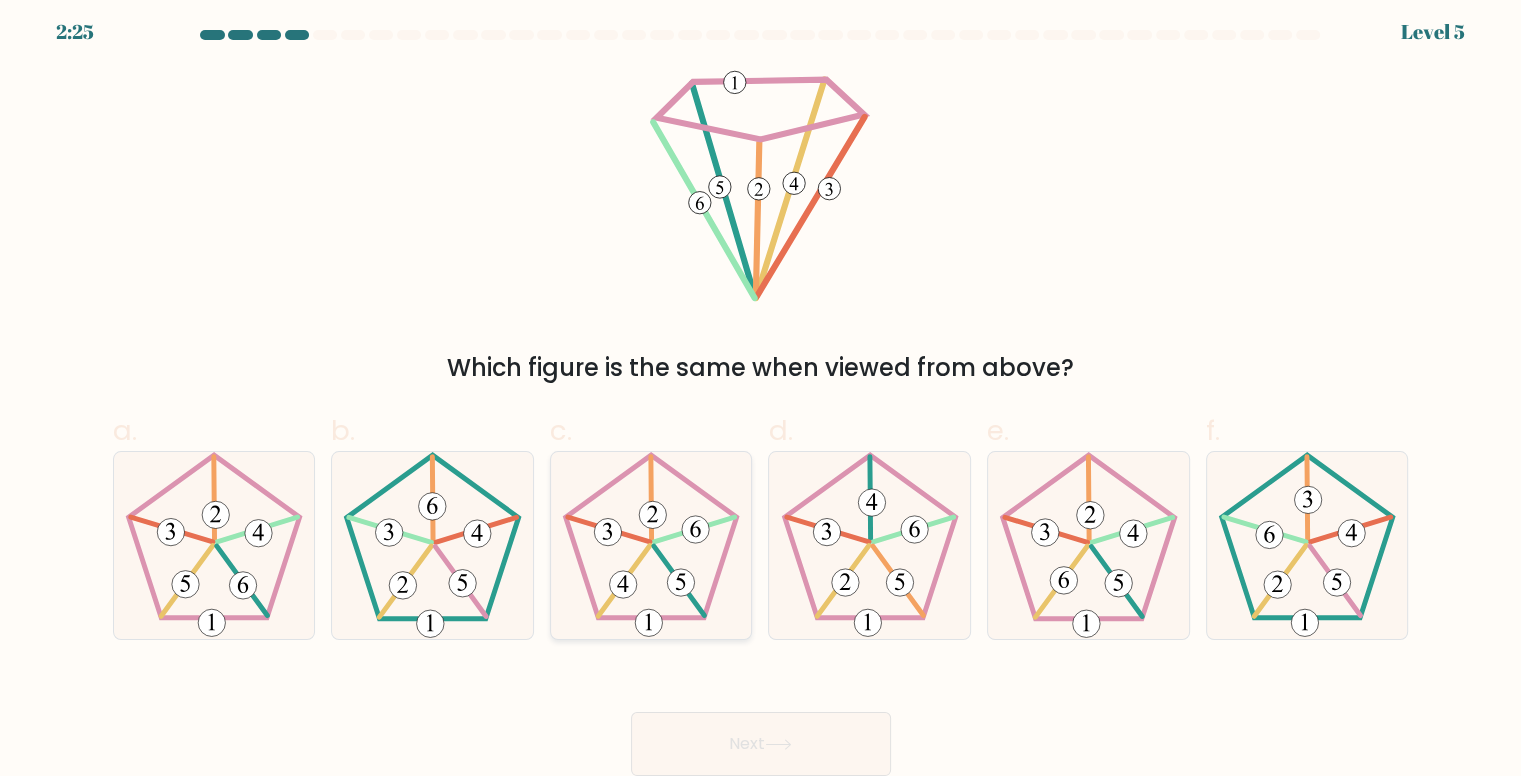 click at bounding box center (651, 545) 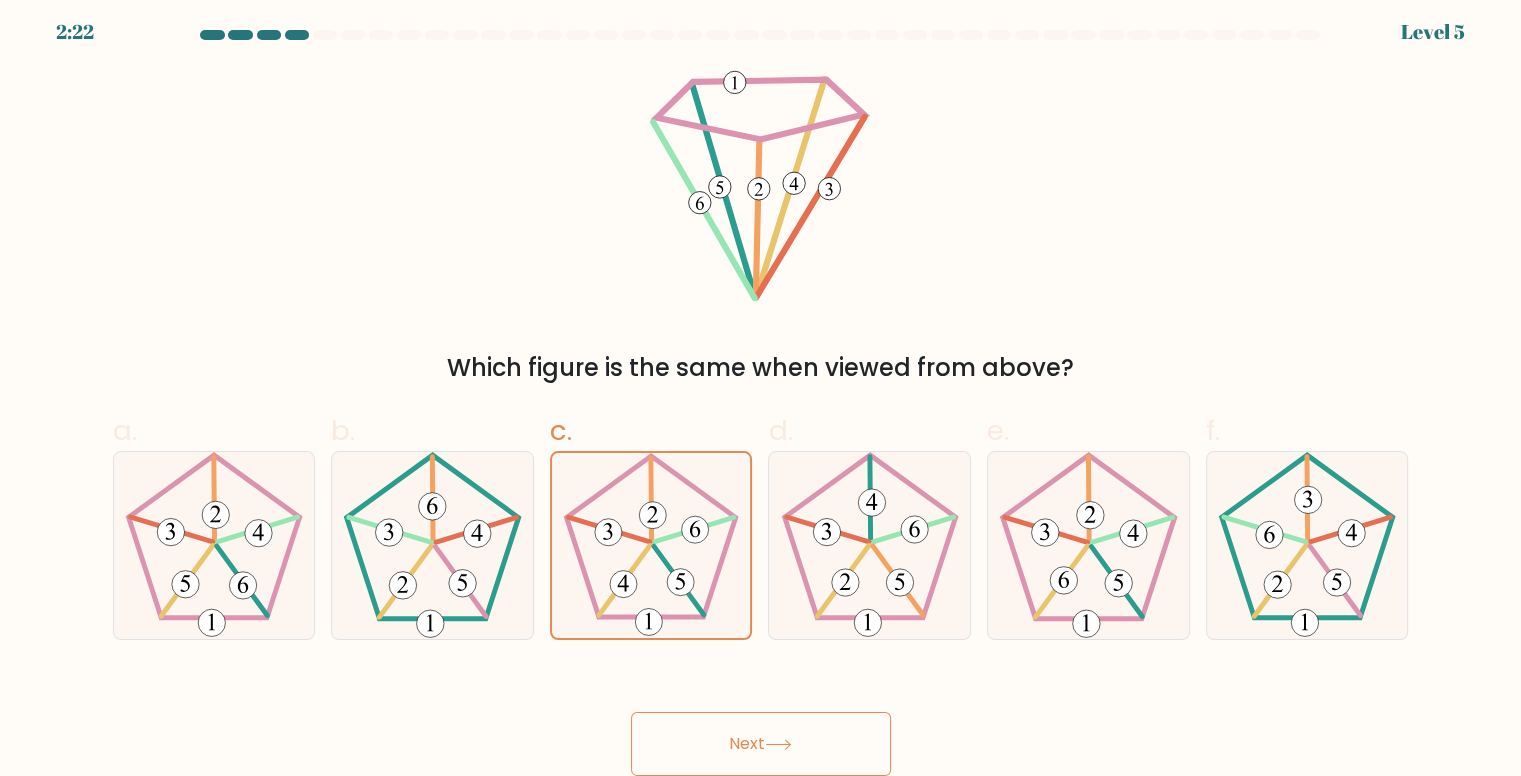 click on "Next" at bounding box center (761, 744) 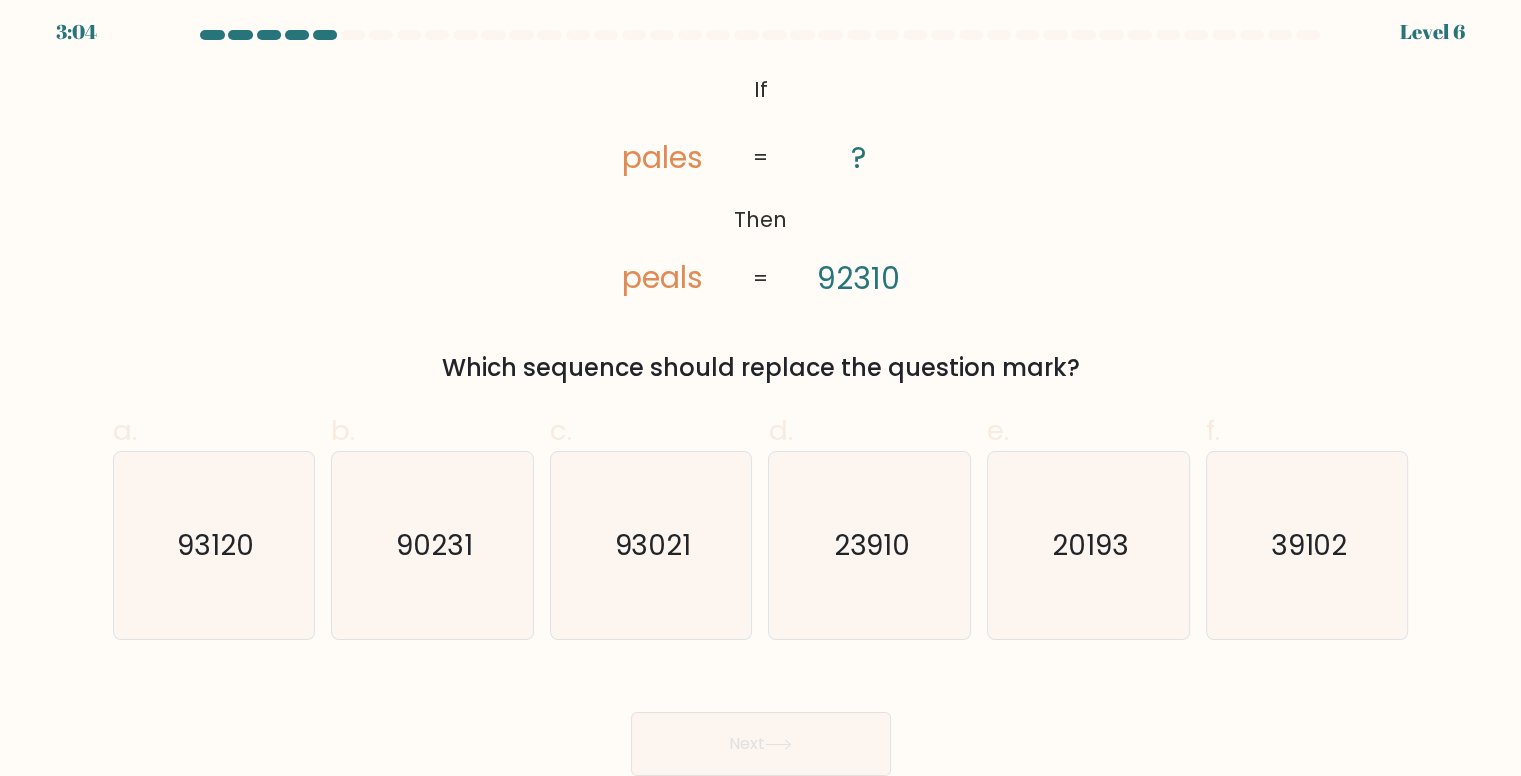 click on "@import url('https://fonts.googleapis.com/css?family=Abril+Fatface:400,100,100italic,300,300italic,400italic,500,500italic,700,700italic,900,900italic');           If       Then       pales       peals       ?       92310       =       =
Which sequence should replace the question mark?" at bounding box center (761, 227) 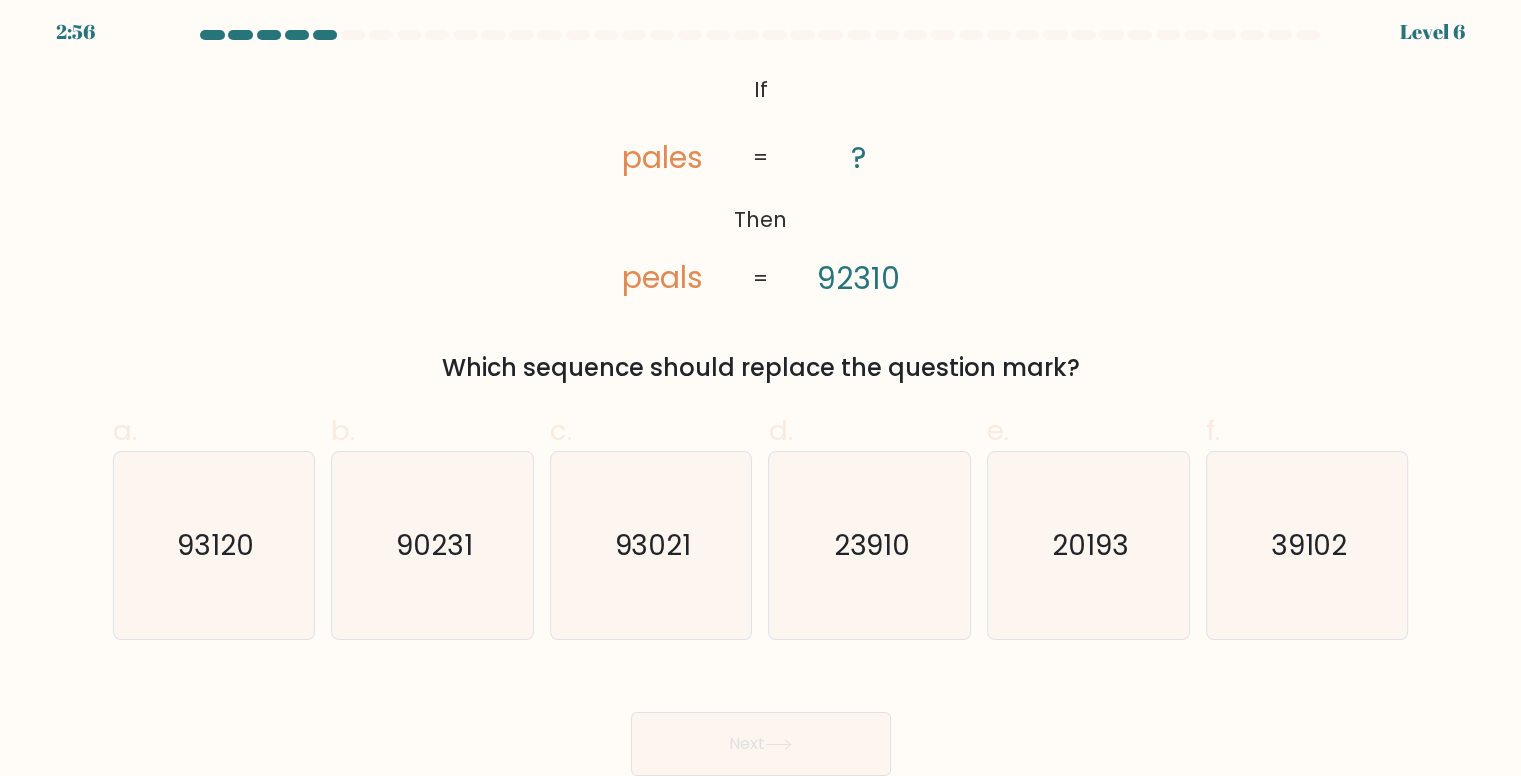 click on "@import url('https://fonts.googleapis.com/css?family=Abril+Fatface:400,100,100italic,300,300italic,400italic,500,500italic,700,700italic,900,900italic');           If       Then       pales       peals       ?       92310       =       =" at bounding box center (761, 185) 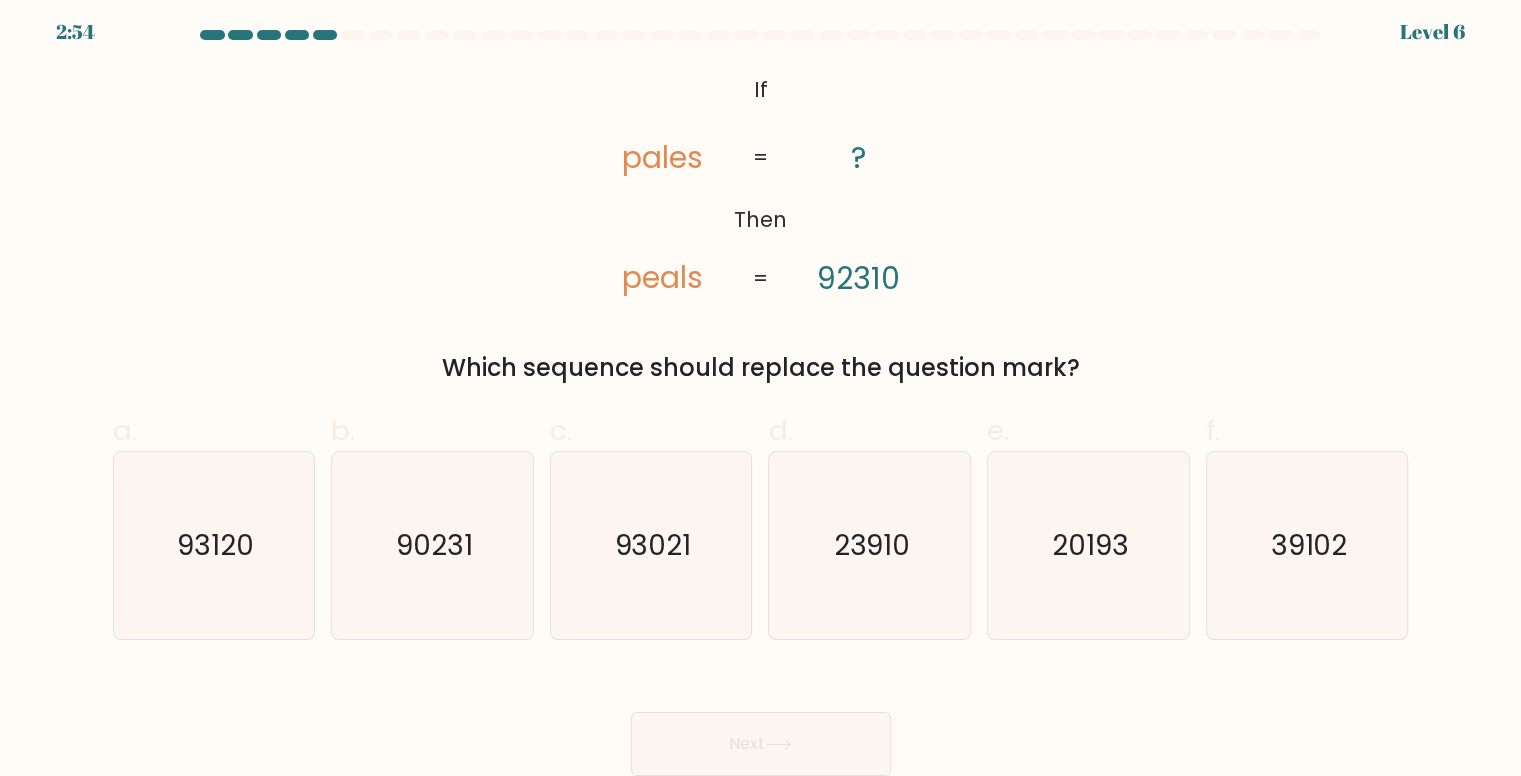 drag, startPoint x: 744, startPoint y: 88, endPoint x: 1140, endPoint y: 376, distance: 489.65292 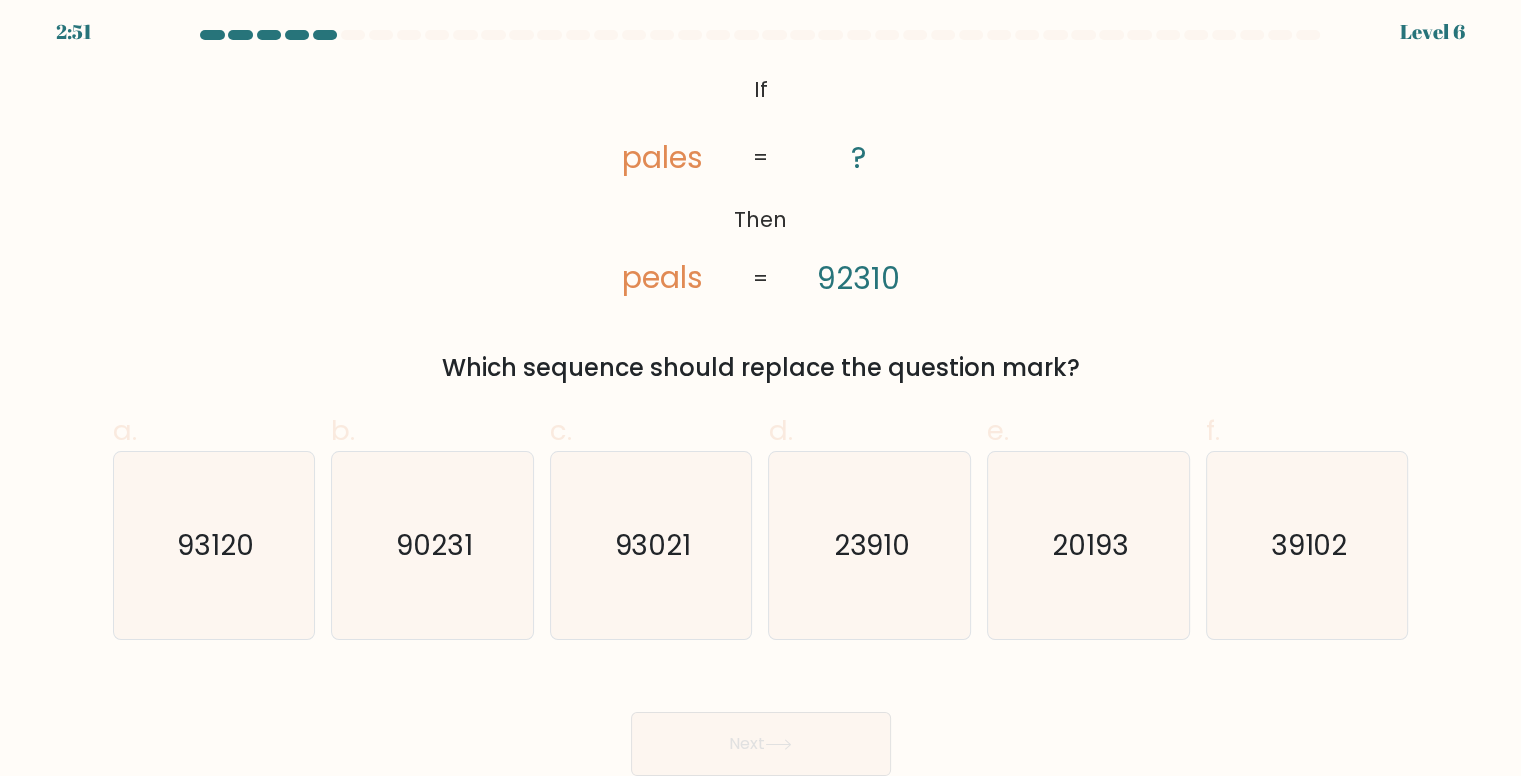 click on "Which sequence should replace the question mark?" at bounding box center (761, 368) 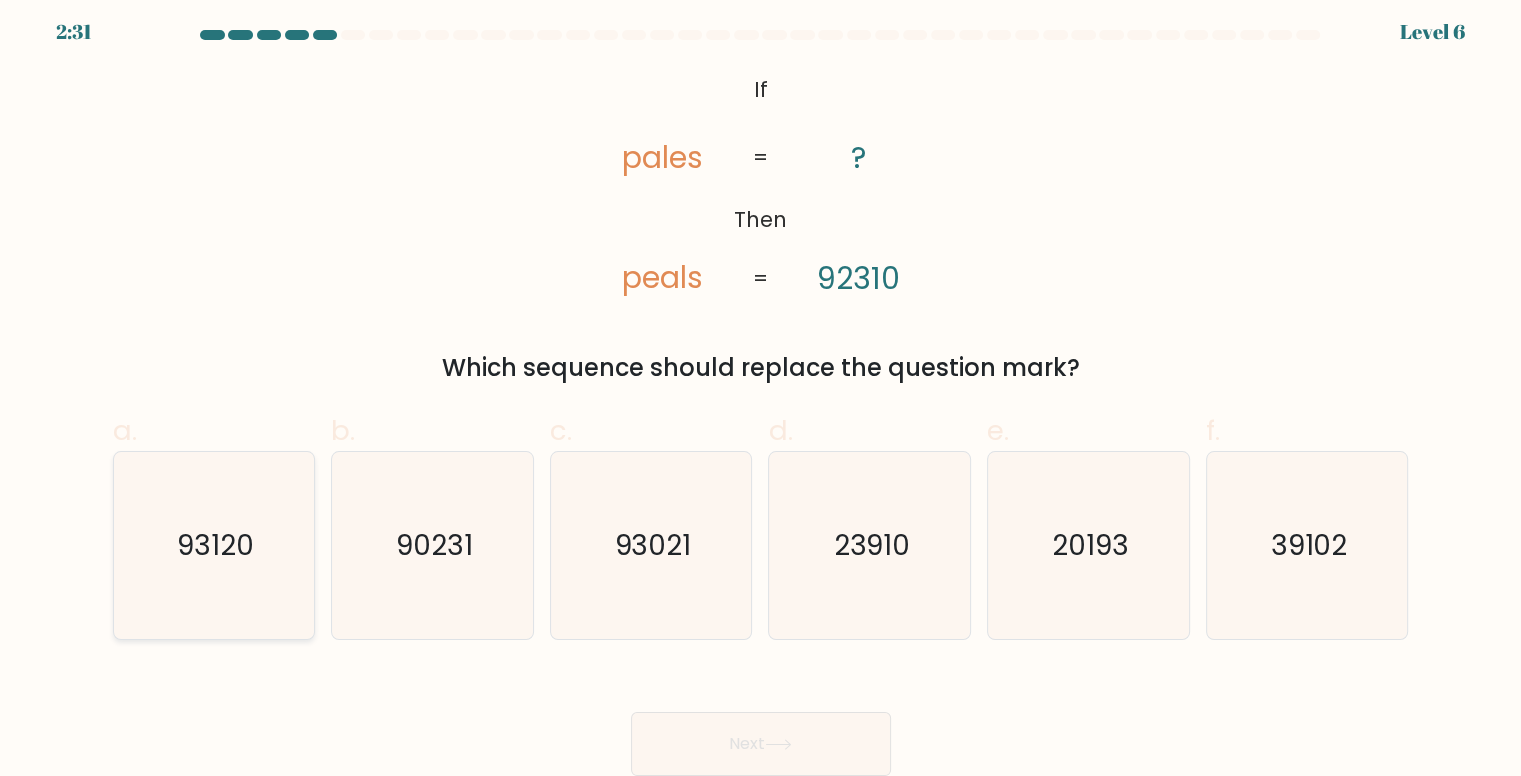click on "93120" at bounding box center (215, 545) 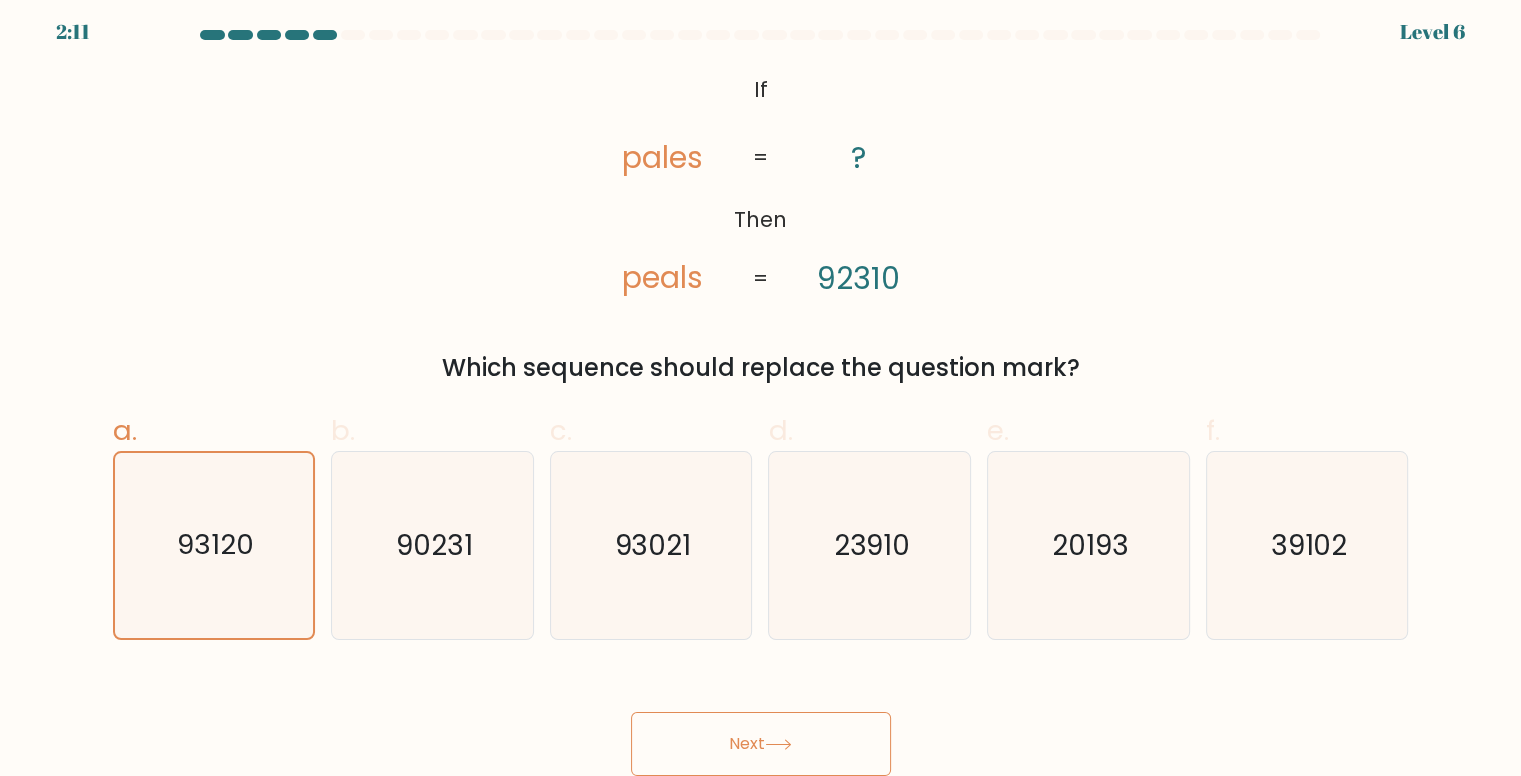 click on "Next" at bounding box center (761, 744) 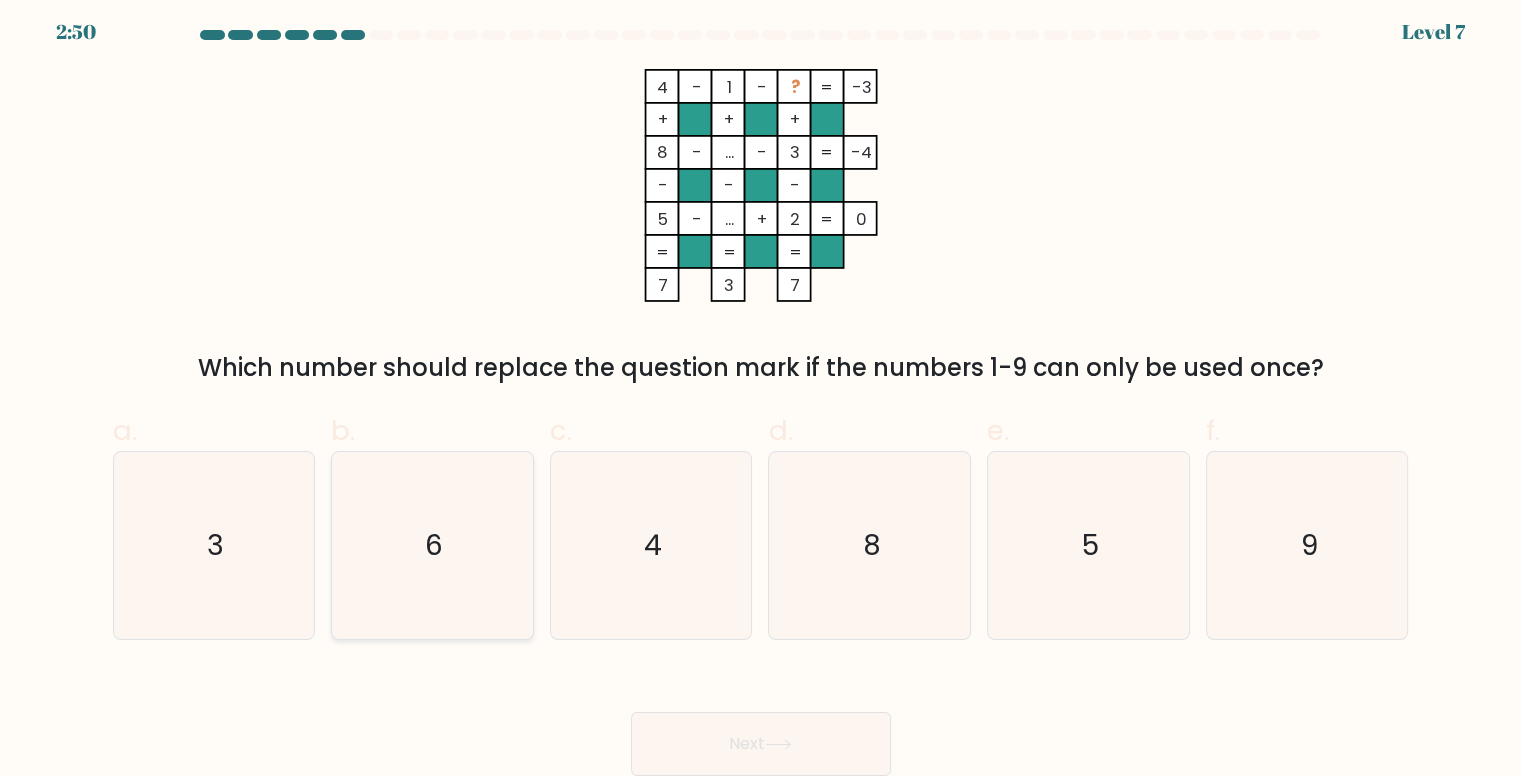 click on "6" at bounding box center [432, 545] 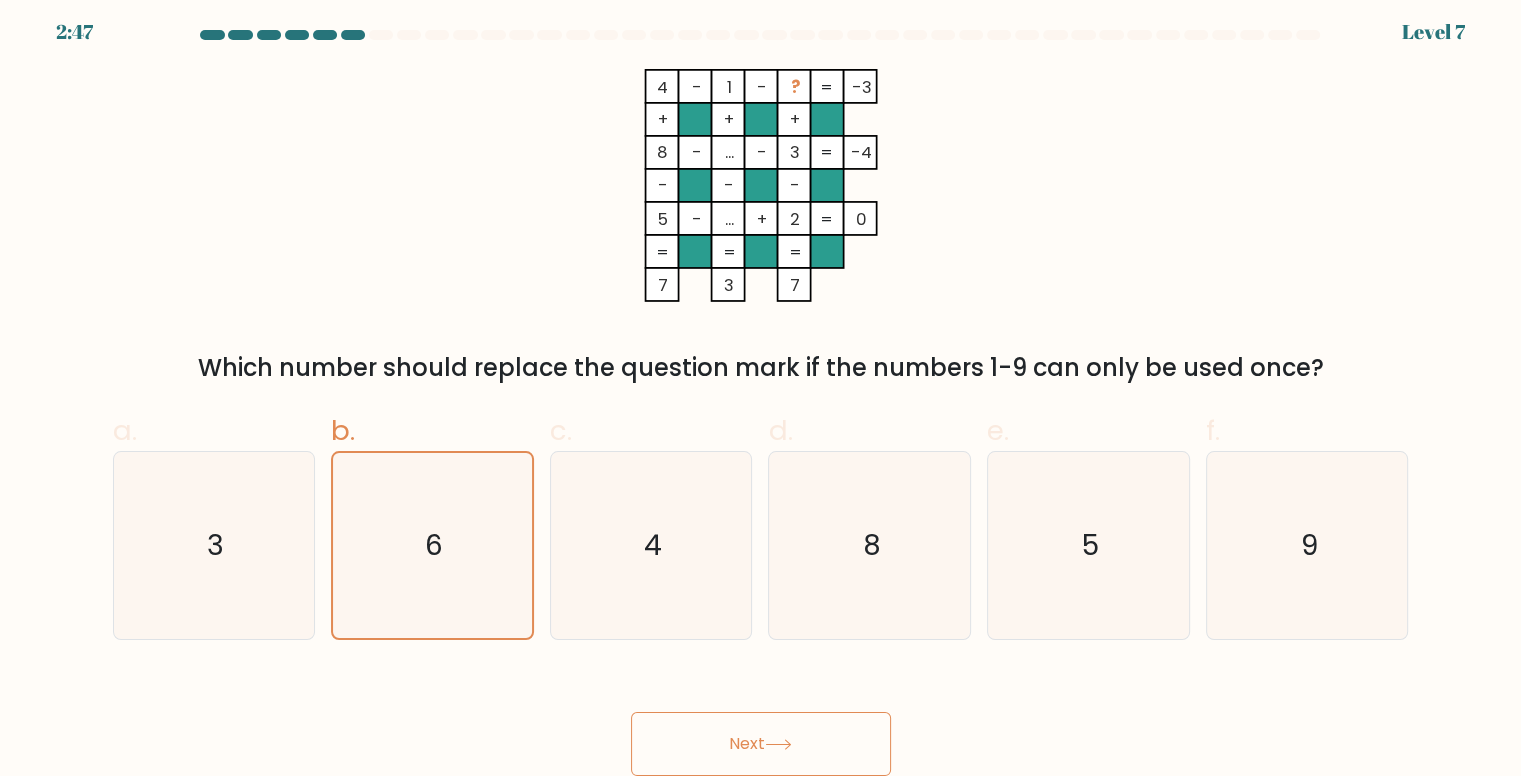 click on "Next" at bounding box center (761, 744) 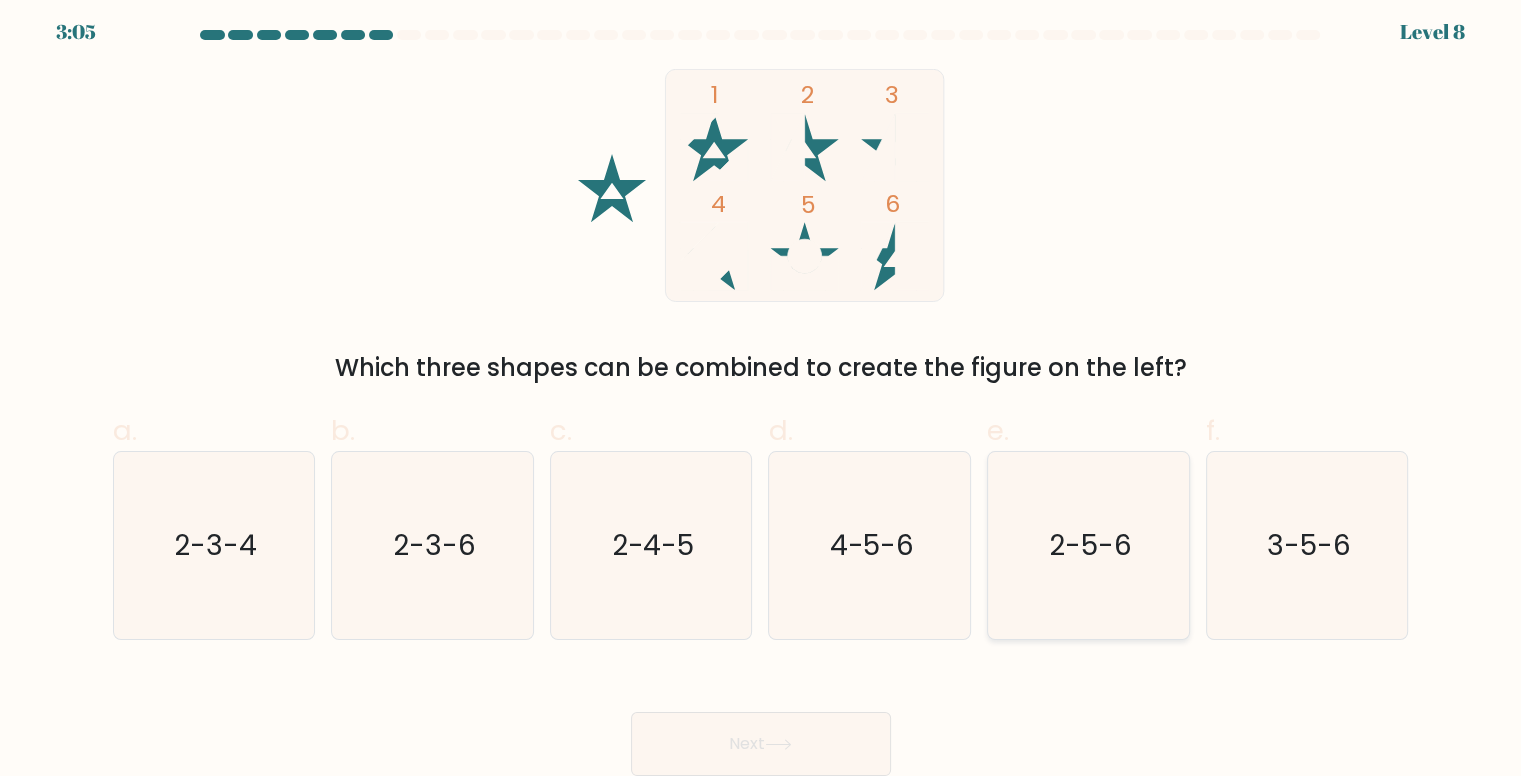 click on "2-5-6" at bounding box center [1090, 545] 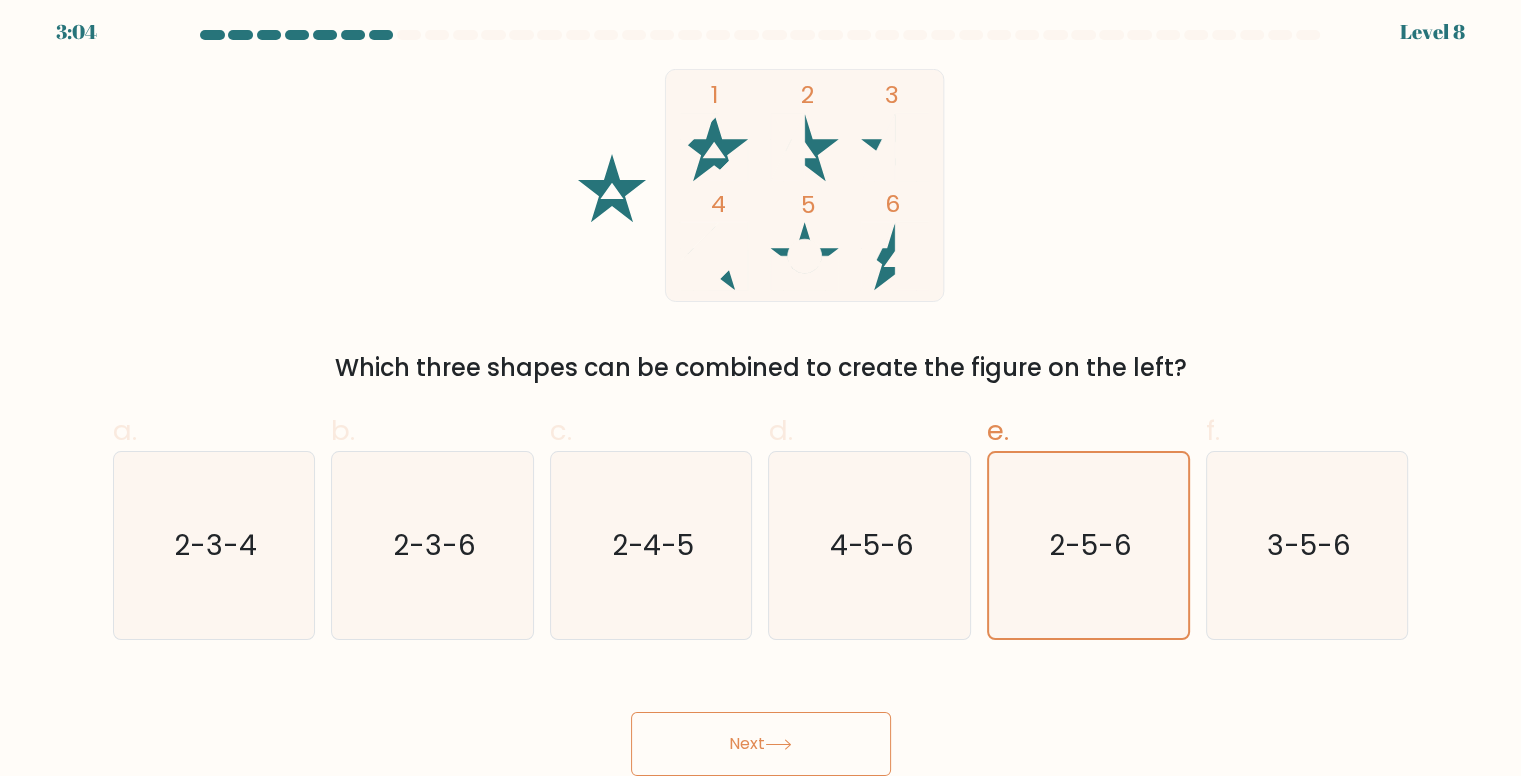 click on "Next" at bounding box center (761, 744) 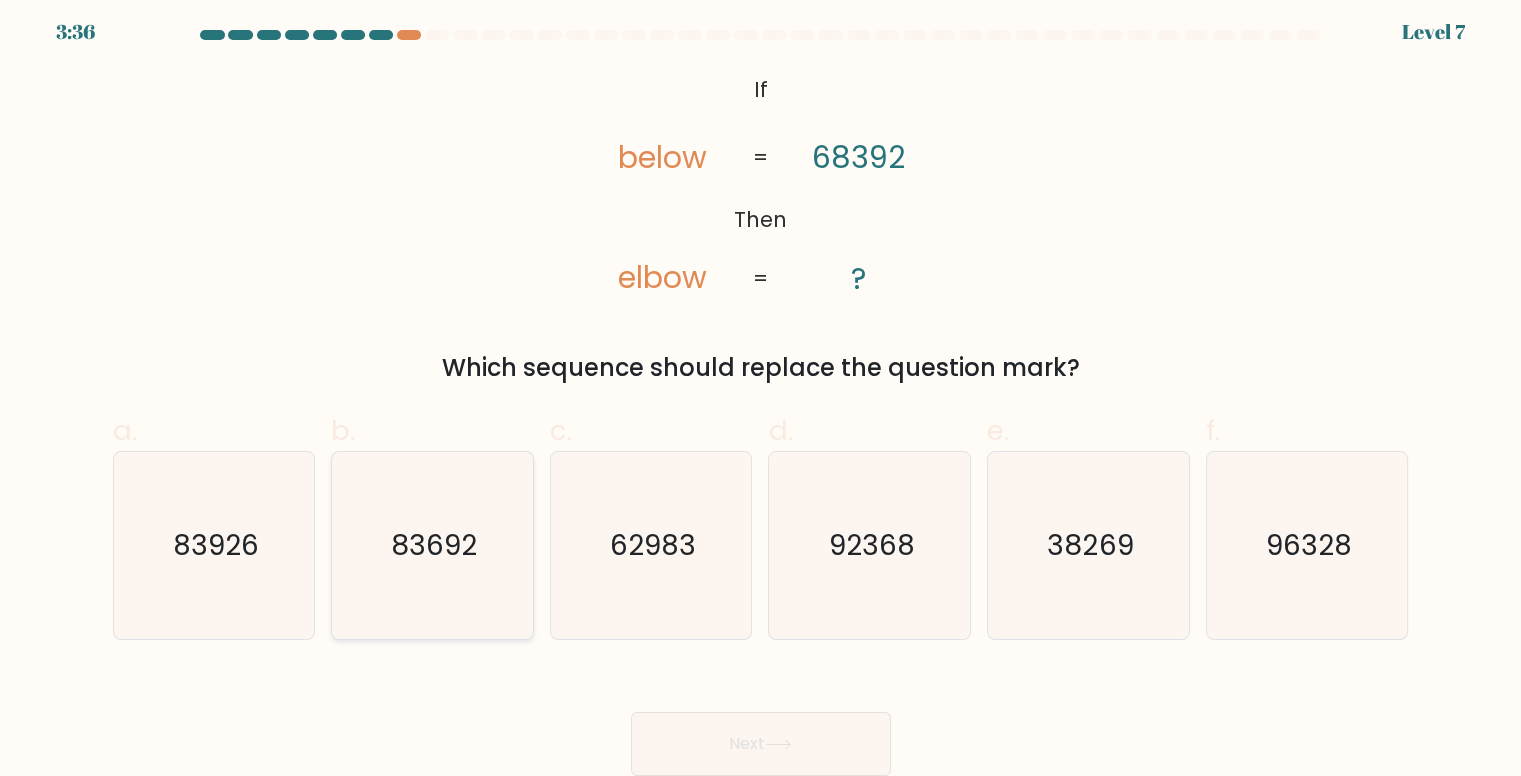 click on "83692" at bounding box center (434, 545) 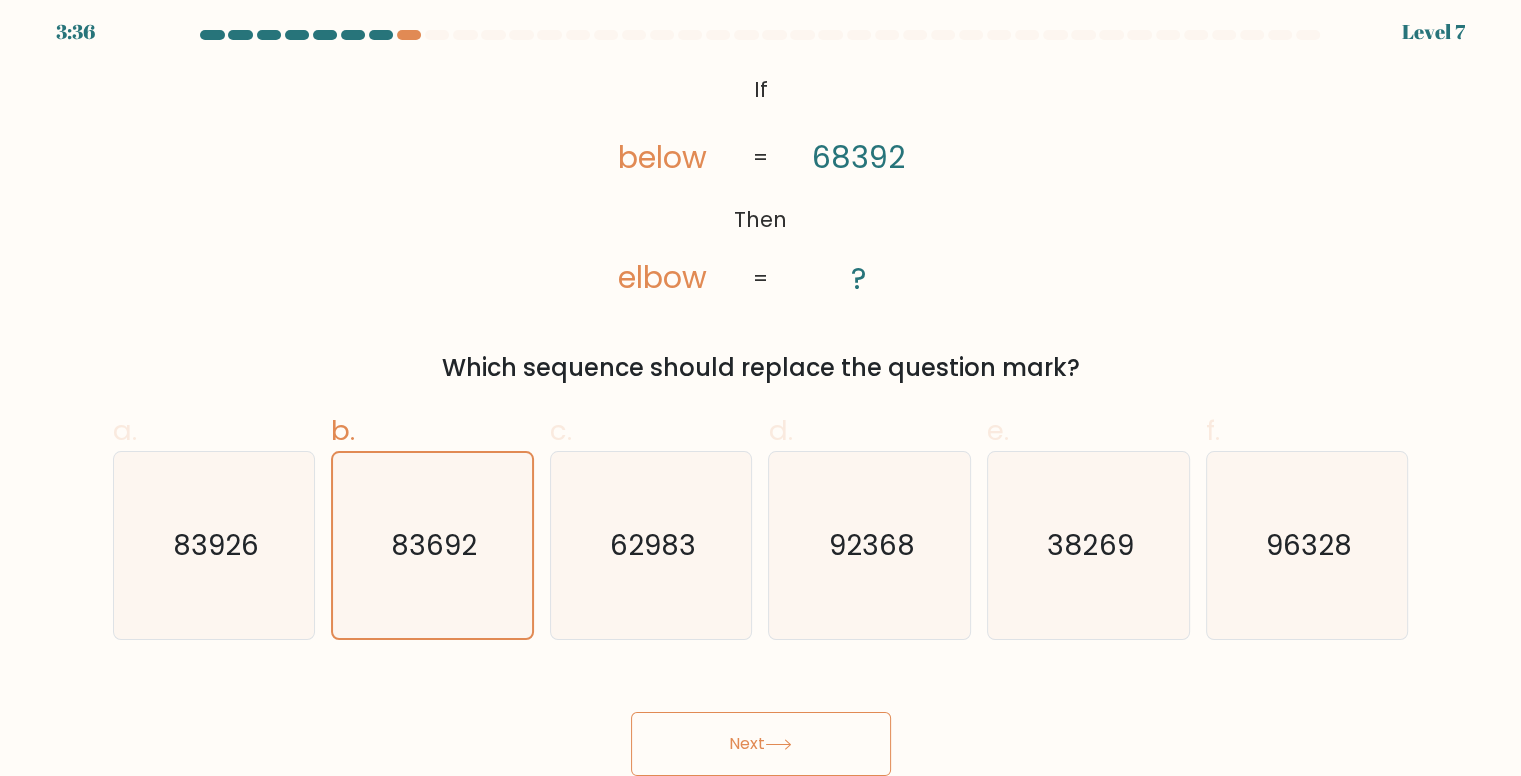 click on "Next" at bounding box center [761, 744] 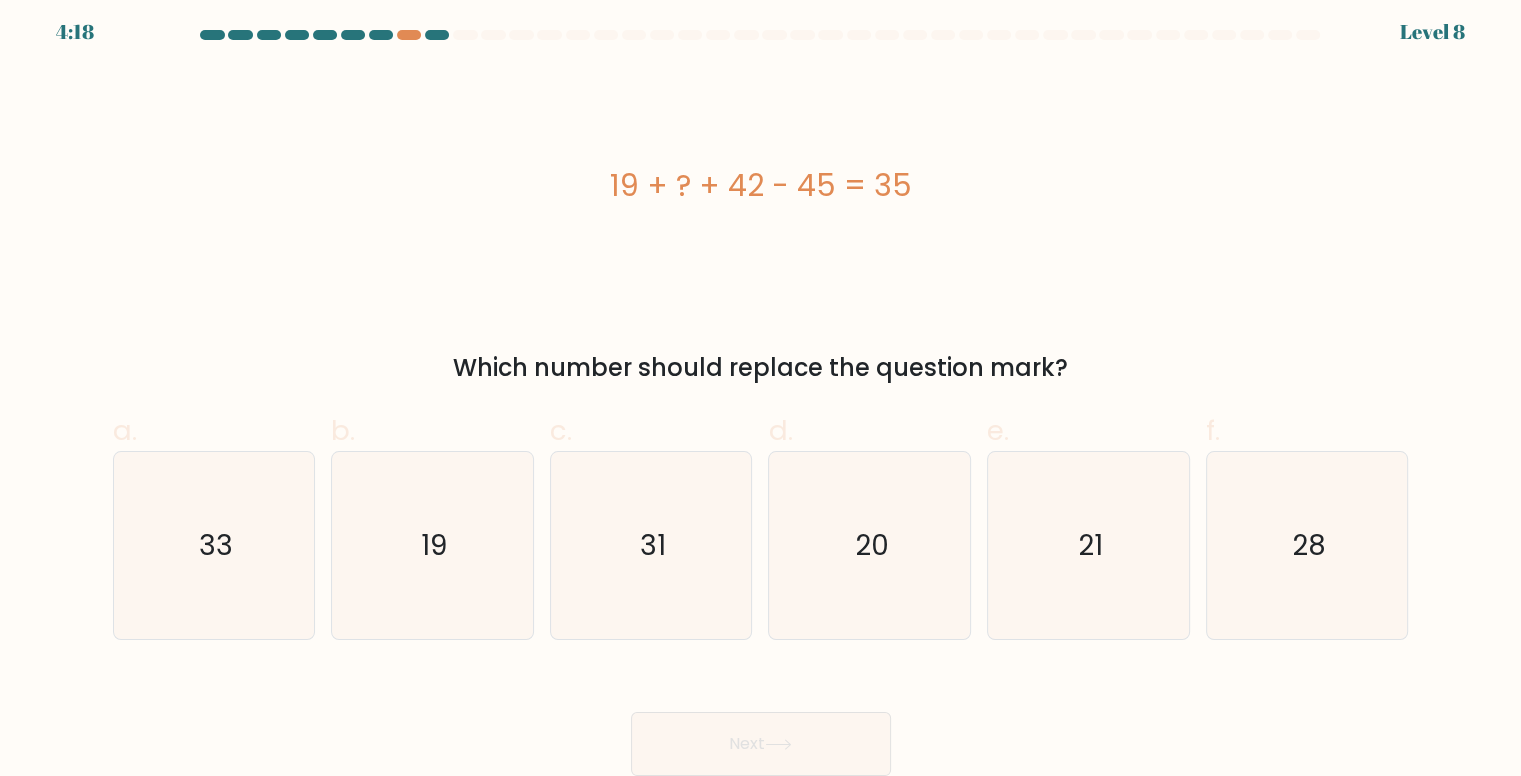 click on "19 + ? + 42 - 45 = 35
Which number should replace the question mark?" at bounding box center [761, 227] 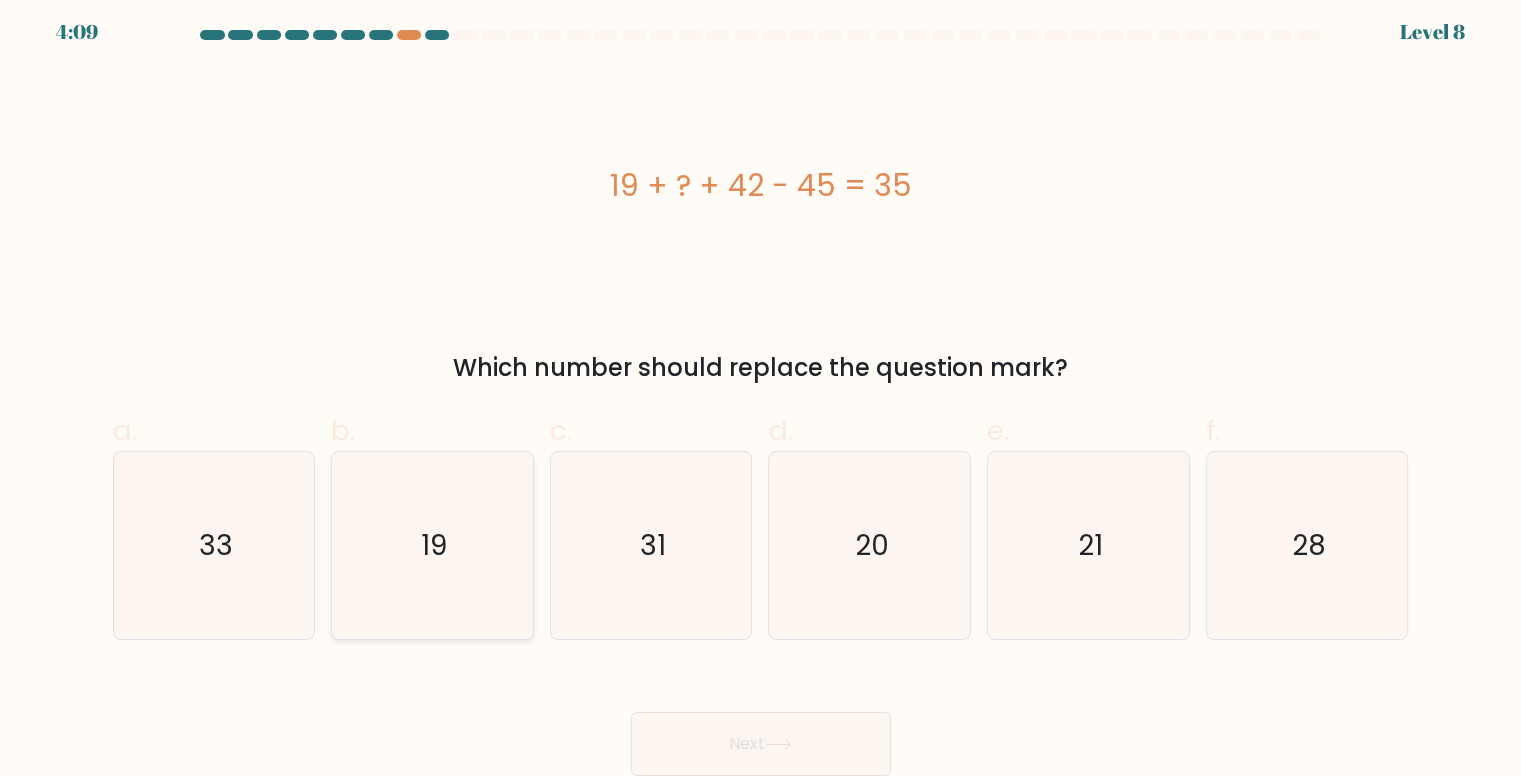 click on "19" at bounding box center (432, 545) 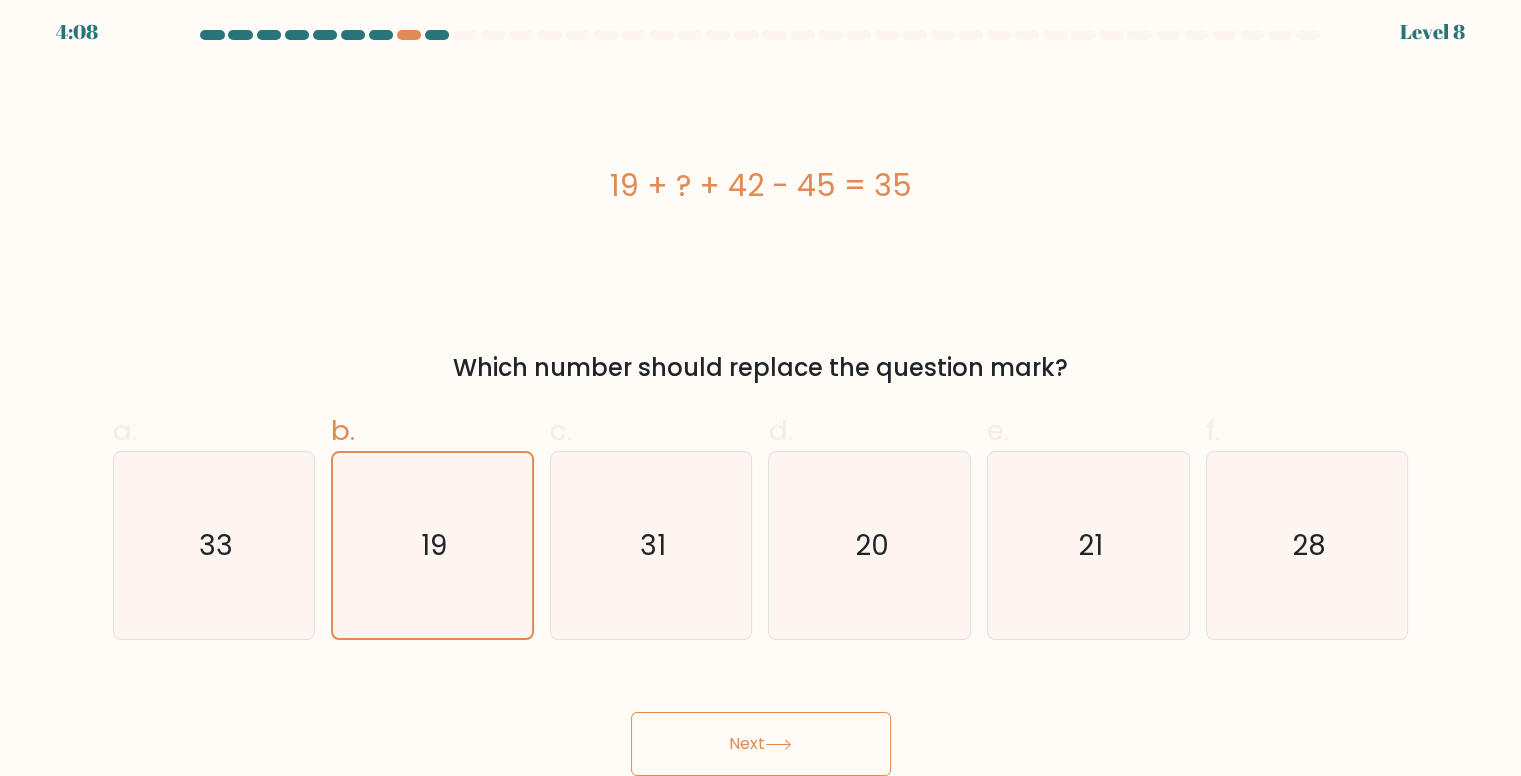 click on "Next" at bounding box center (761, 744) 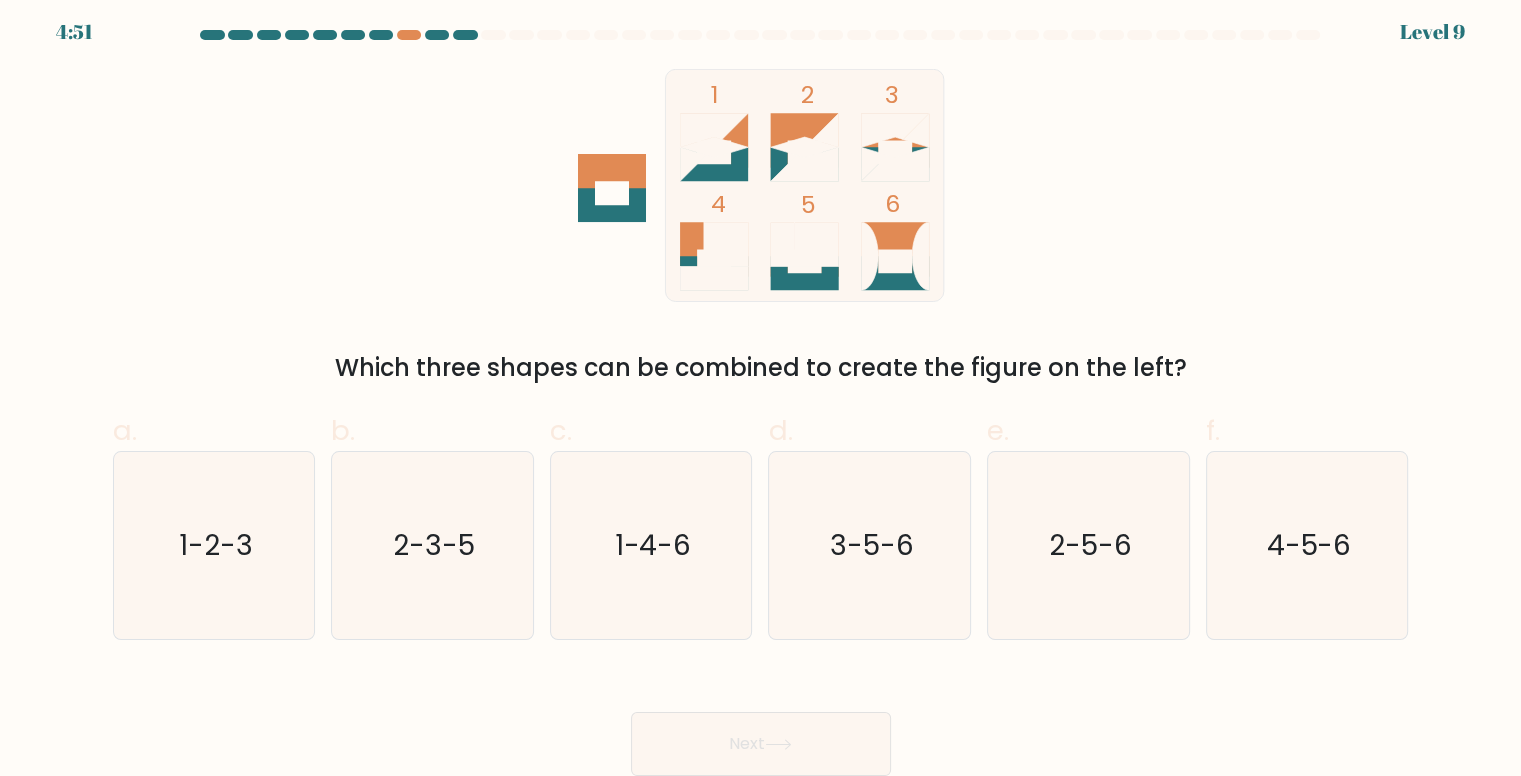 click on "1
2
3
4
5
6
Which three shapes can be combined to create the figure on the left?" at bounding box center (761, 227) 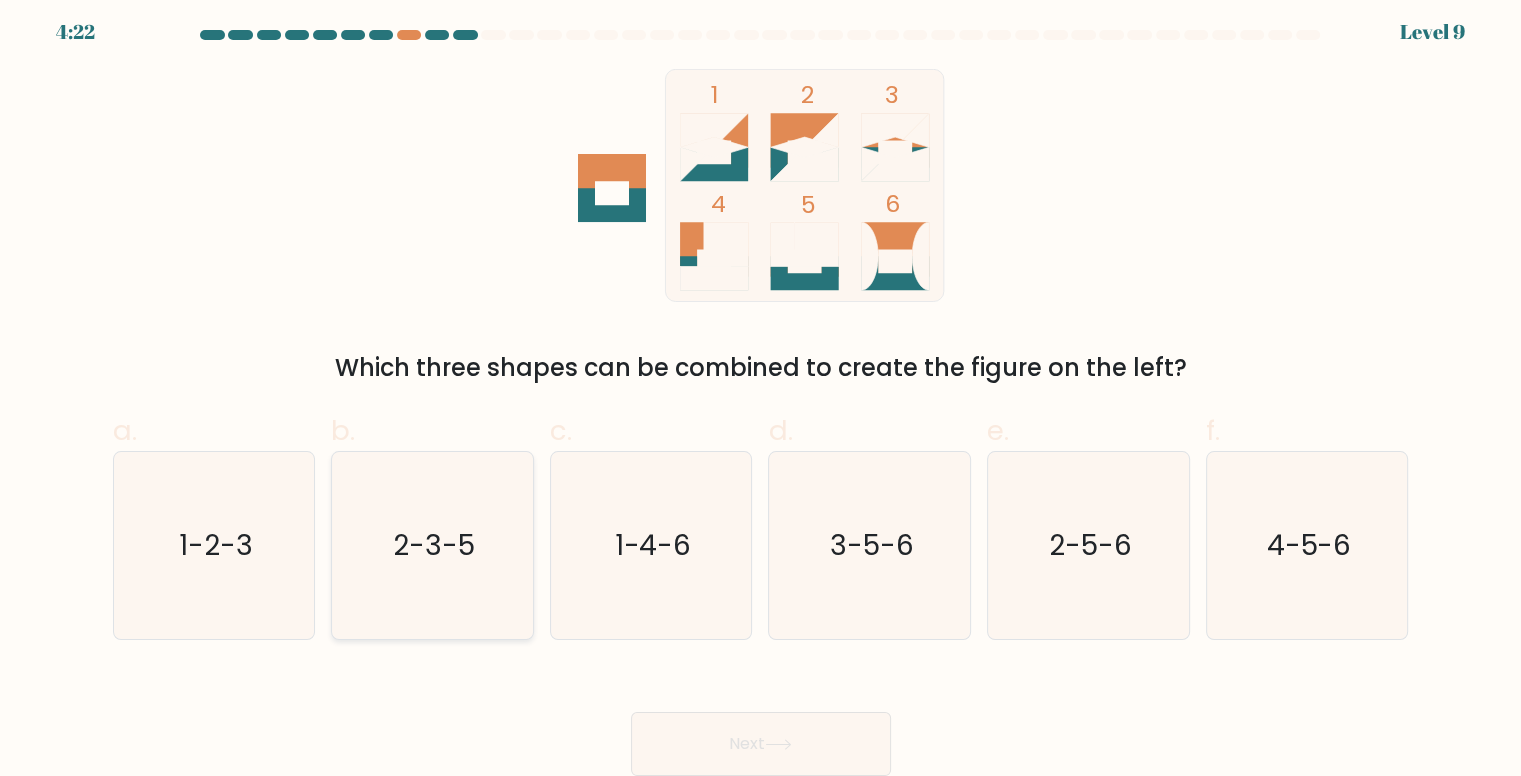 click on "2-3-5" at bounding box center (434, 545) 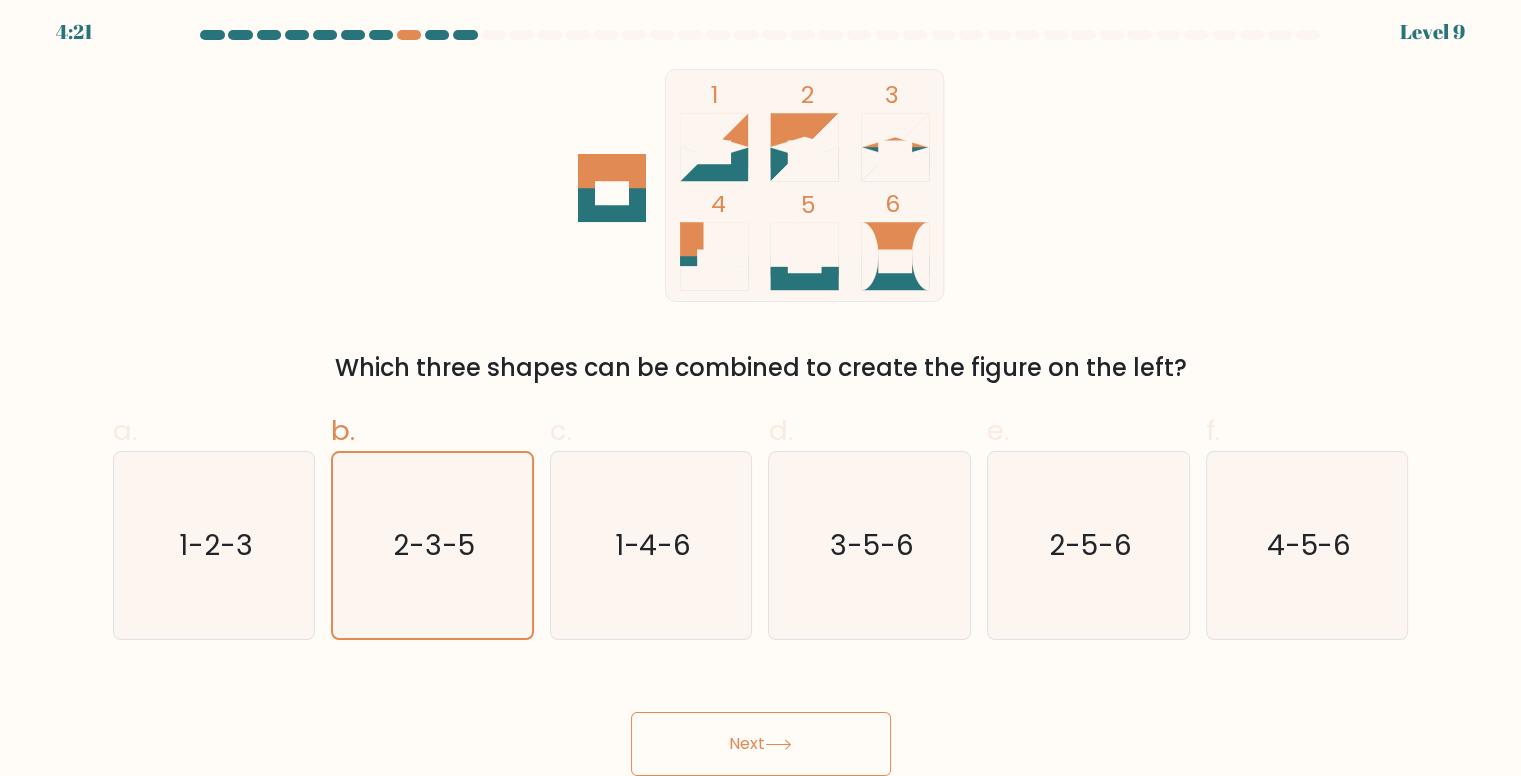 click on "Next" at bounding box center [761, 744] 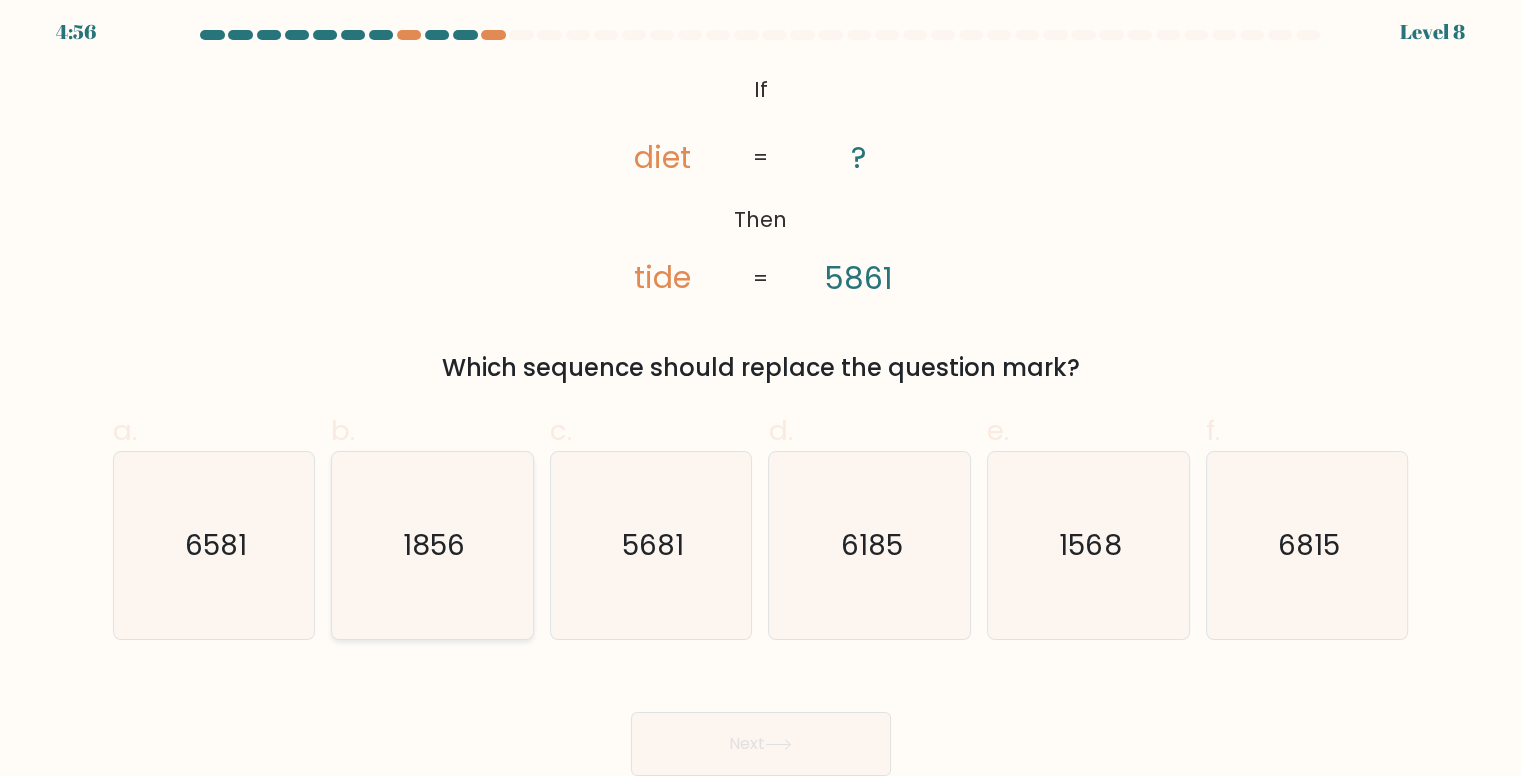 click on "1856" at bounding box center (432, 545) 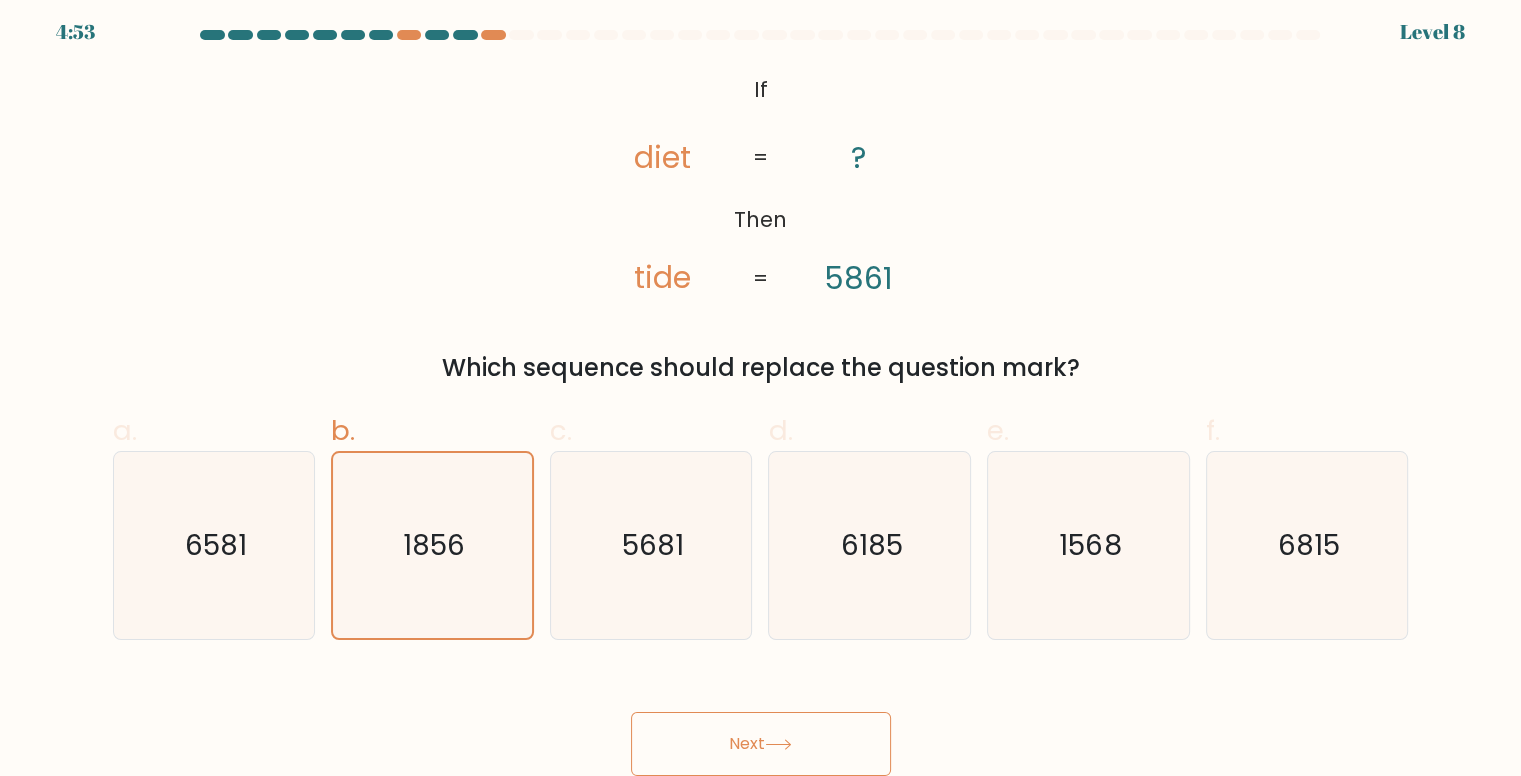 click on "Next" at bounding box center [761, 744] 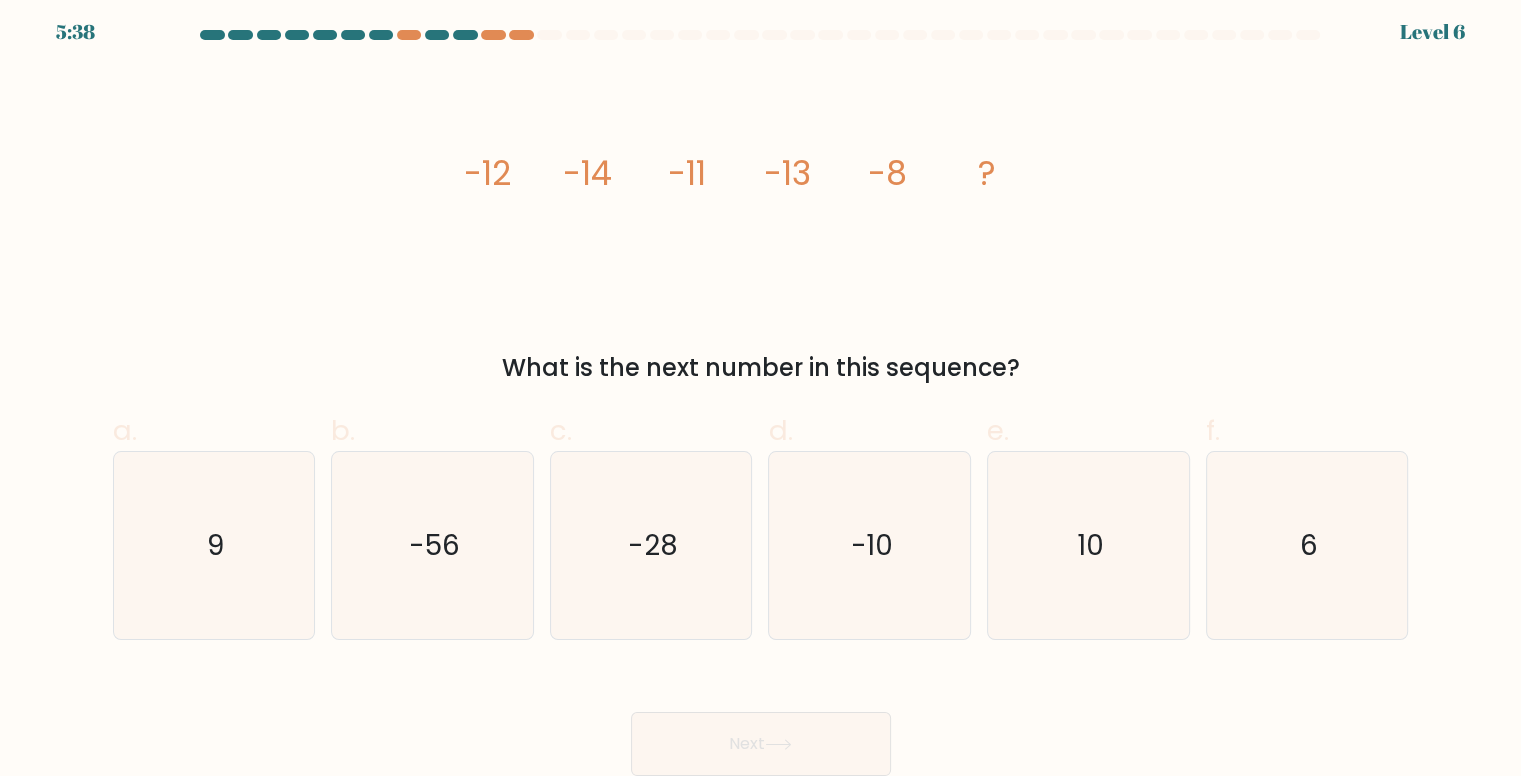 click on "image/svg+xml
-12
-14
-11
-13
-8
?
What is the next number in this sequence?" at bounding box center (761, 227) 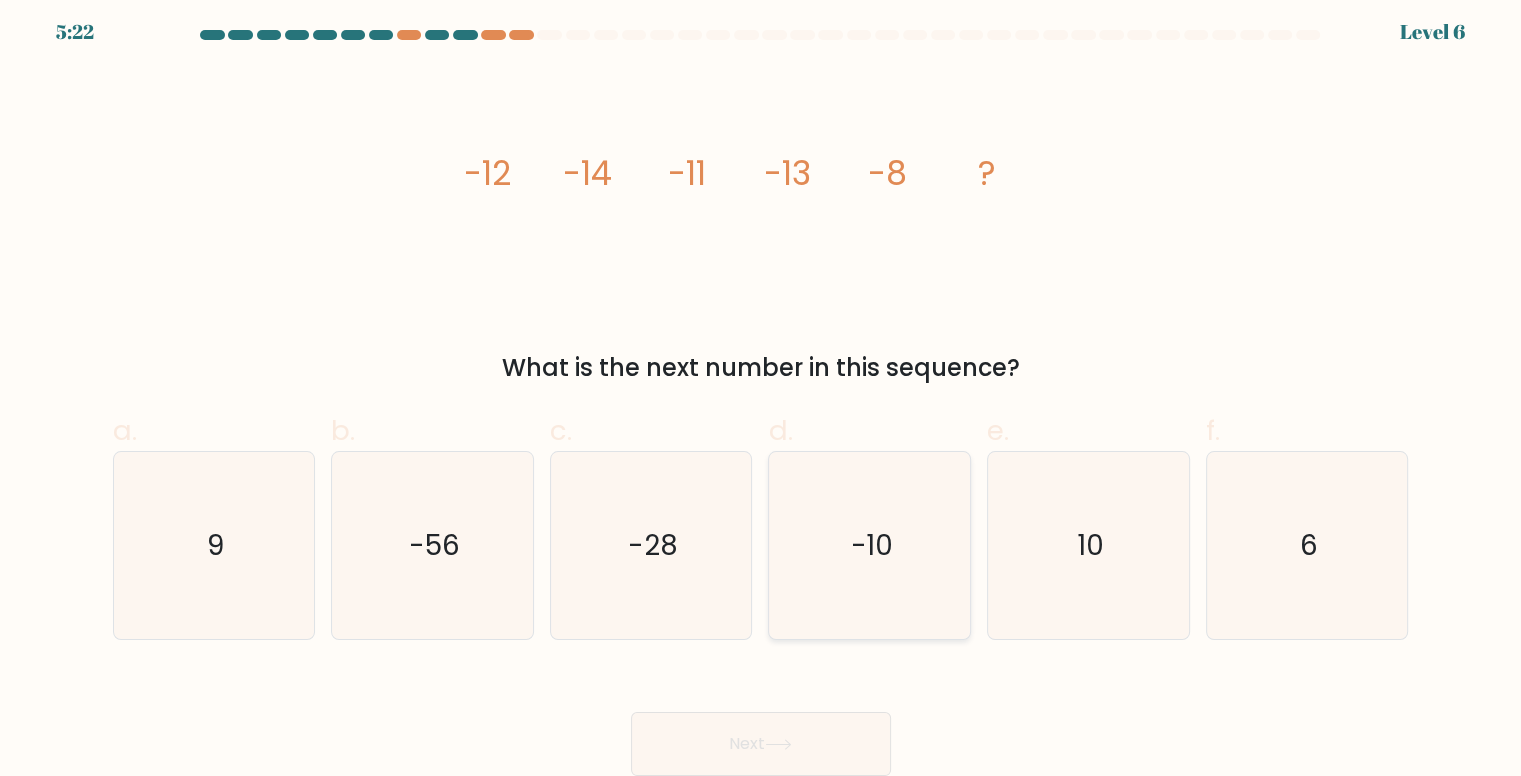click on "-10" at bounding box center [871, 545] 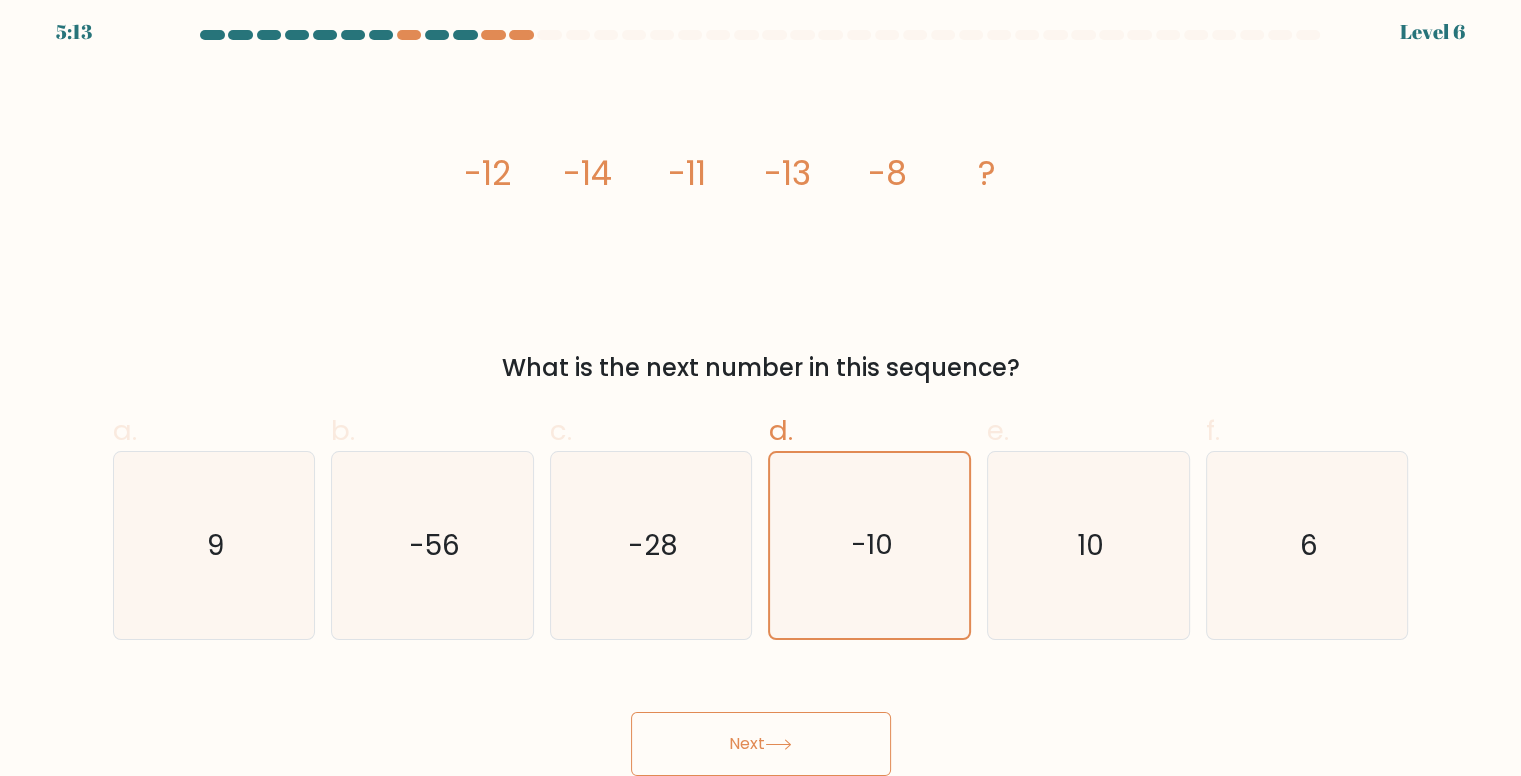 click on "Next" at bounding box center (761, 744) 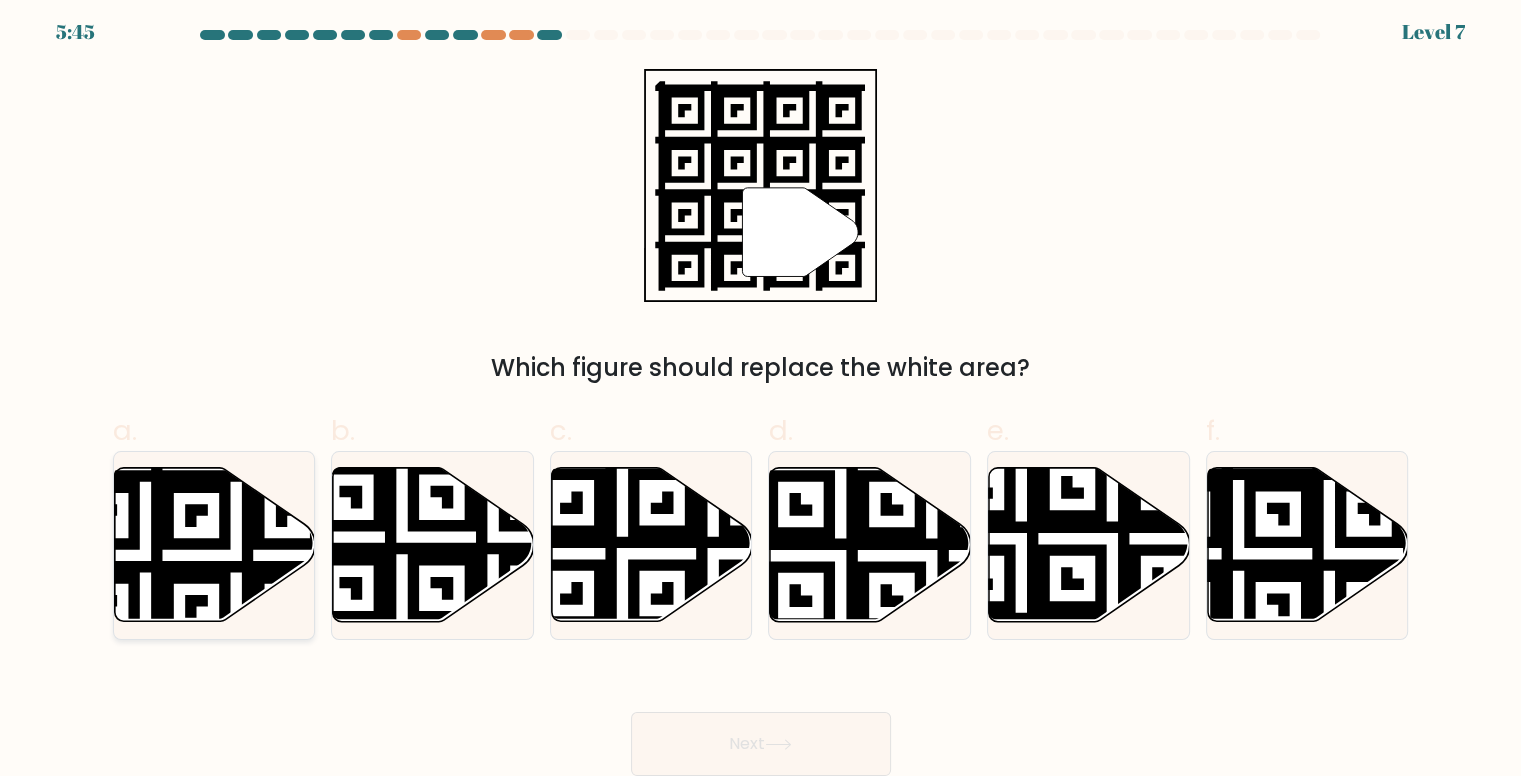 click at bounding box center (145, 464) 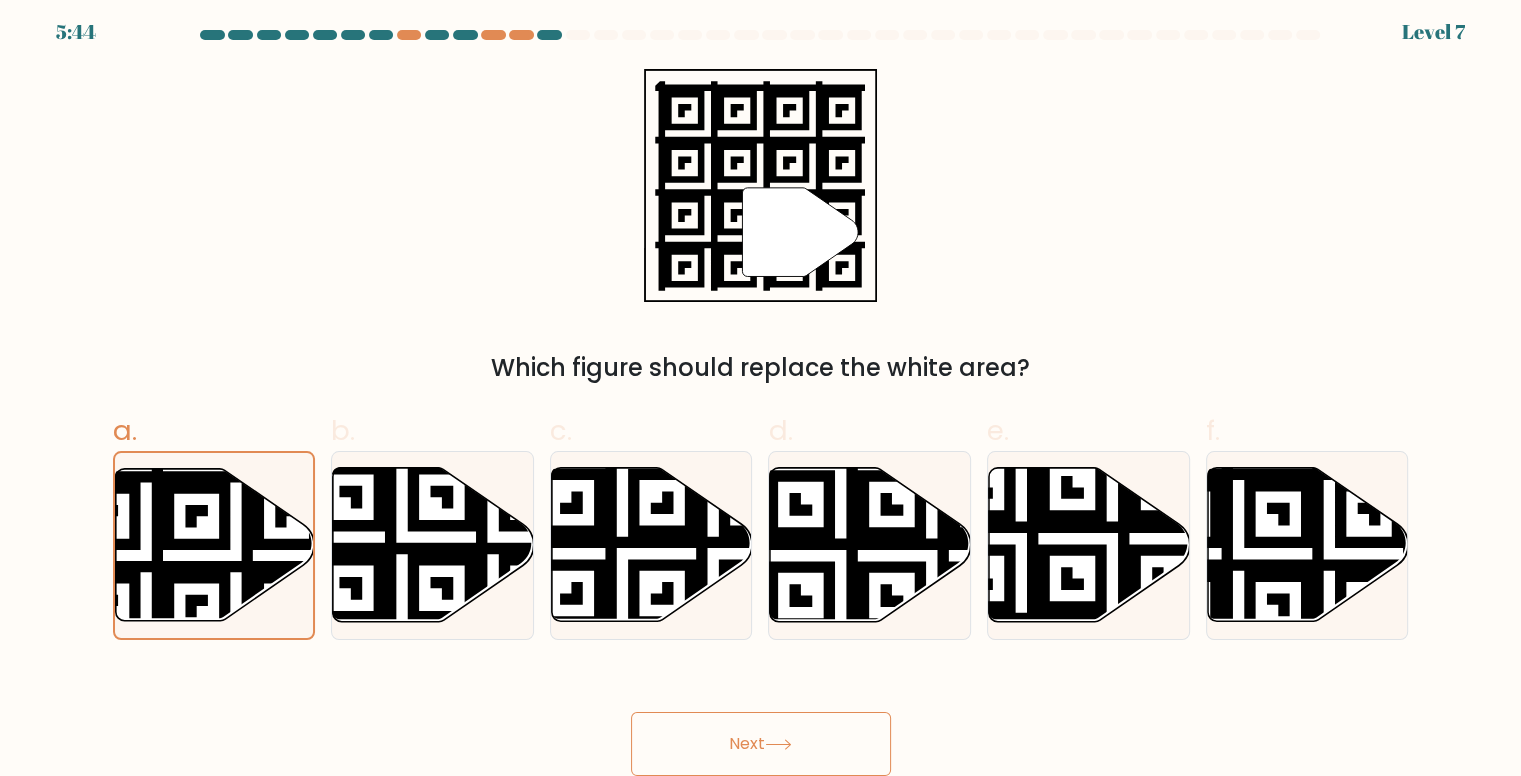 click on "Next" at bounding box center [761, 744] 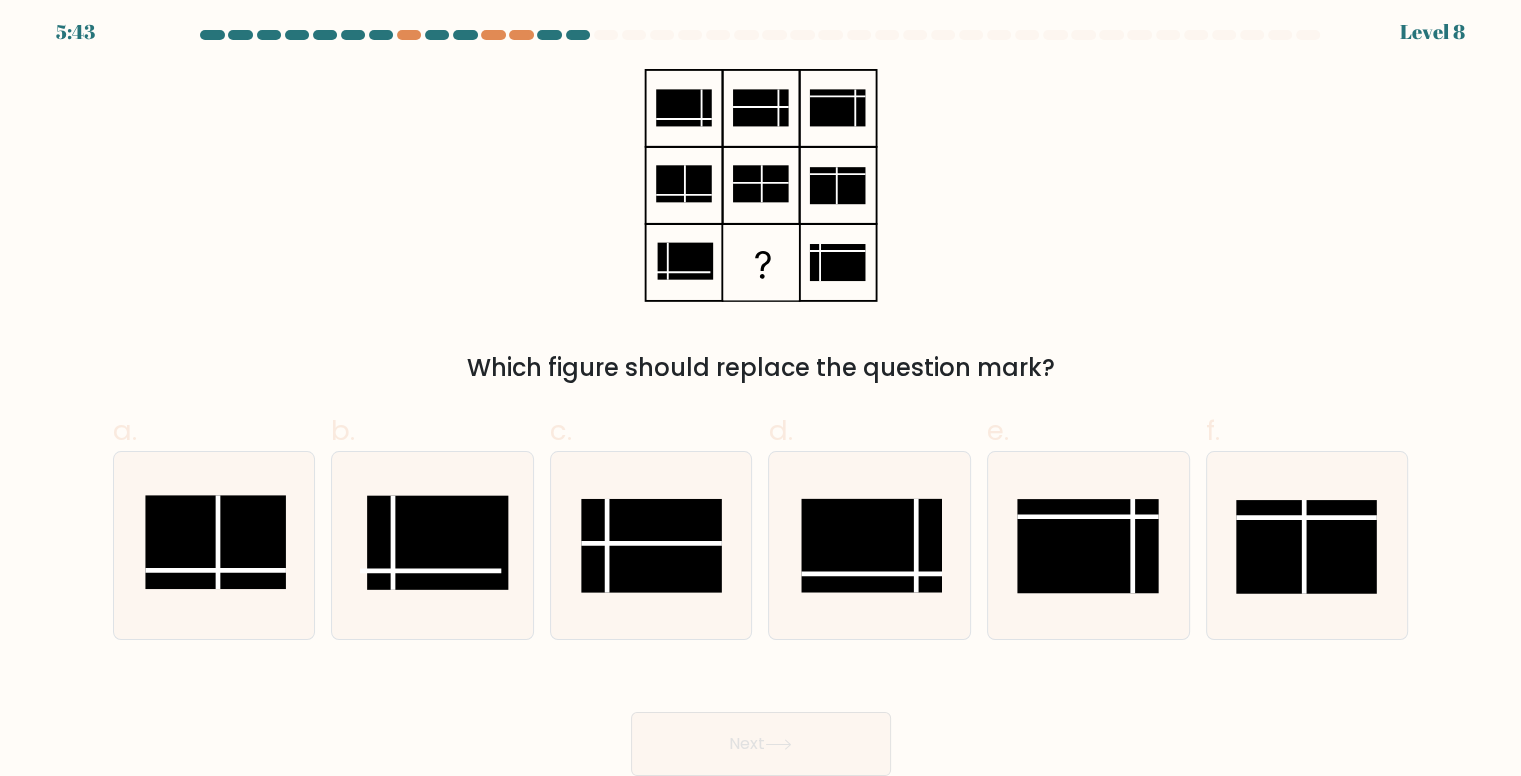 click on "Next" at bounding box center (761, 744) 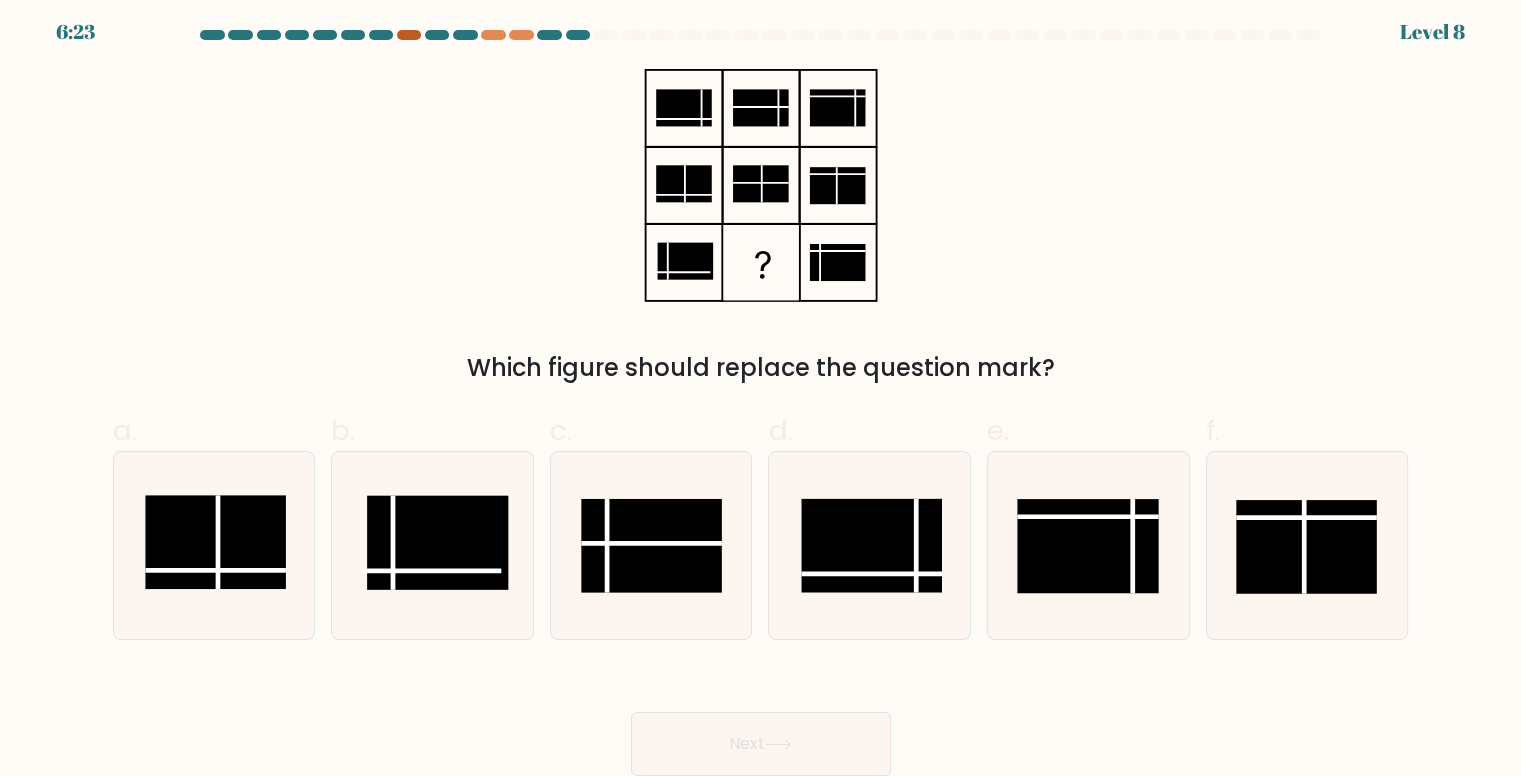 click at bounding box center [409, 35] 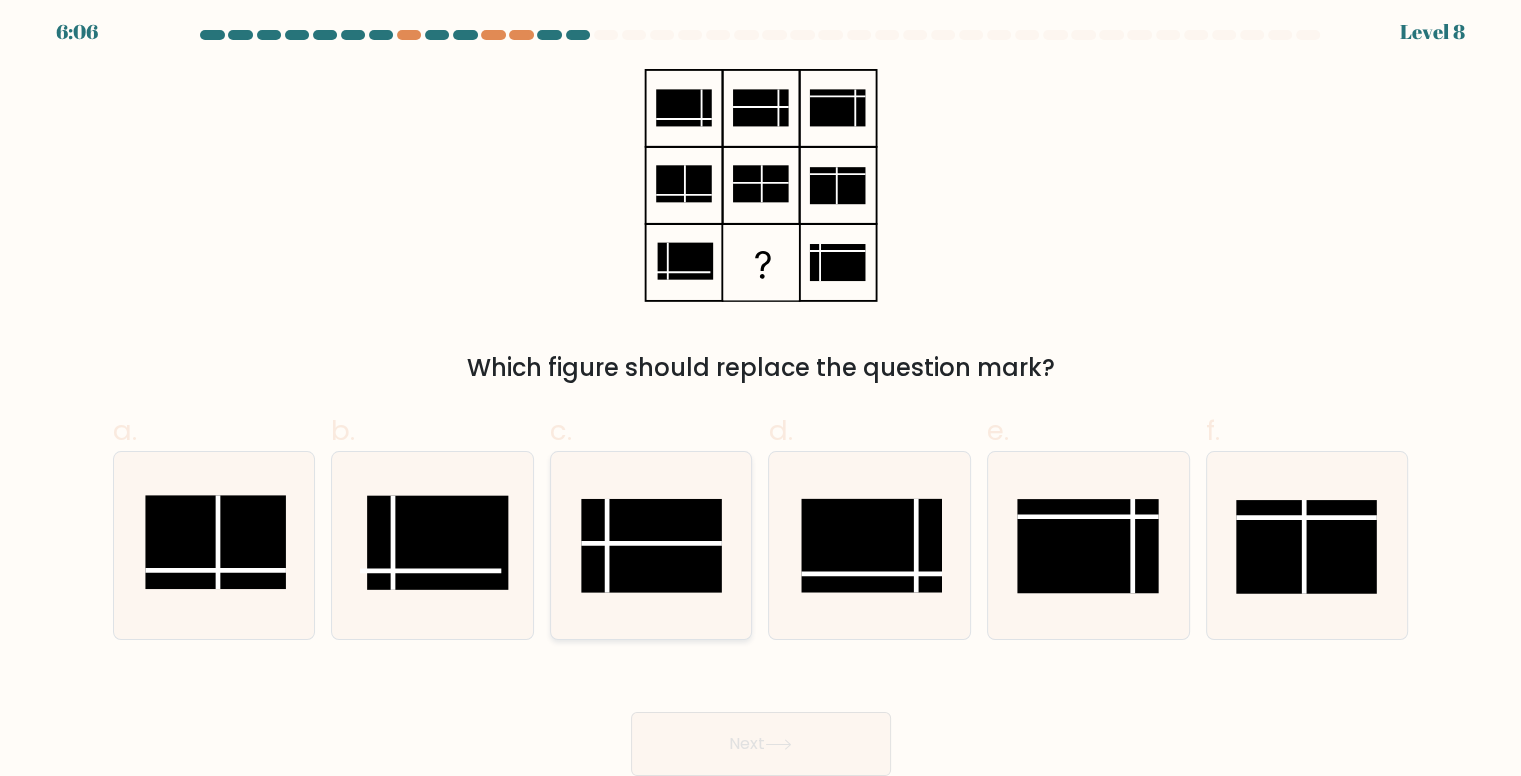 click at bounding box center [651, 546] 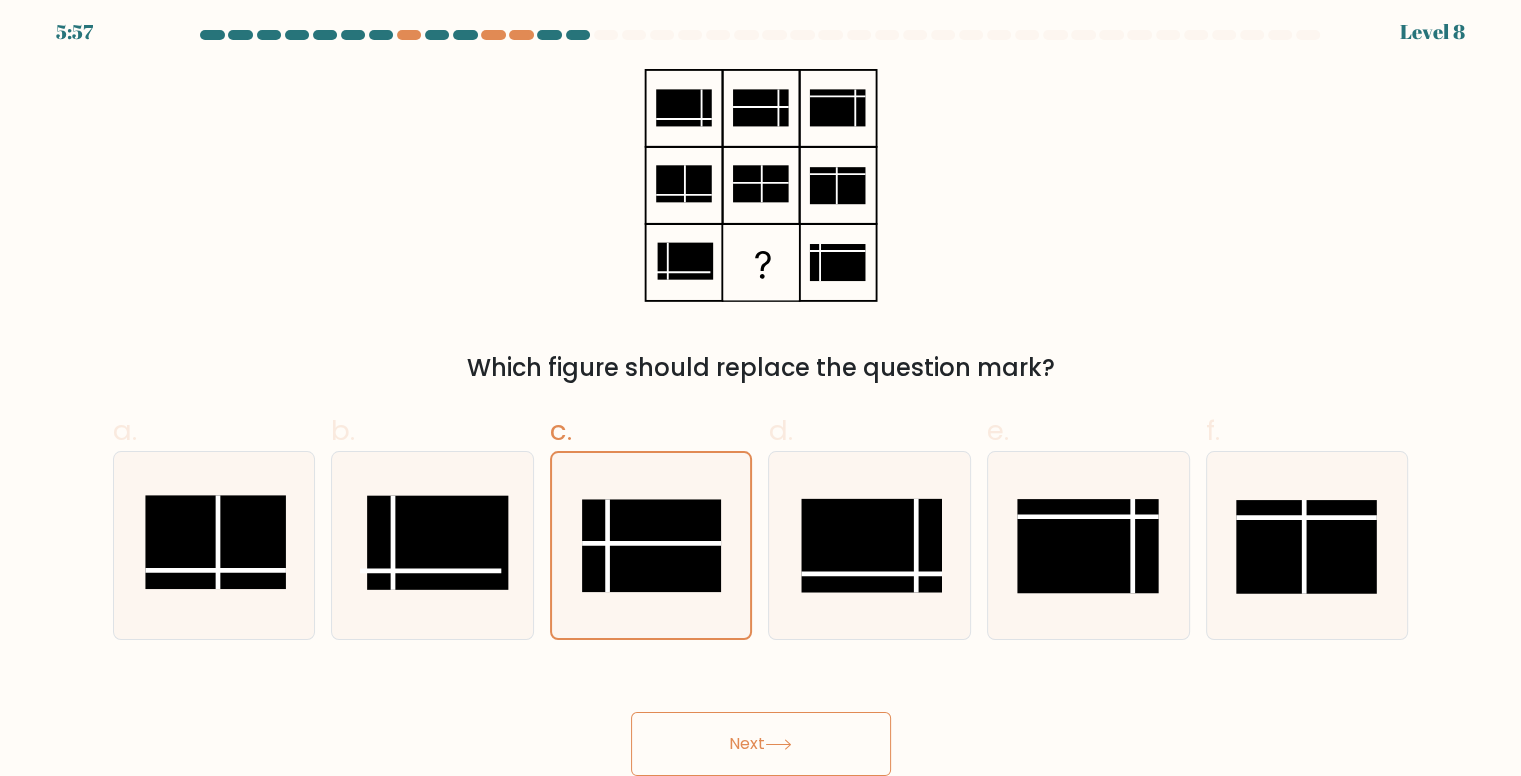 click on "Next" at bounding box center (761, 744) 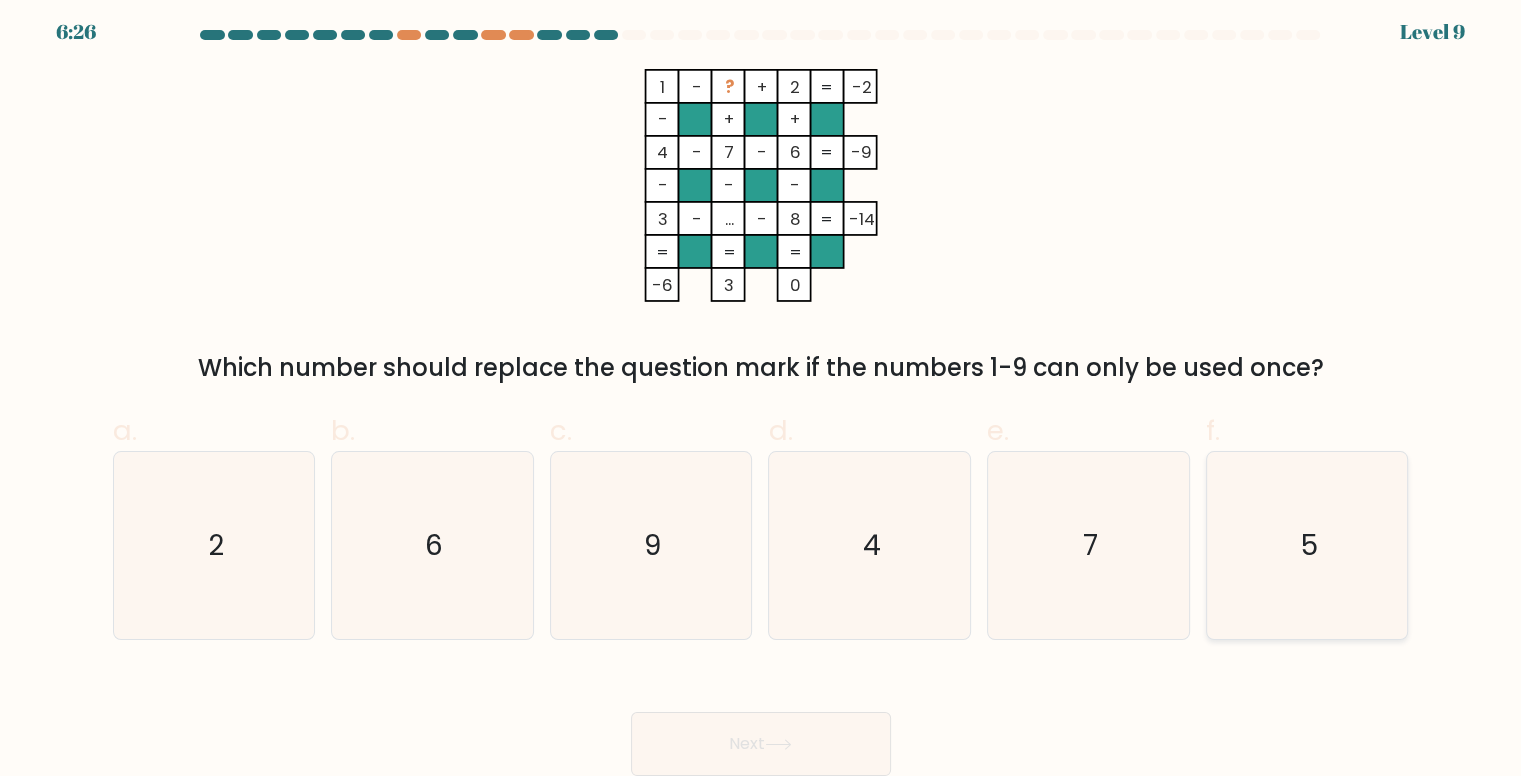 click on "5" at bounding box center (1308, 545) 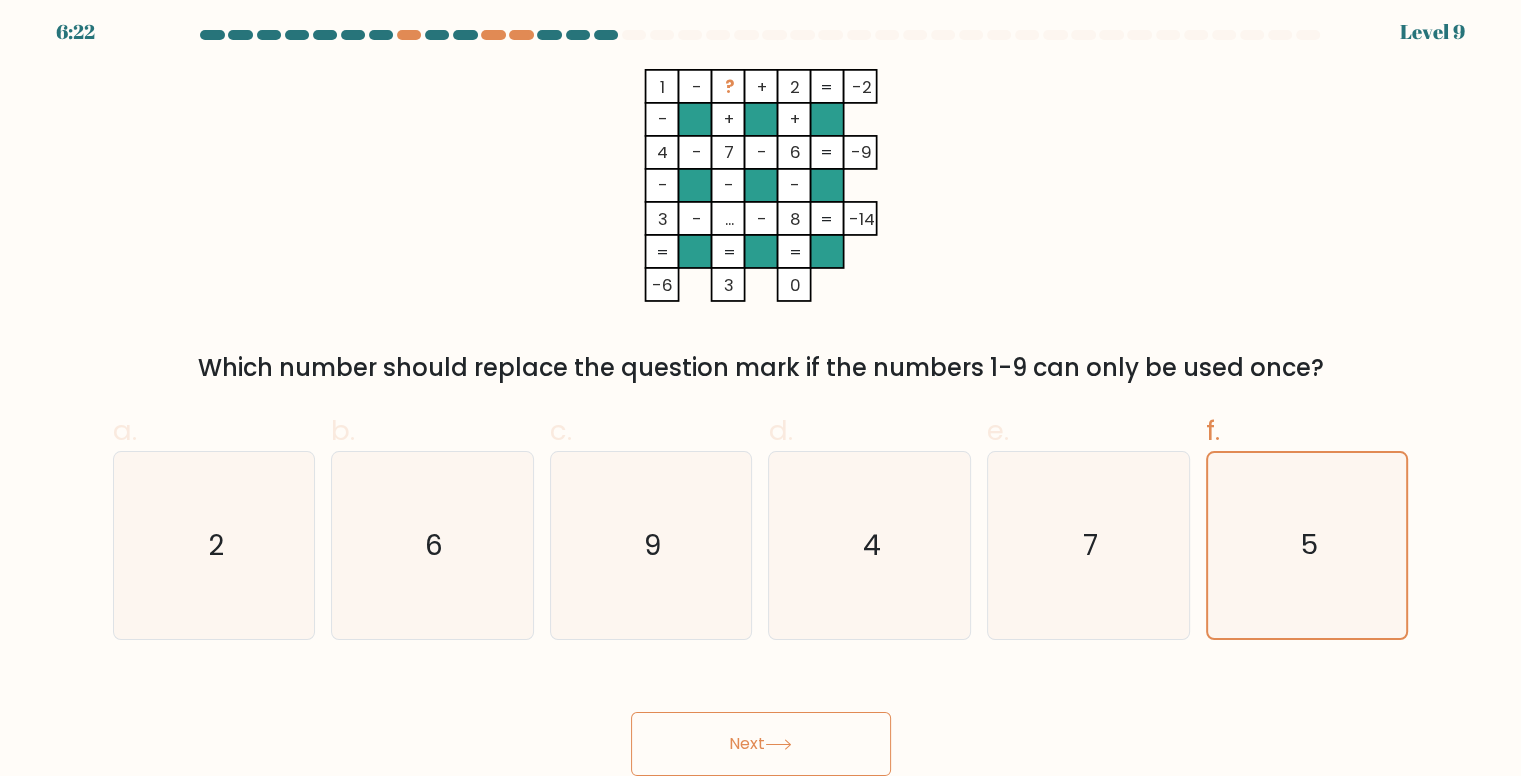 click at bounding box center [778, 744] 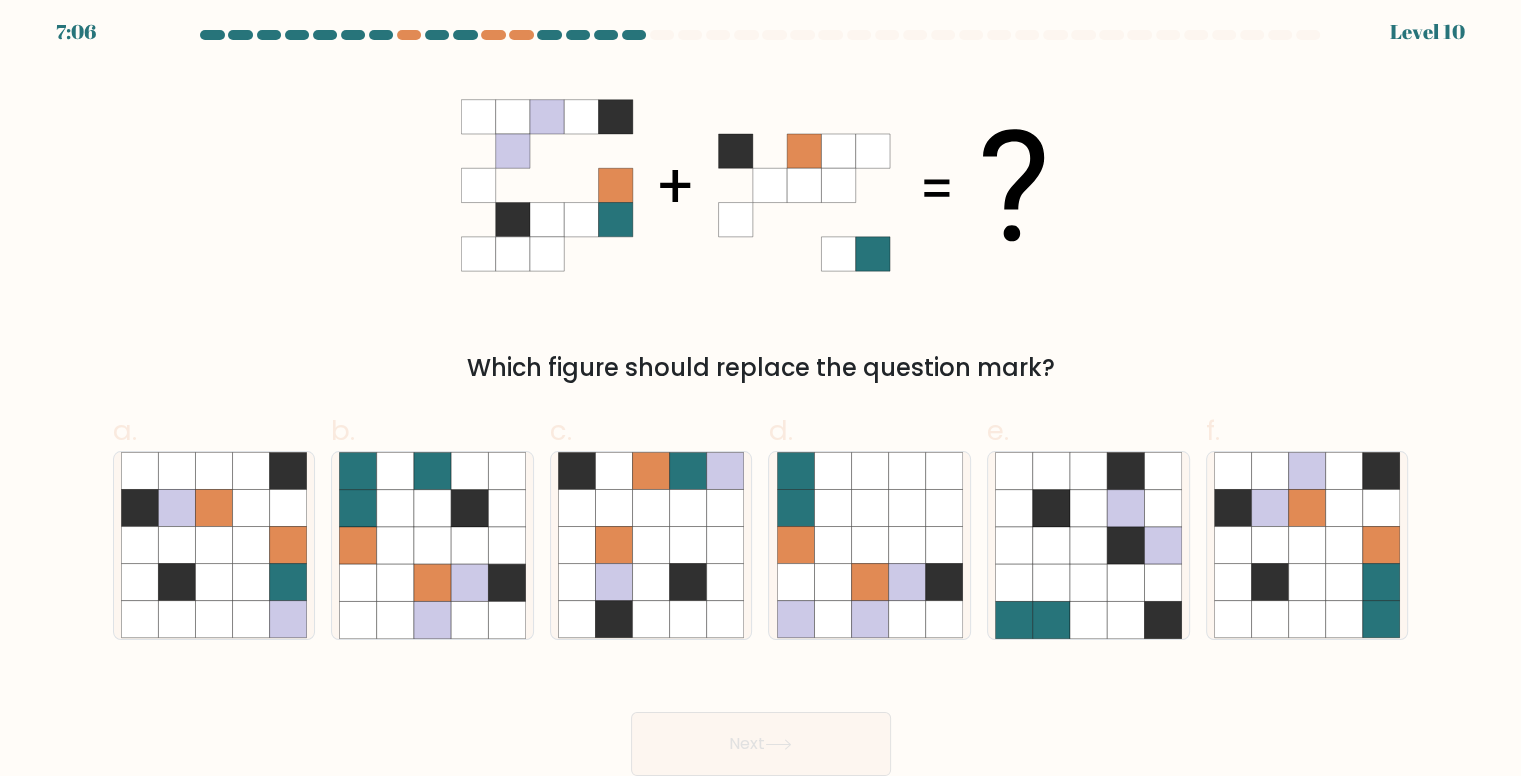 click on "Which figure should replace the question mark?" at bounding box center (761, 227) 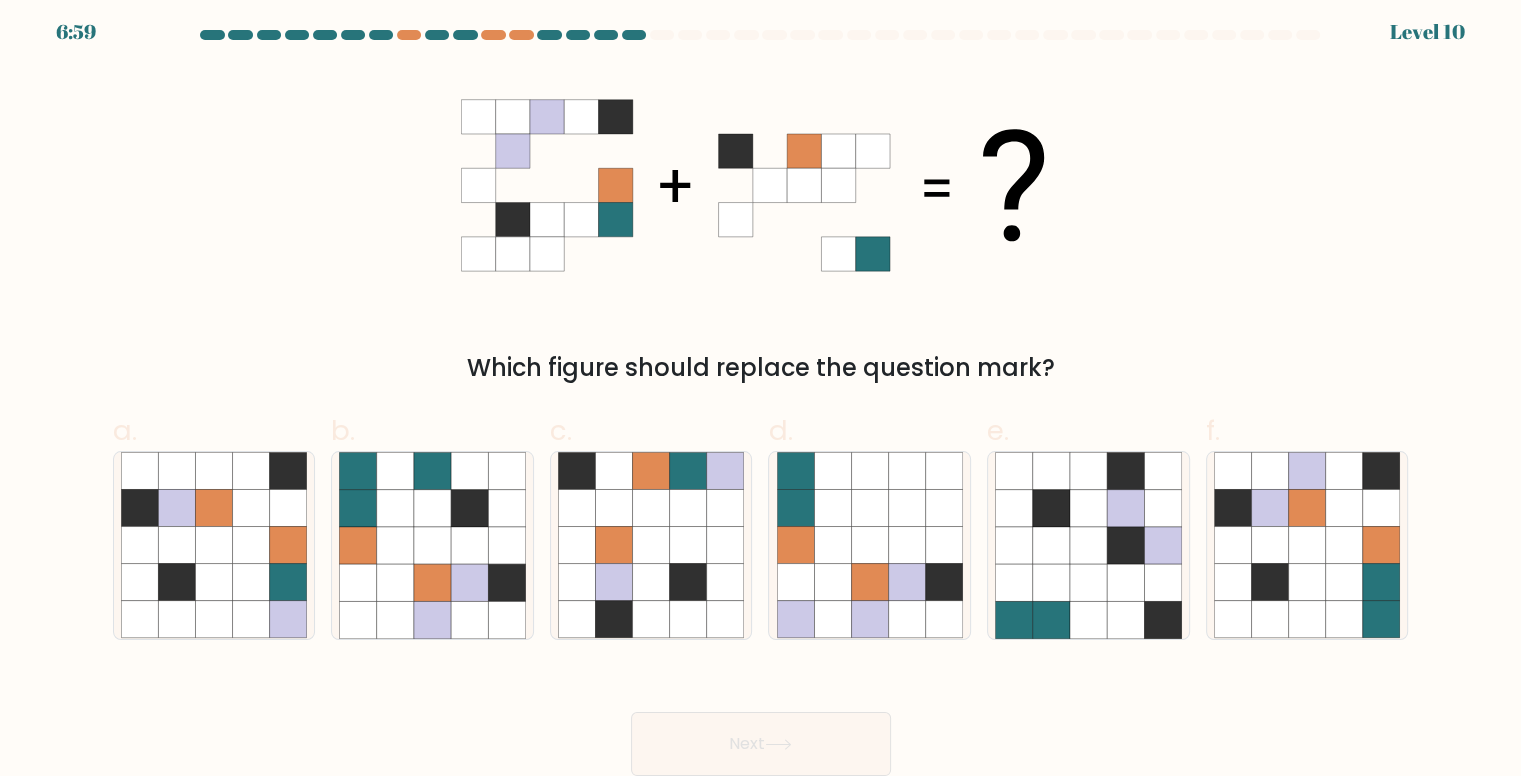 click on "Which figure should replace the question mark?" at bounding box center (761, 227) 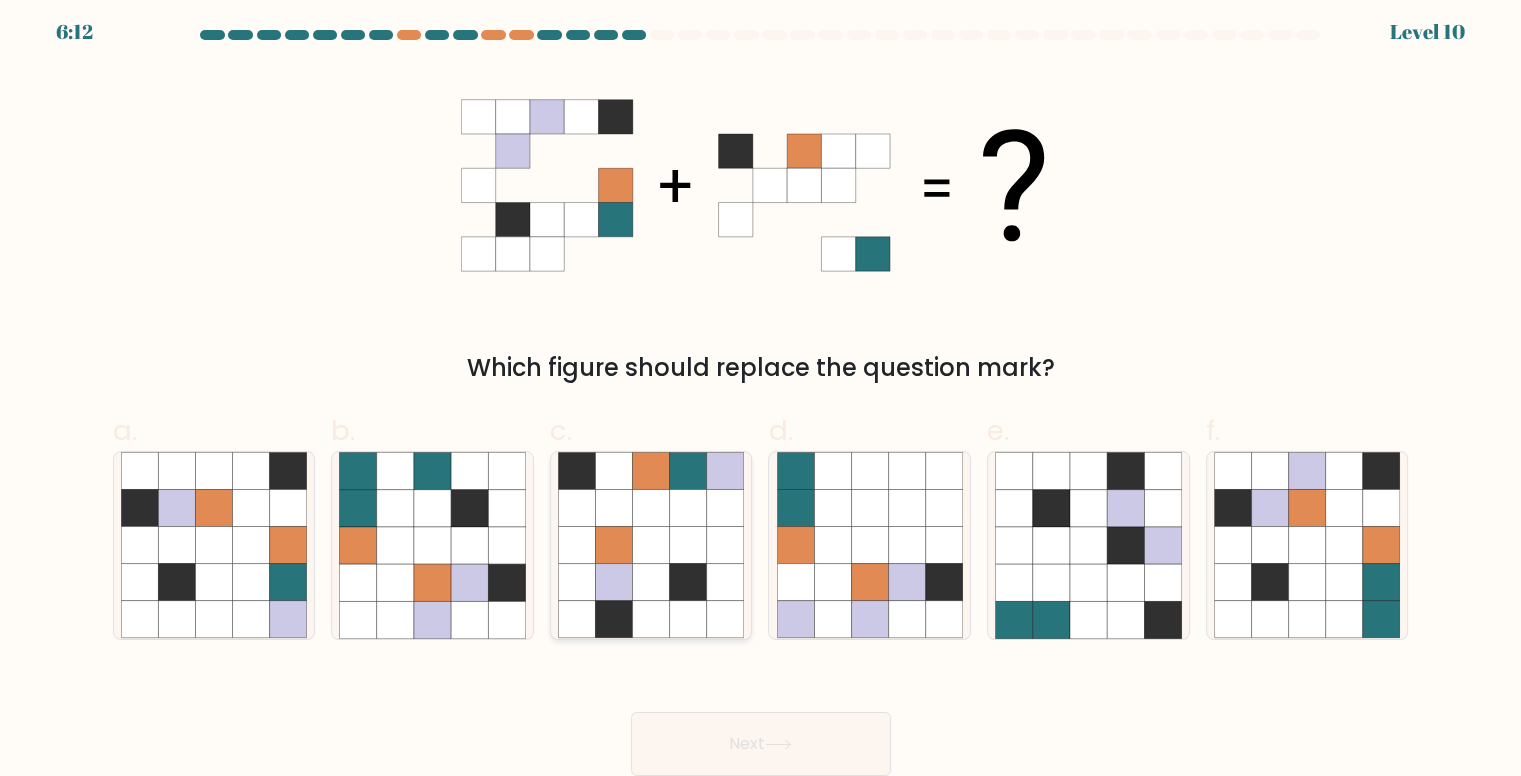 click at bounding box center [651, 508] 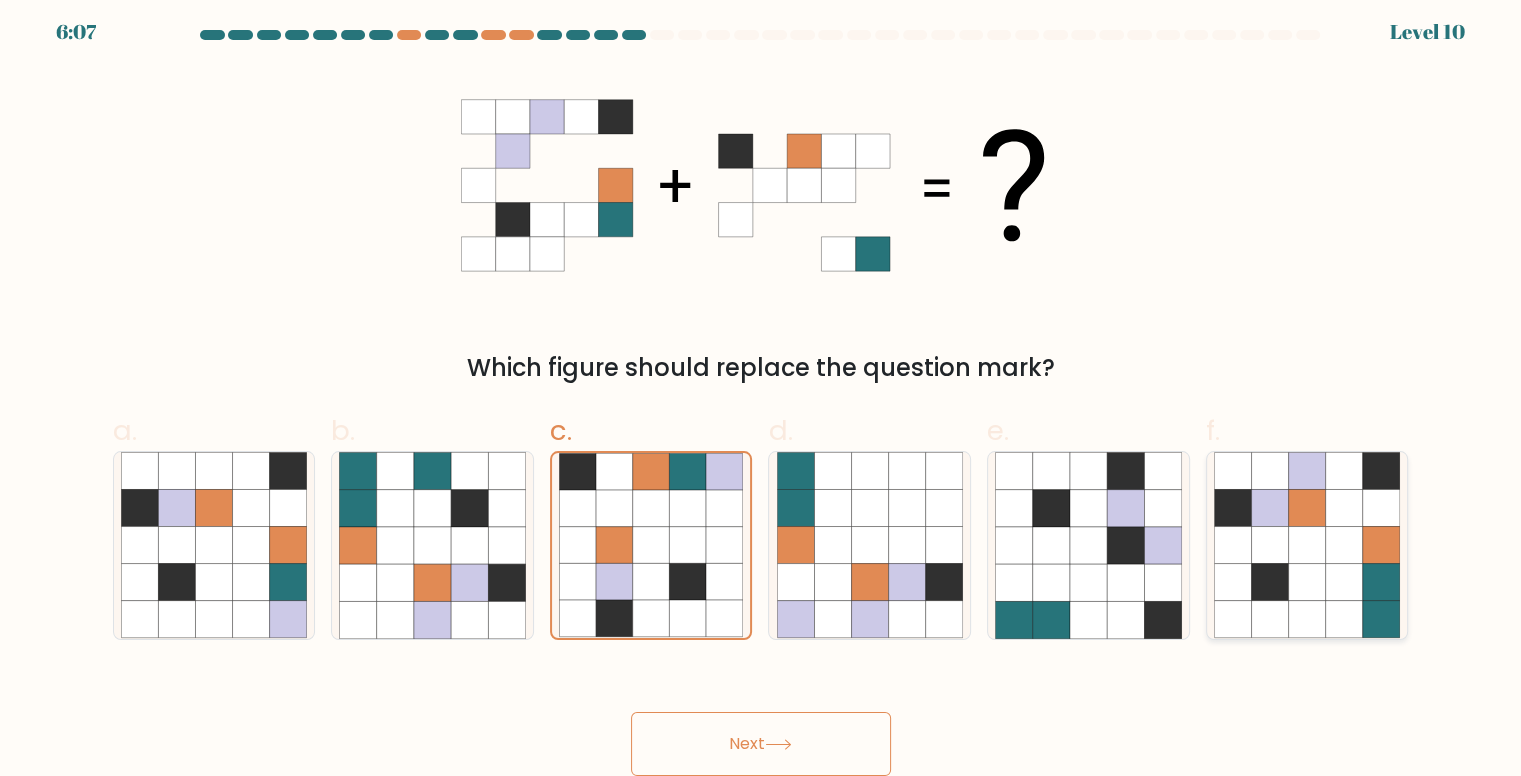 click at bounding box center [1344, 545] 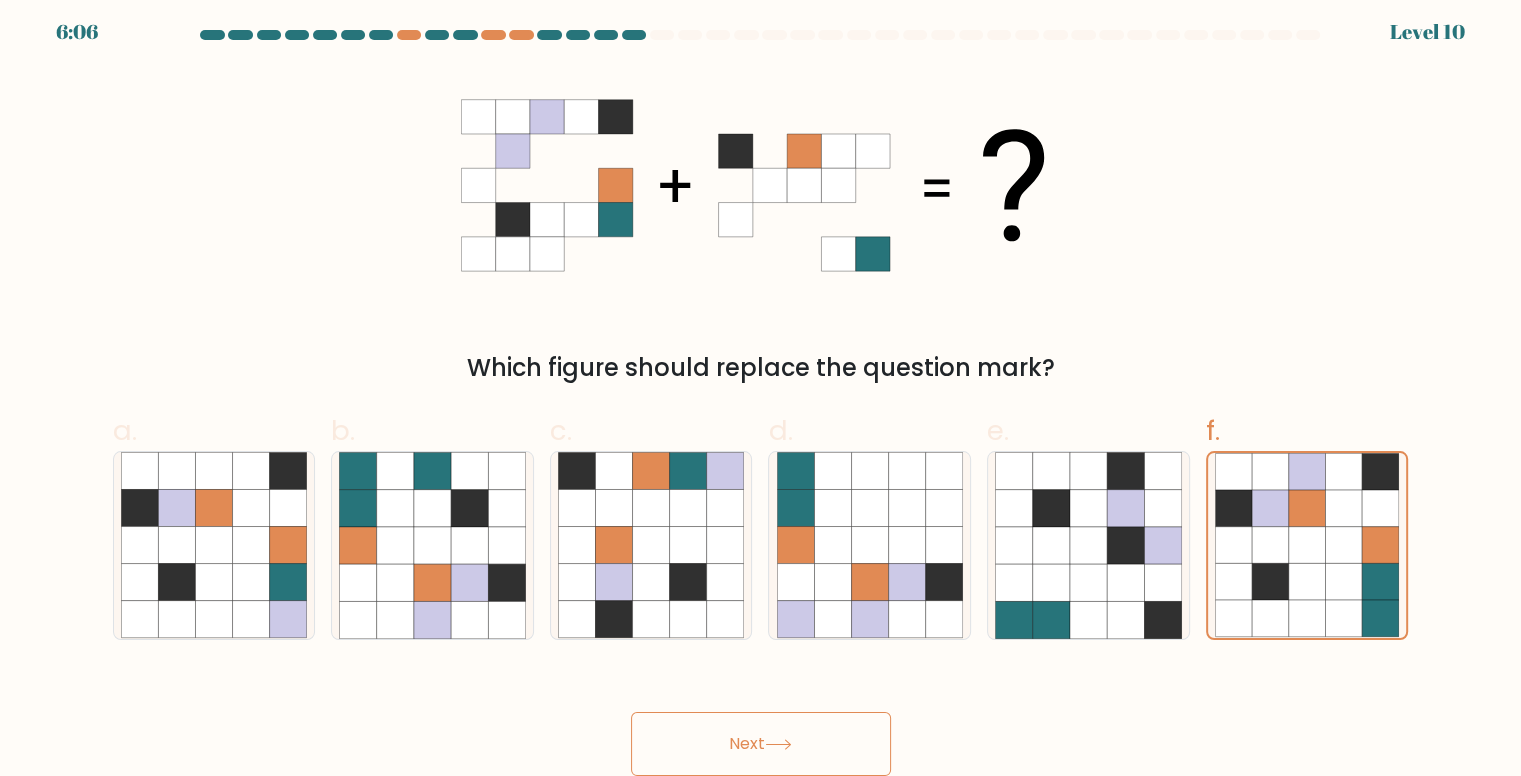 click on "Next" at bounding box center [761, 744] 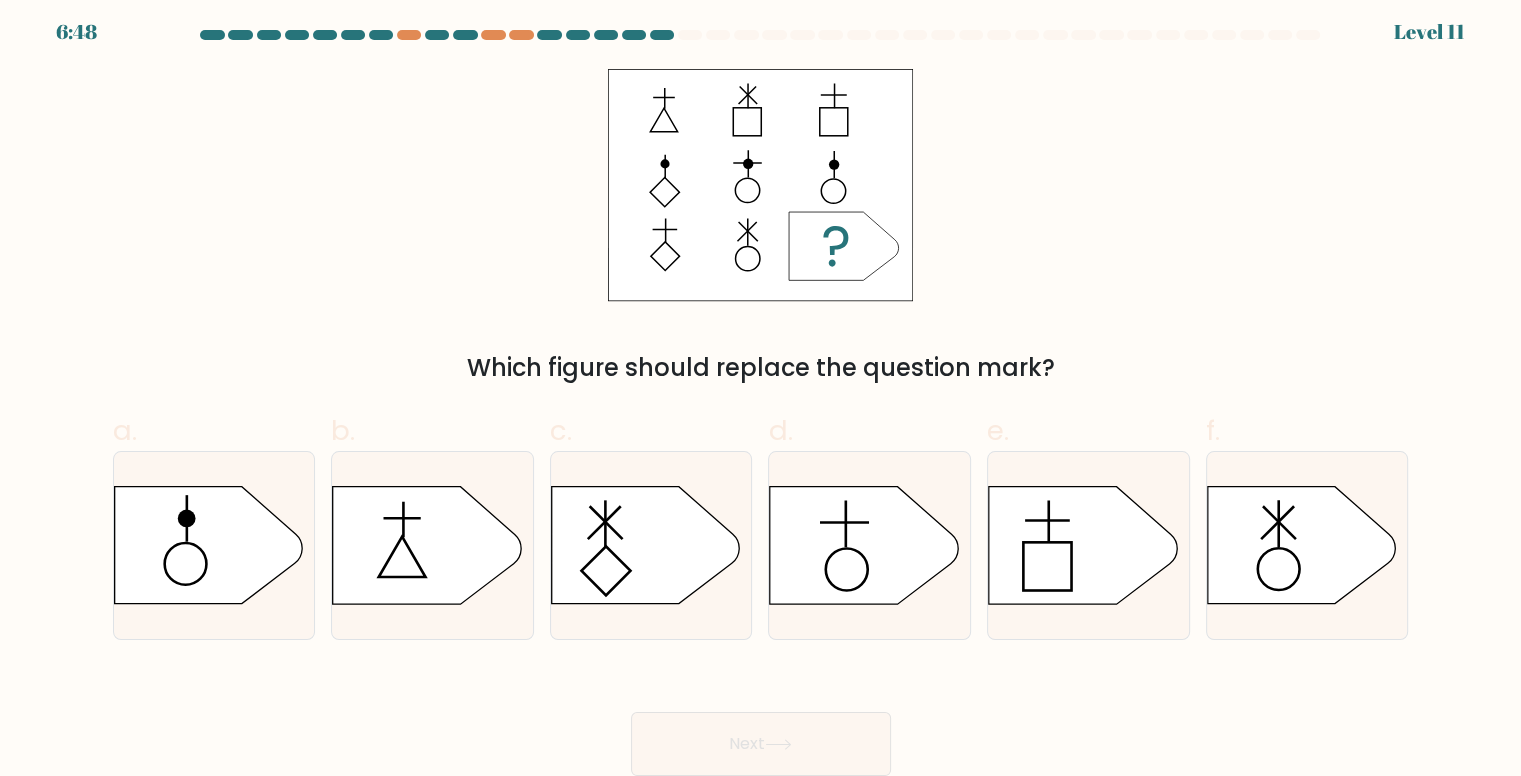 click on "Which figure should replace the question mark?" at bounding box center [761, 227] 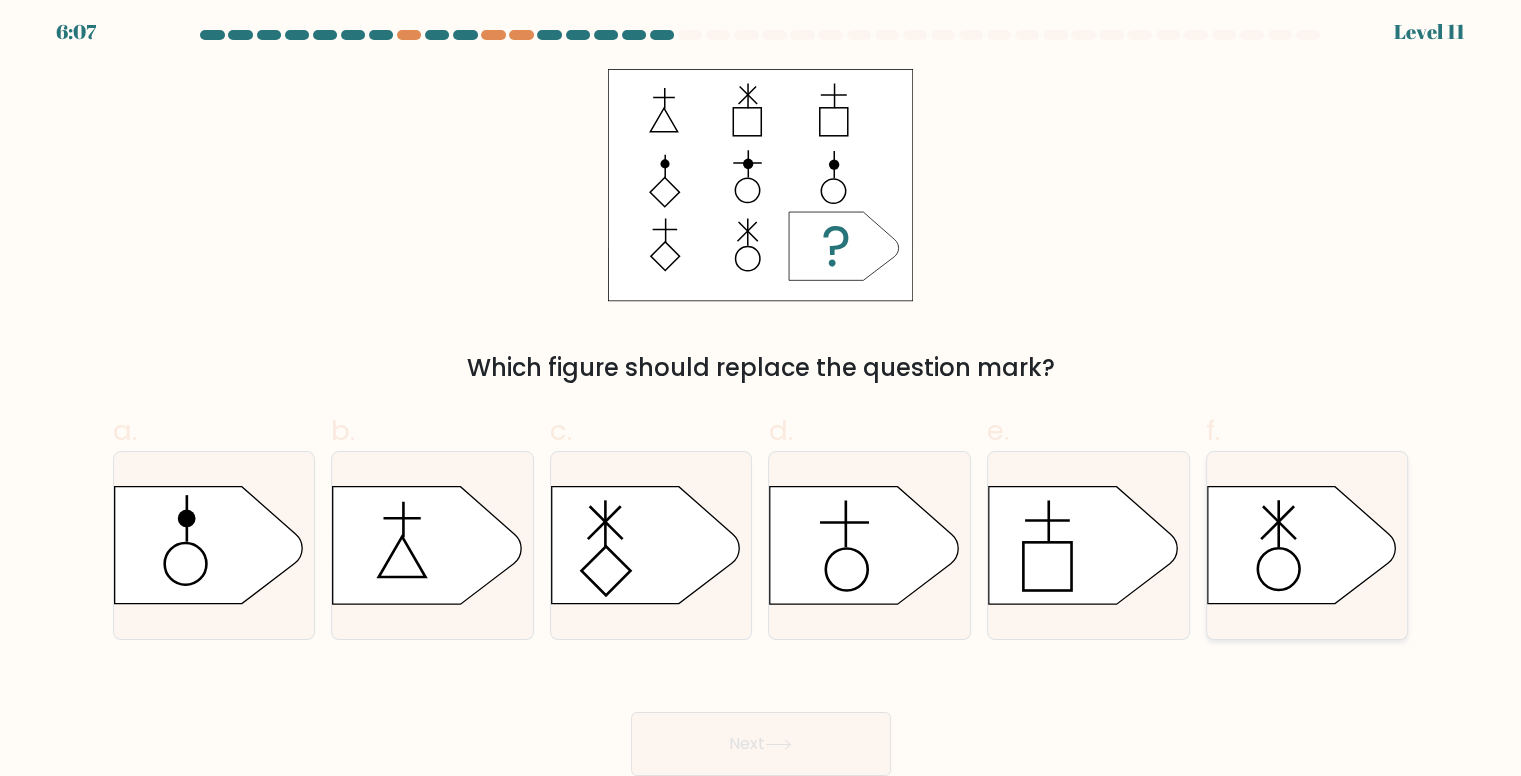 click at bounding box center [1301, 545] 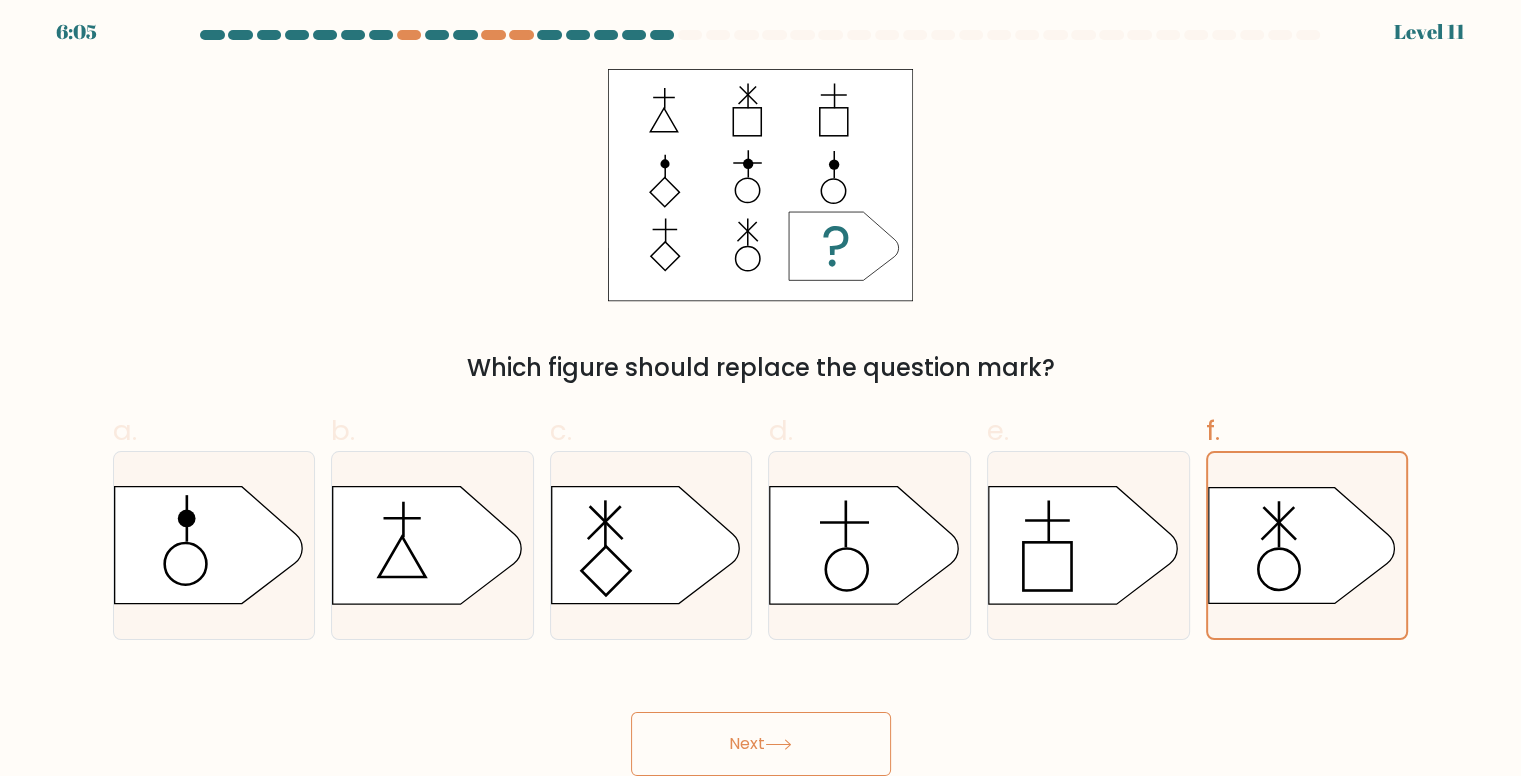 click on "Next" at bounding box center [761, 744] 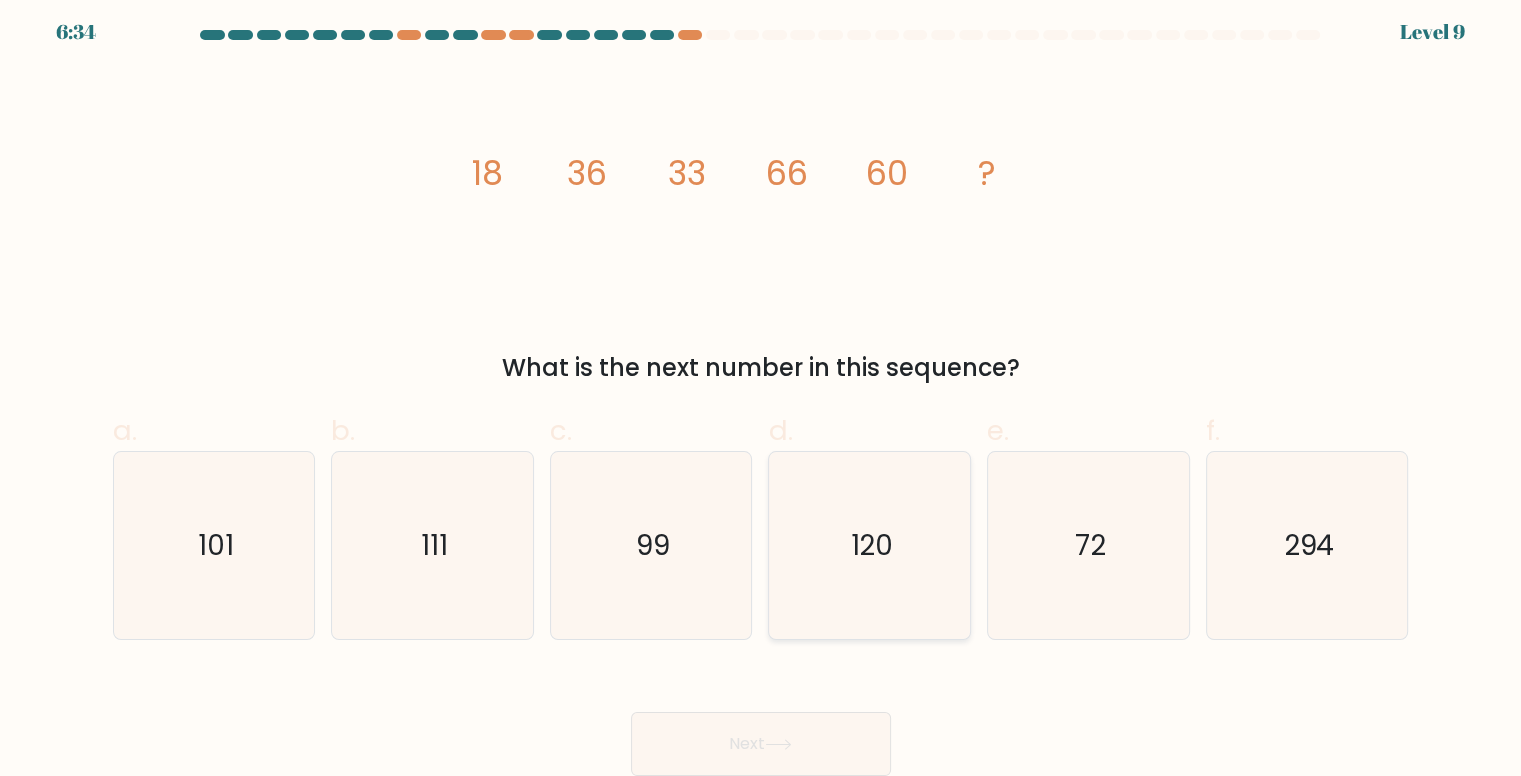 click on "120" at bounding box center (870, 545) 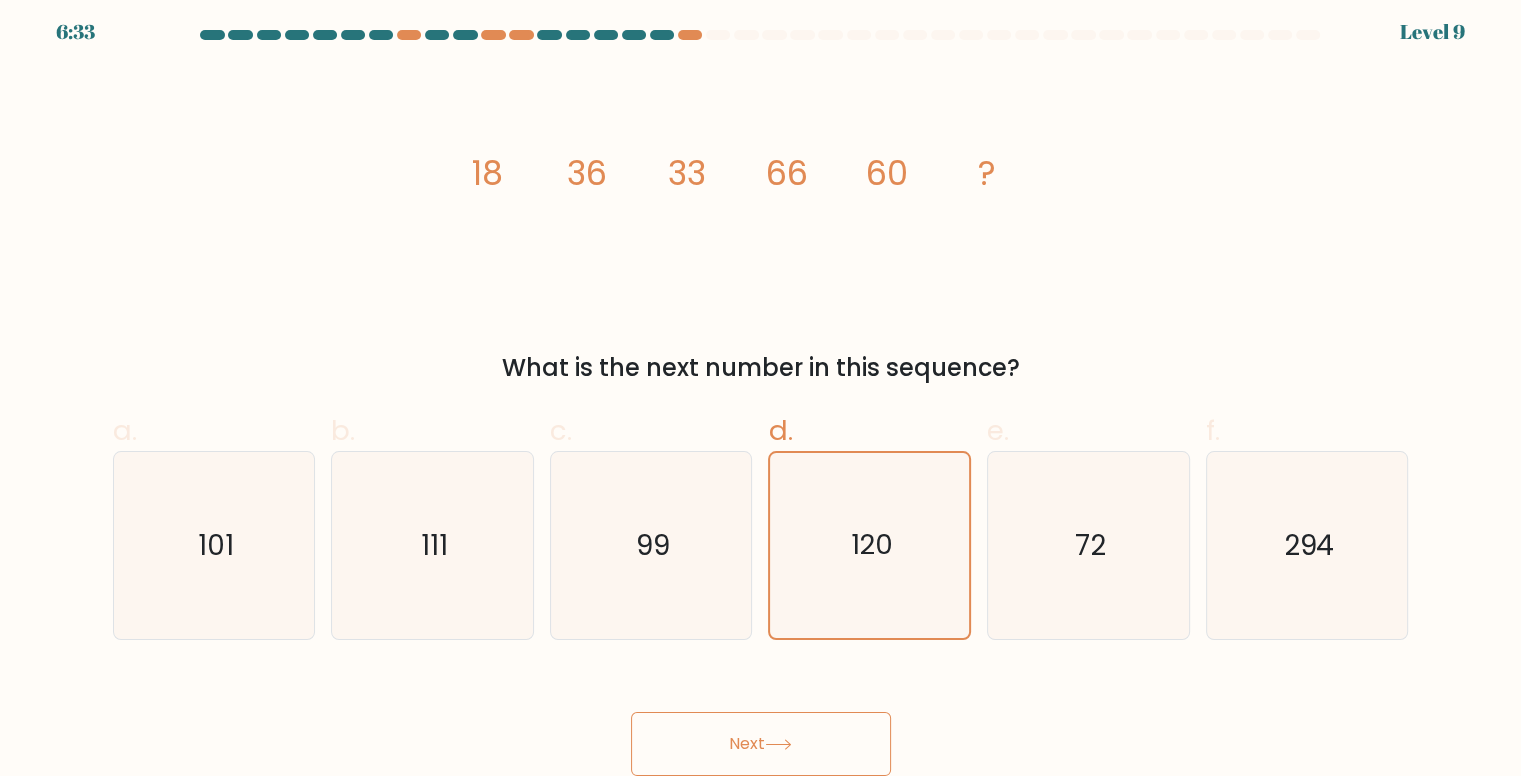click on "Next" at bounding box center [761, 744] 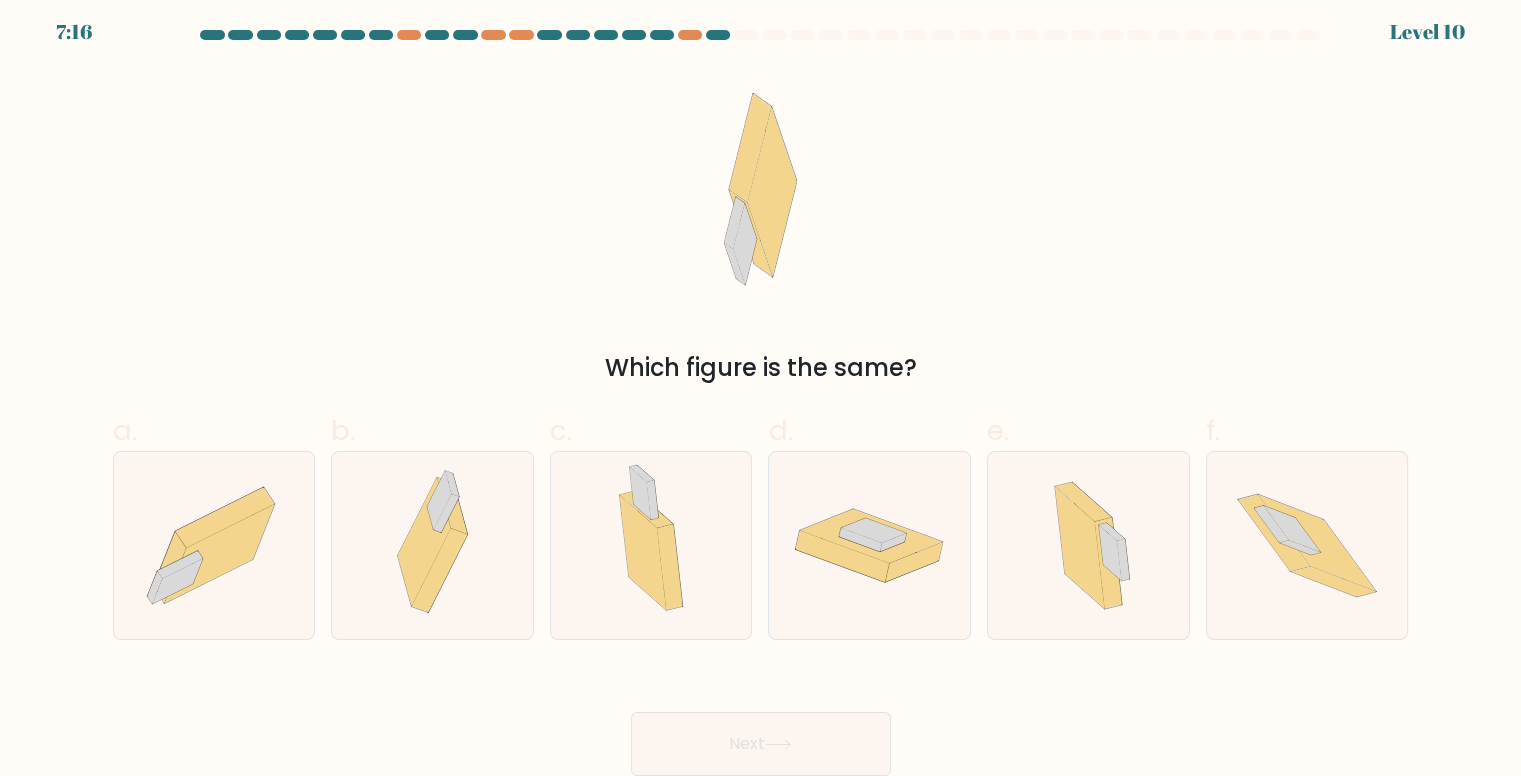 click on "Which figure is the same?" at bounding box center (761, 227) 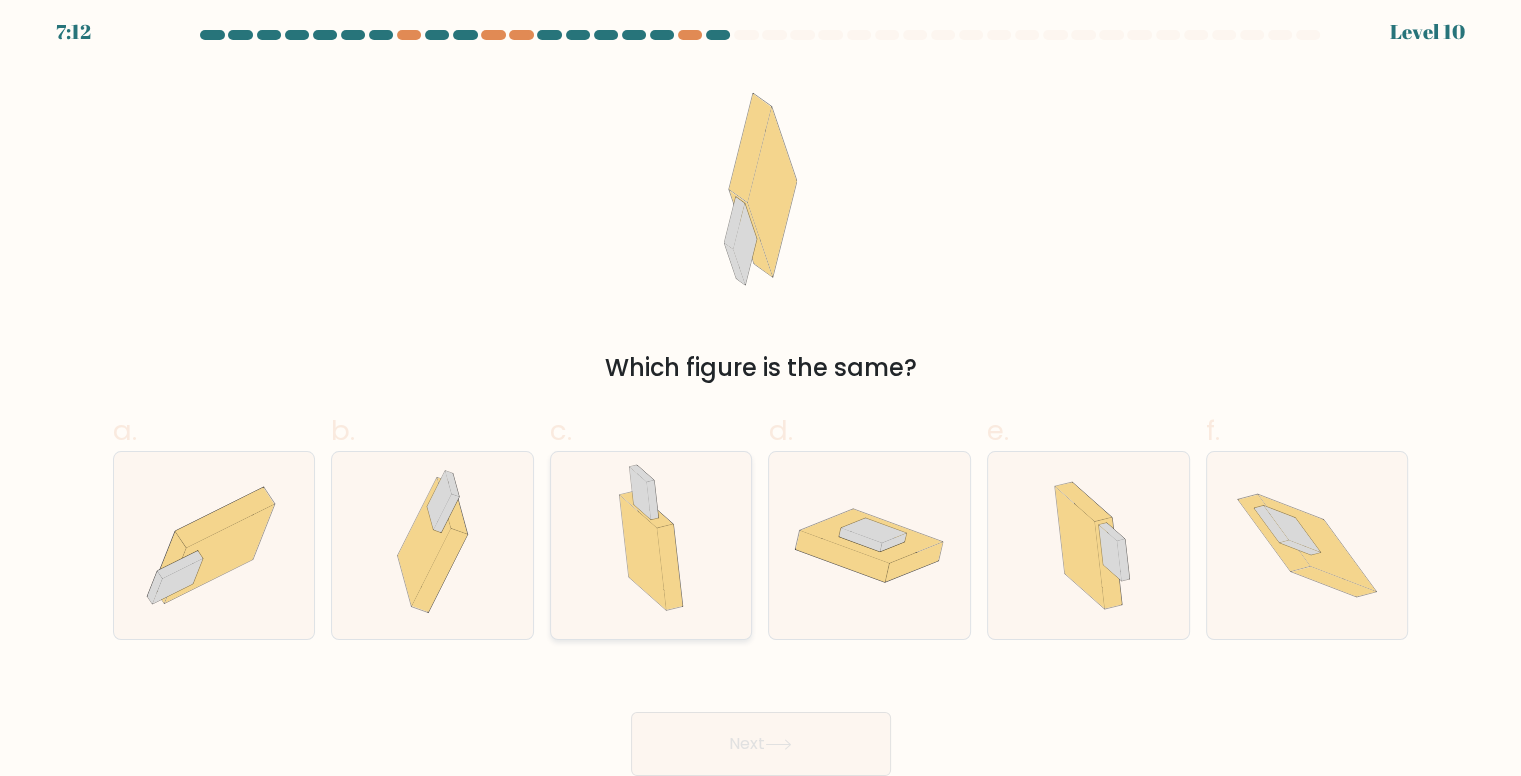 click at bounding box center (669, 567) 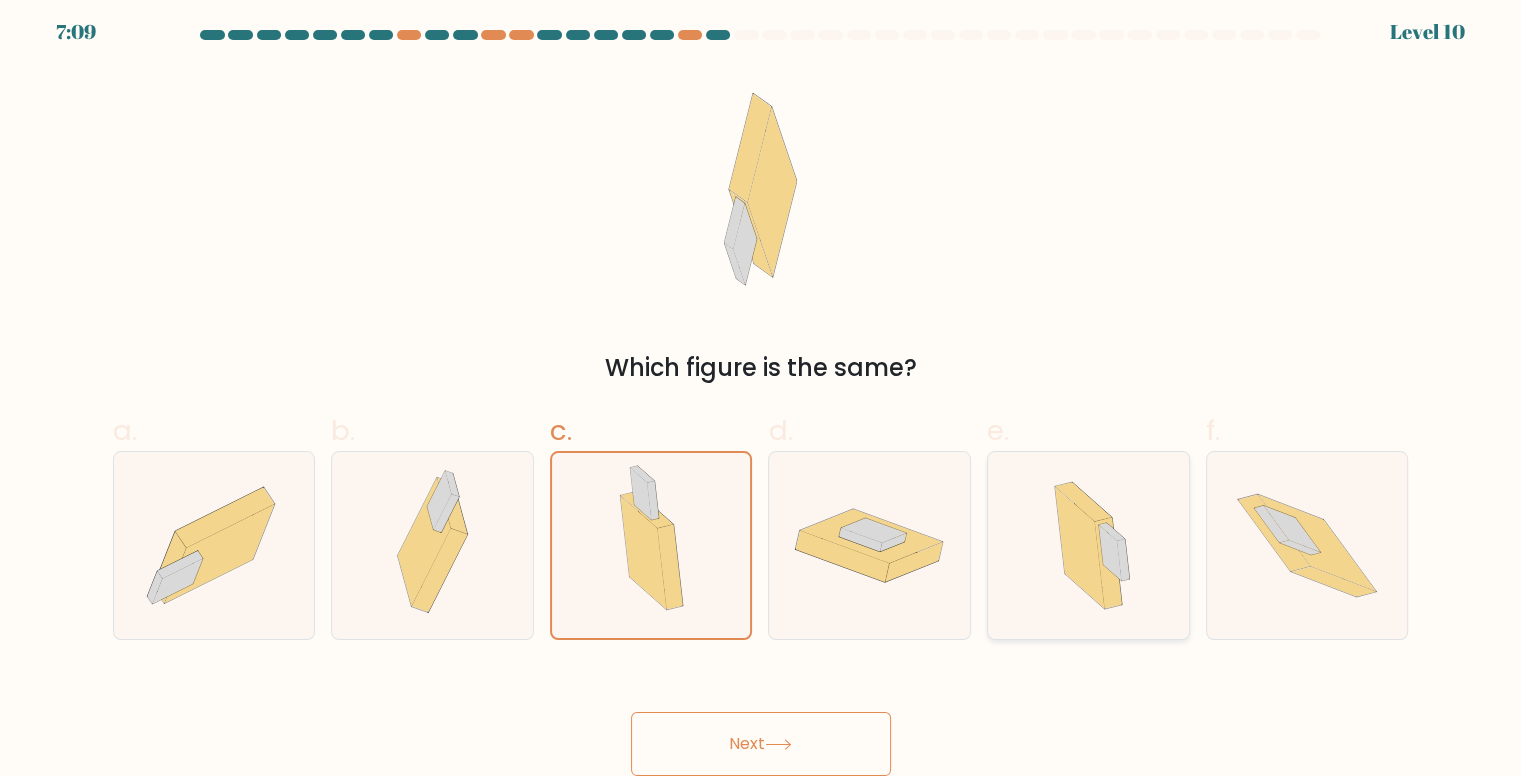 click at bounding box center [1088, 545] 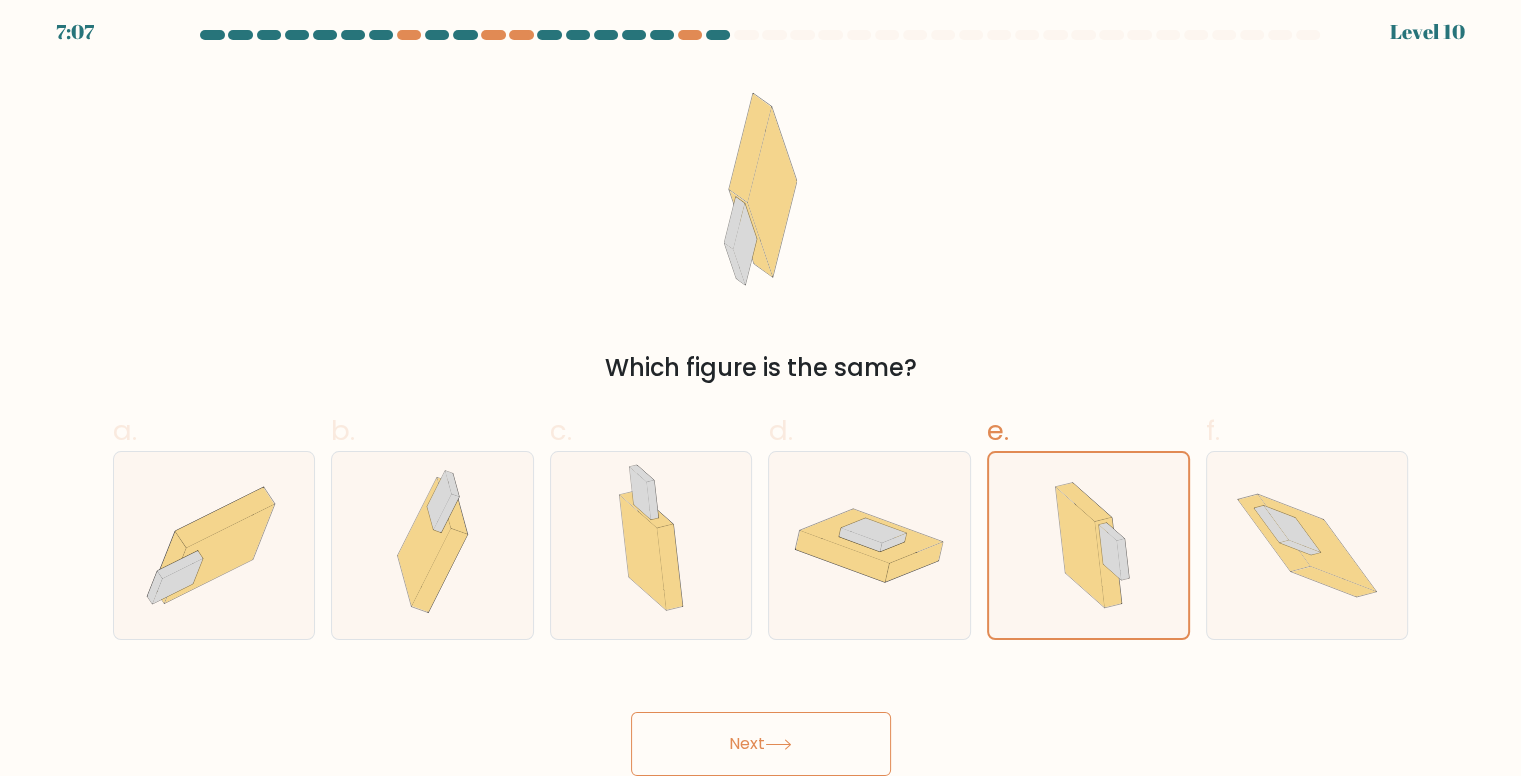 click on "Next" at bounding box center (761, 744) 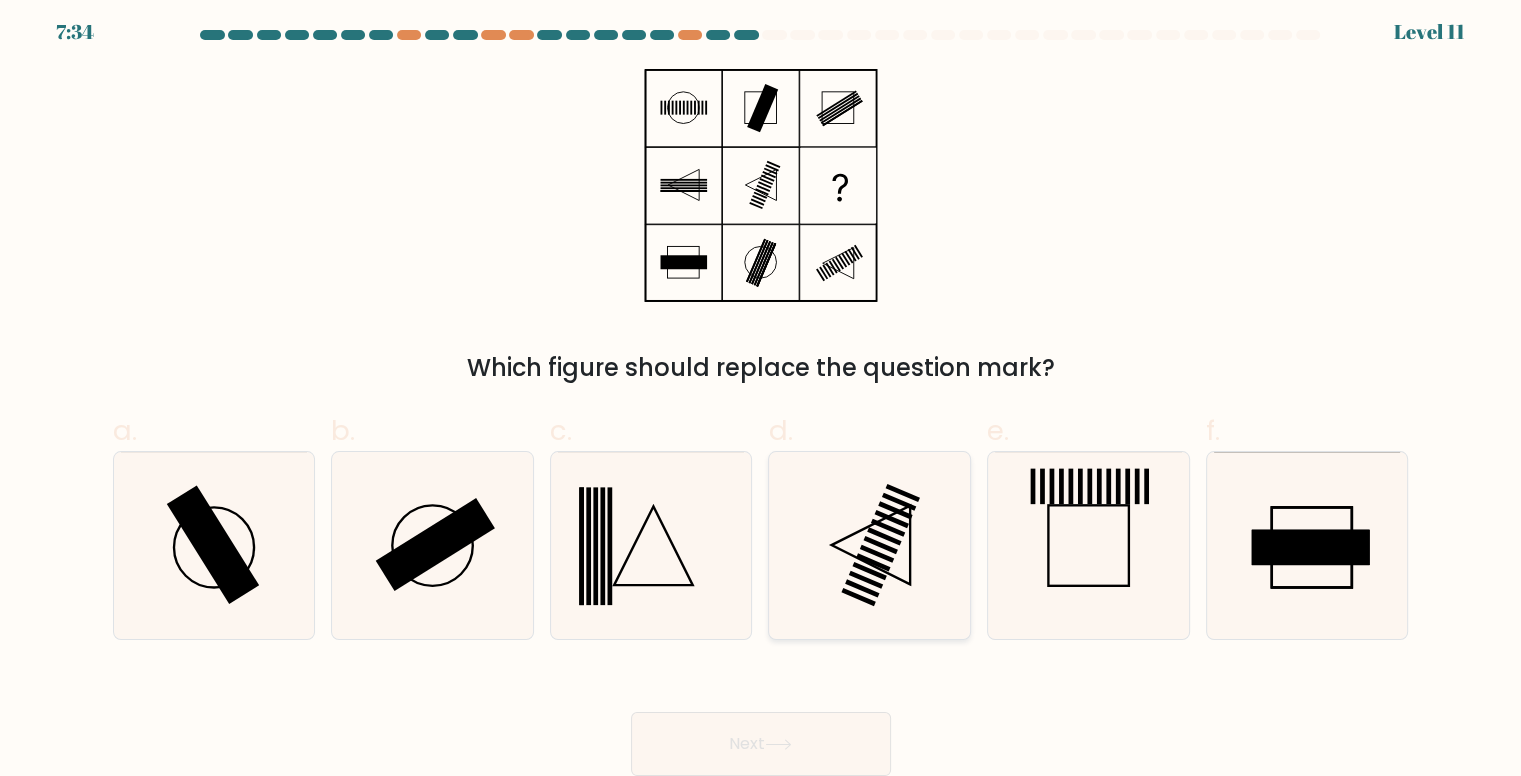 click at bounding box center [870, 545] 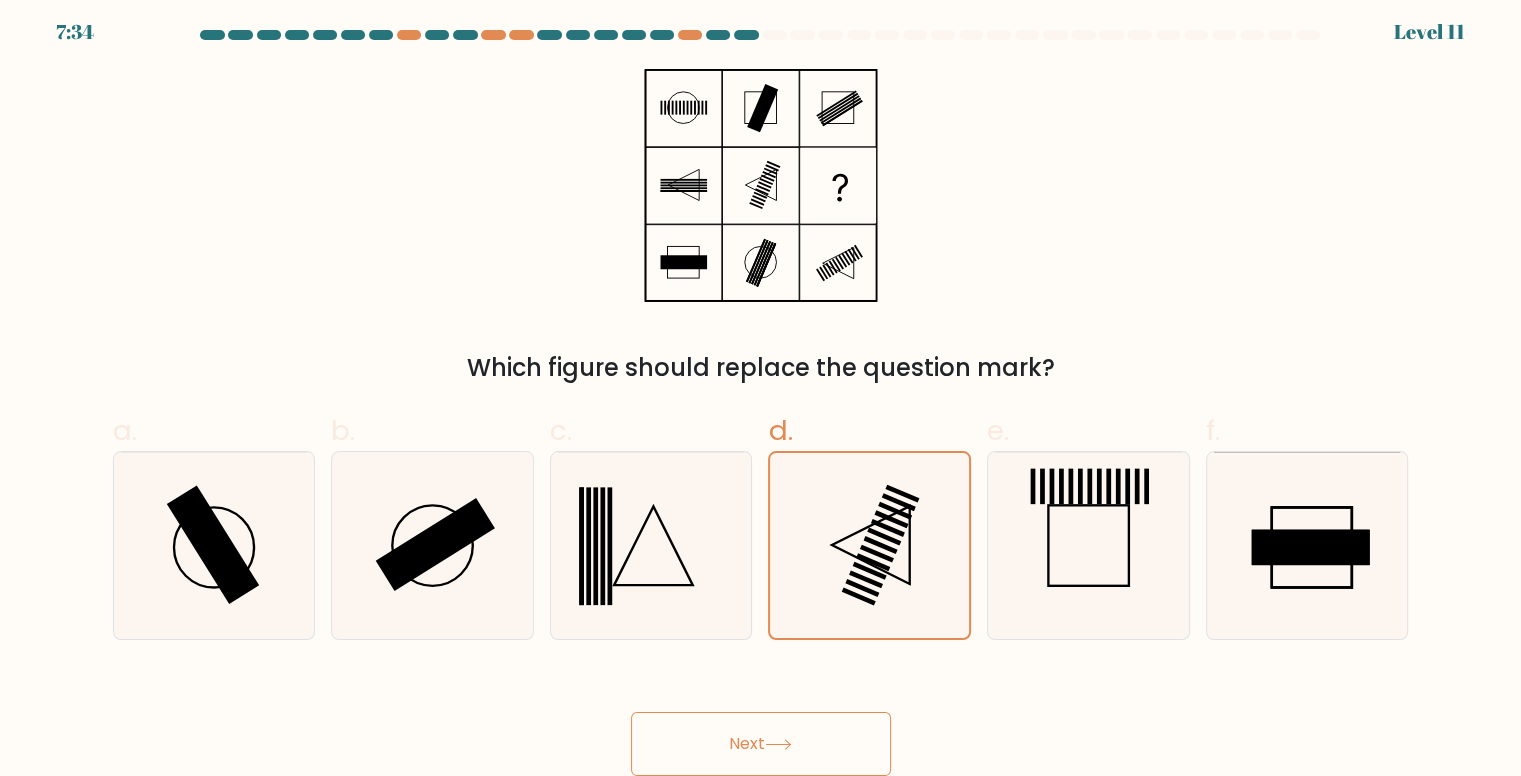 click at bounding box center (778, 744) 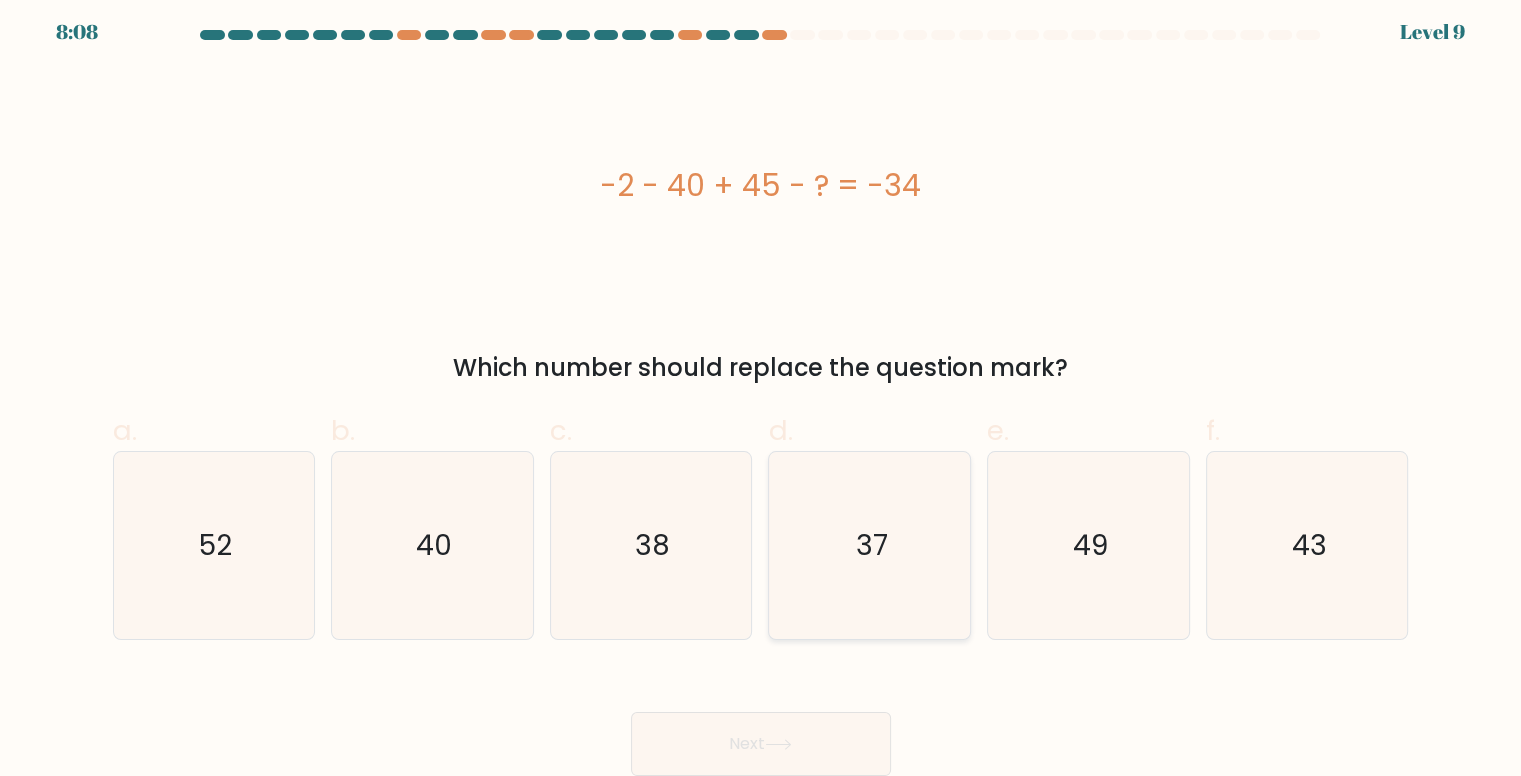 click on "37" at bounding box center [870, 545] 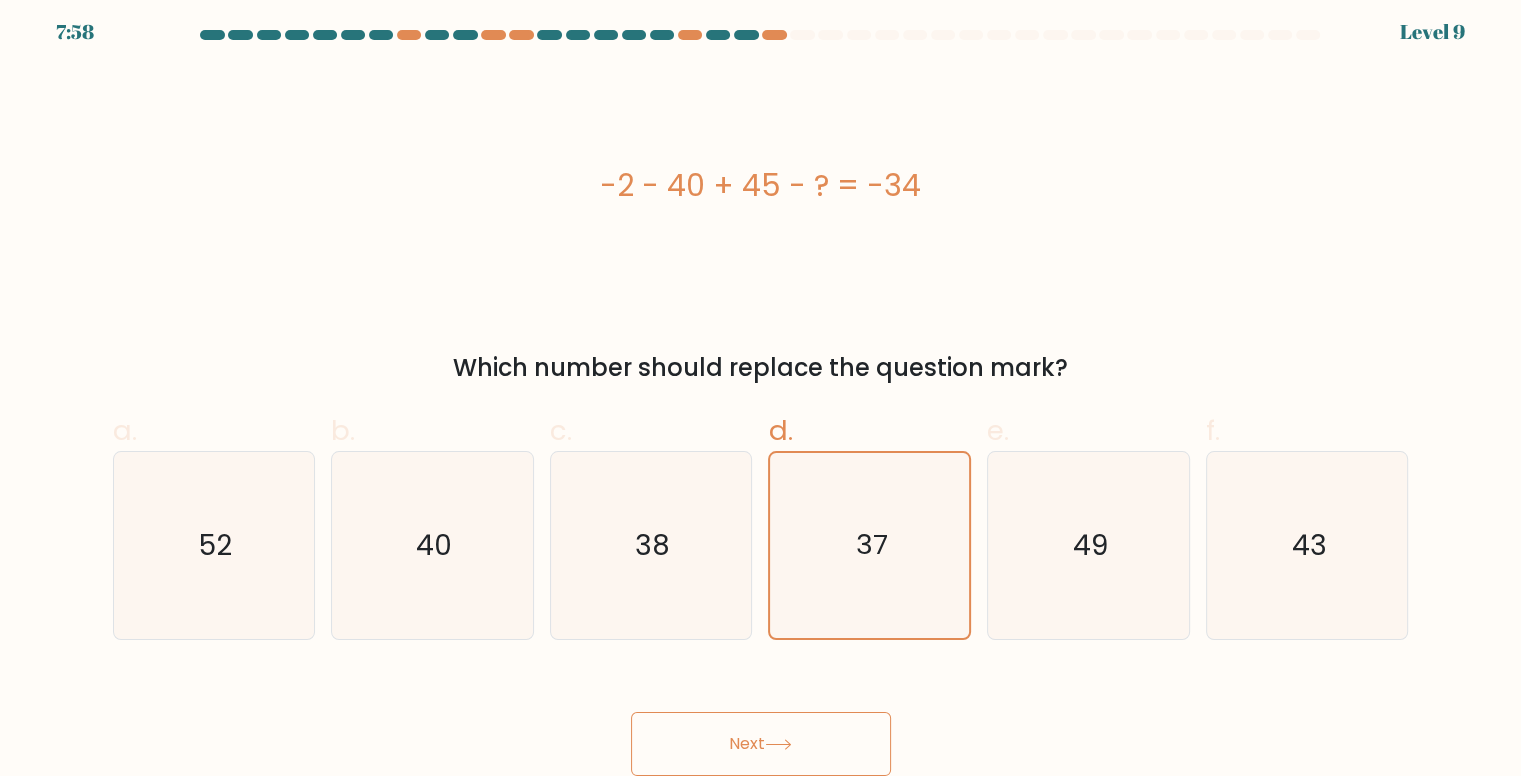 click on "Next" at bounding box center [761, 744] 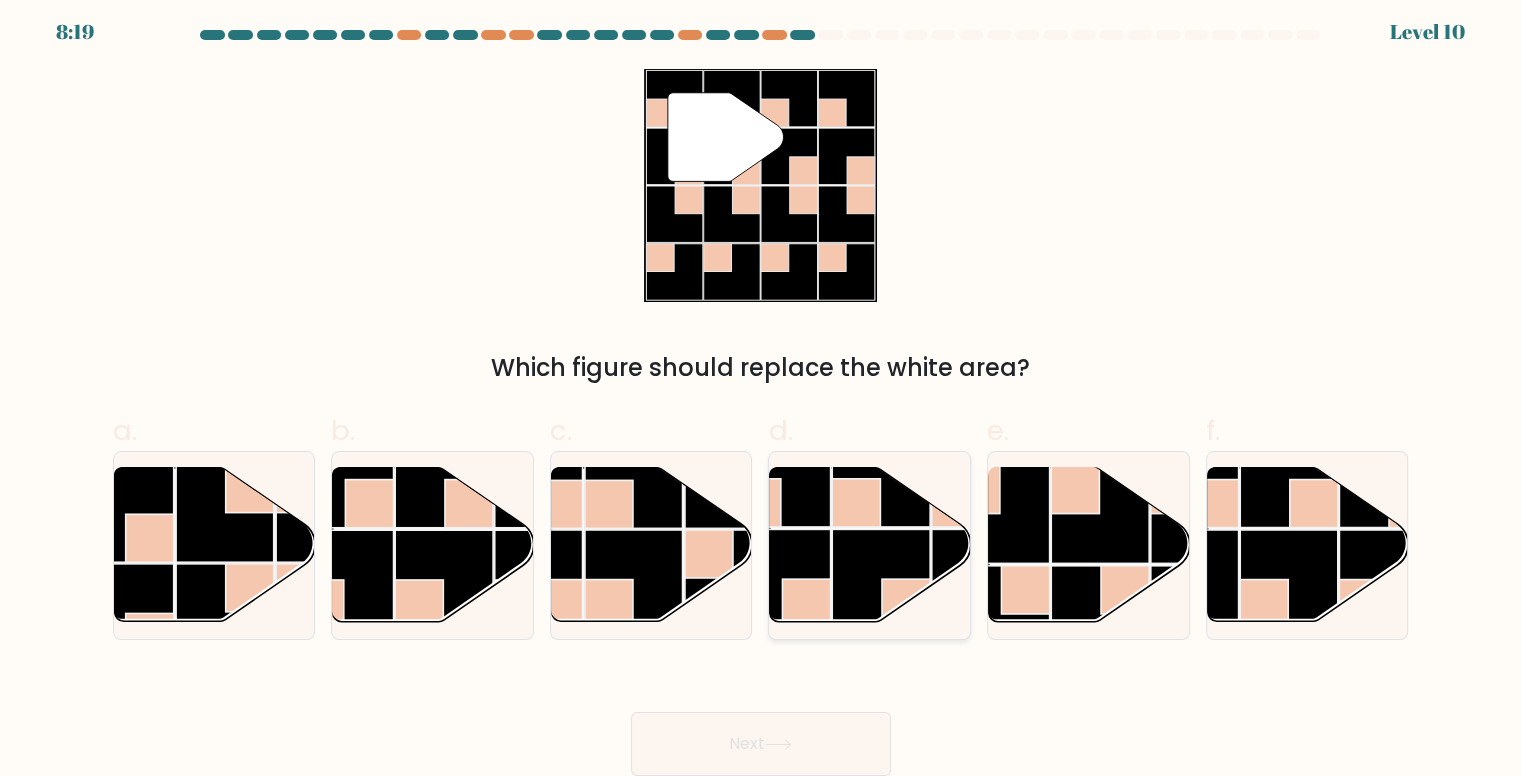 click at bounding box center [782, 478] 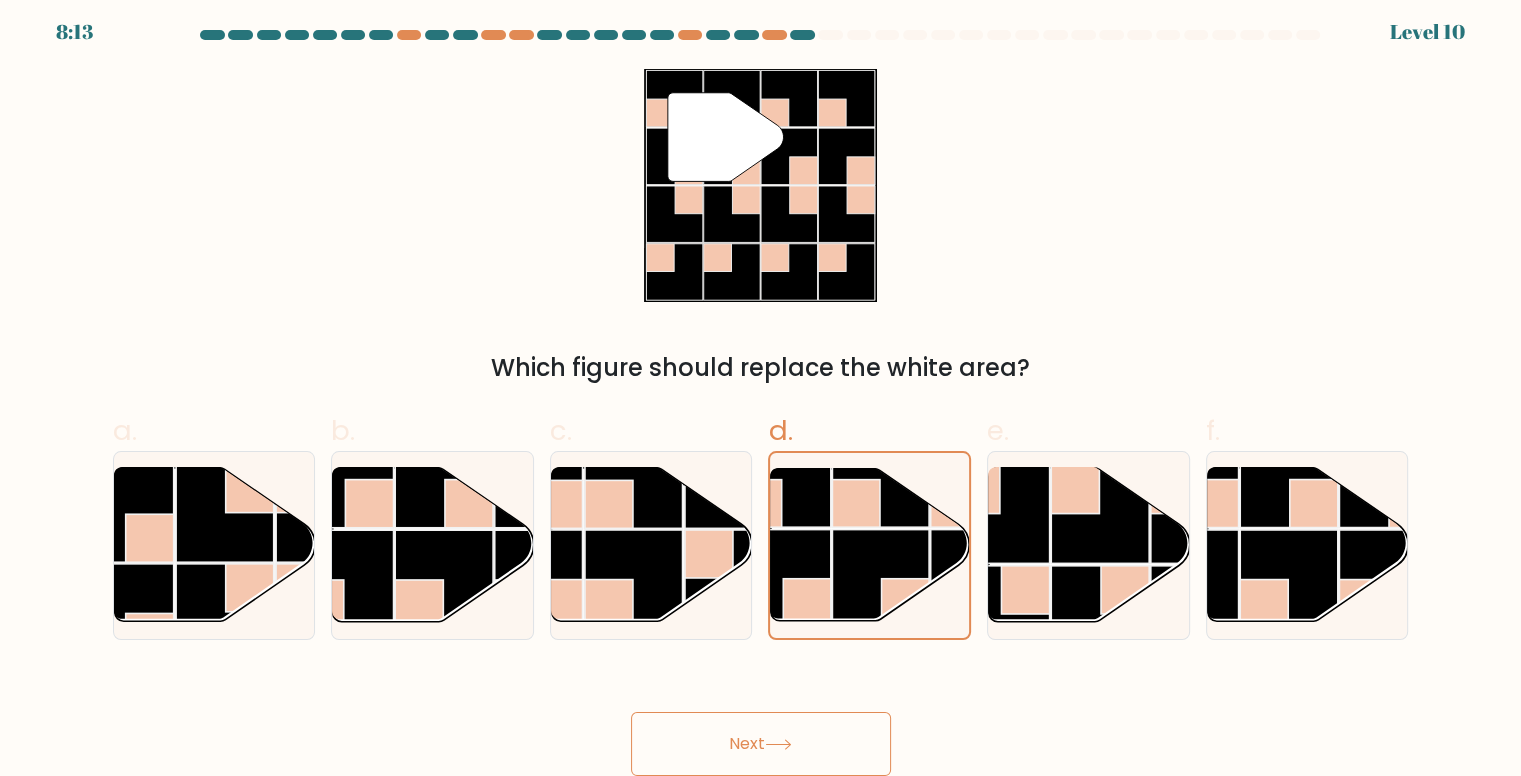 click on "Next" at bounding box center (761, 744) 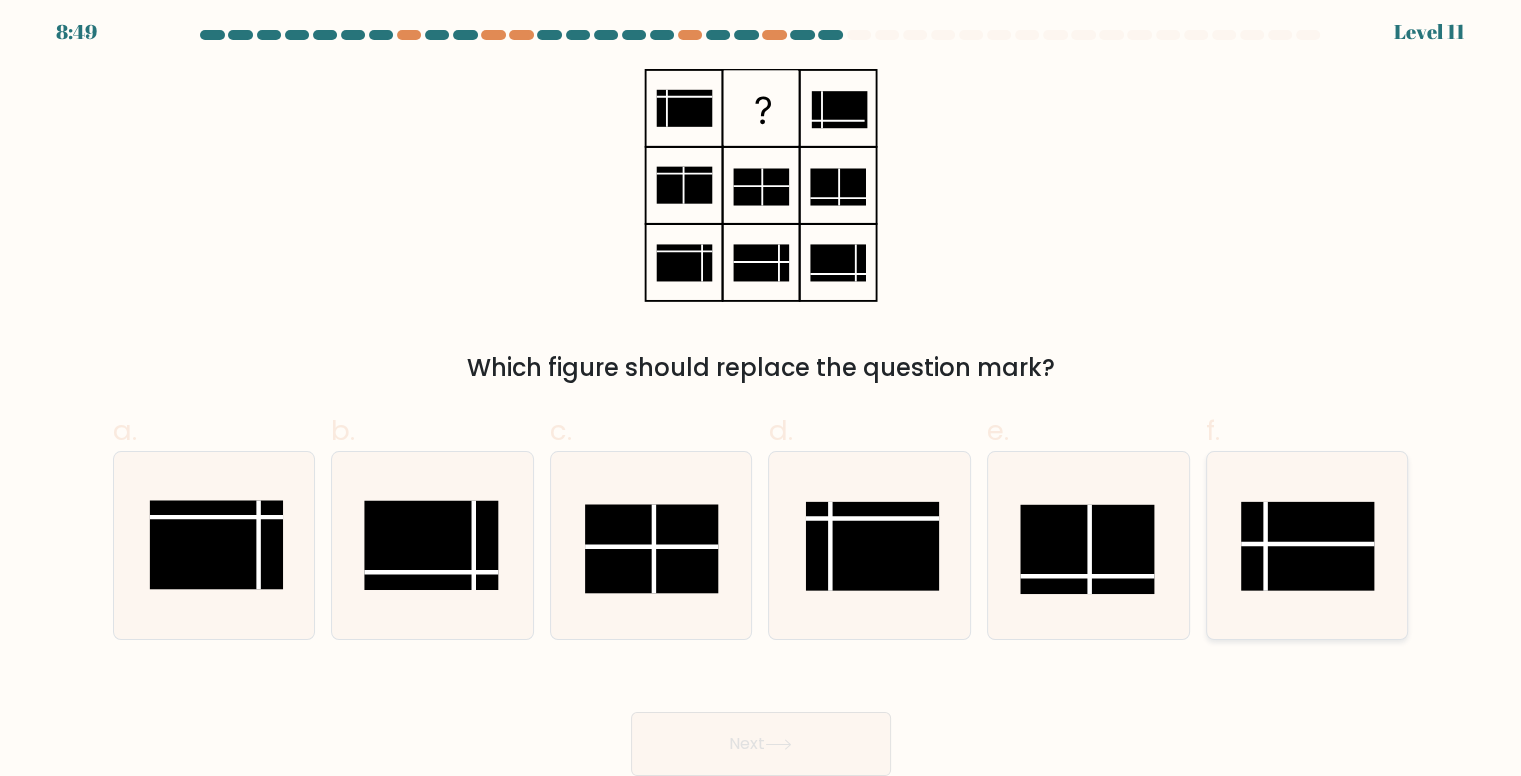 click at bounding box center [1308, 546] 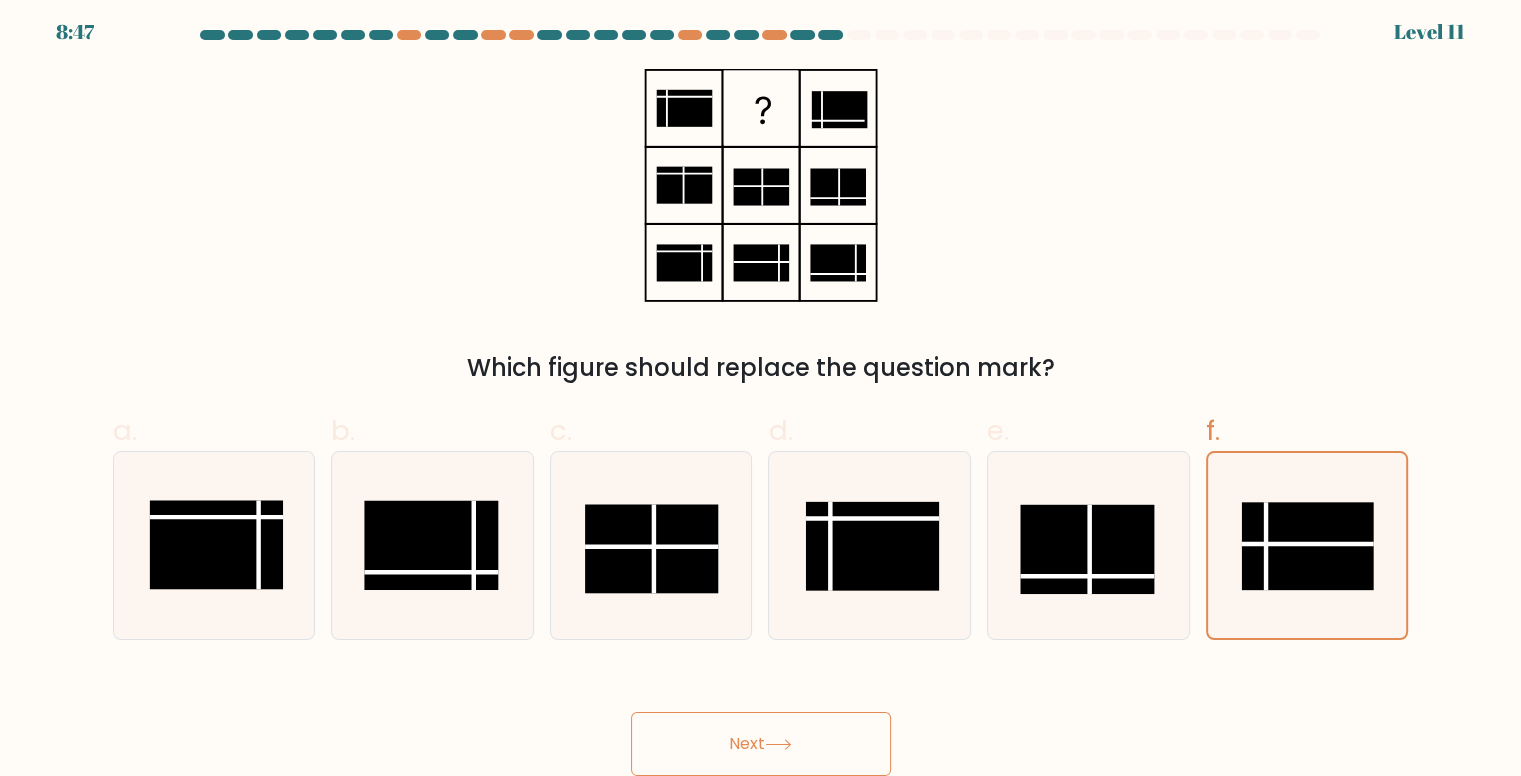 click on "Next" at bounding box center (761, 744) 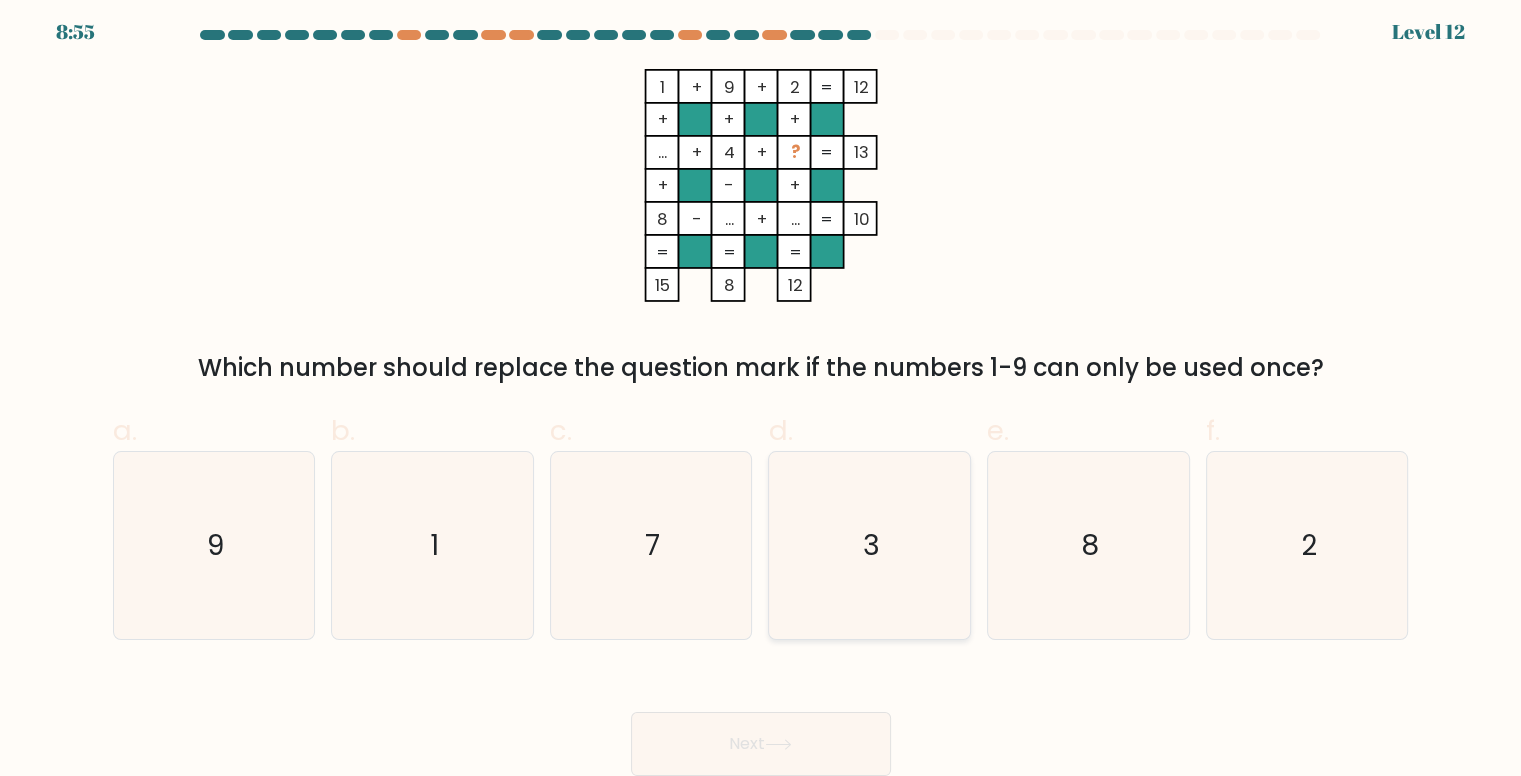click on "3" at bounding box center [870, 545] 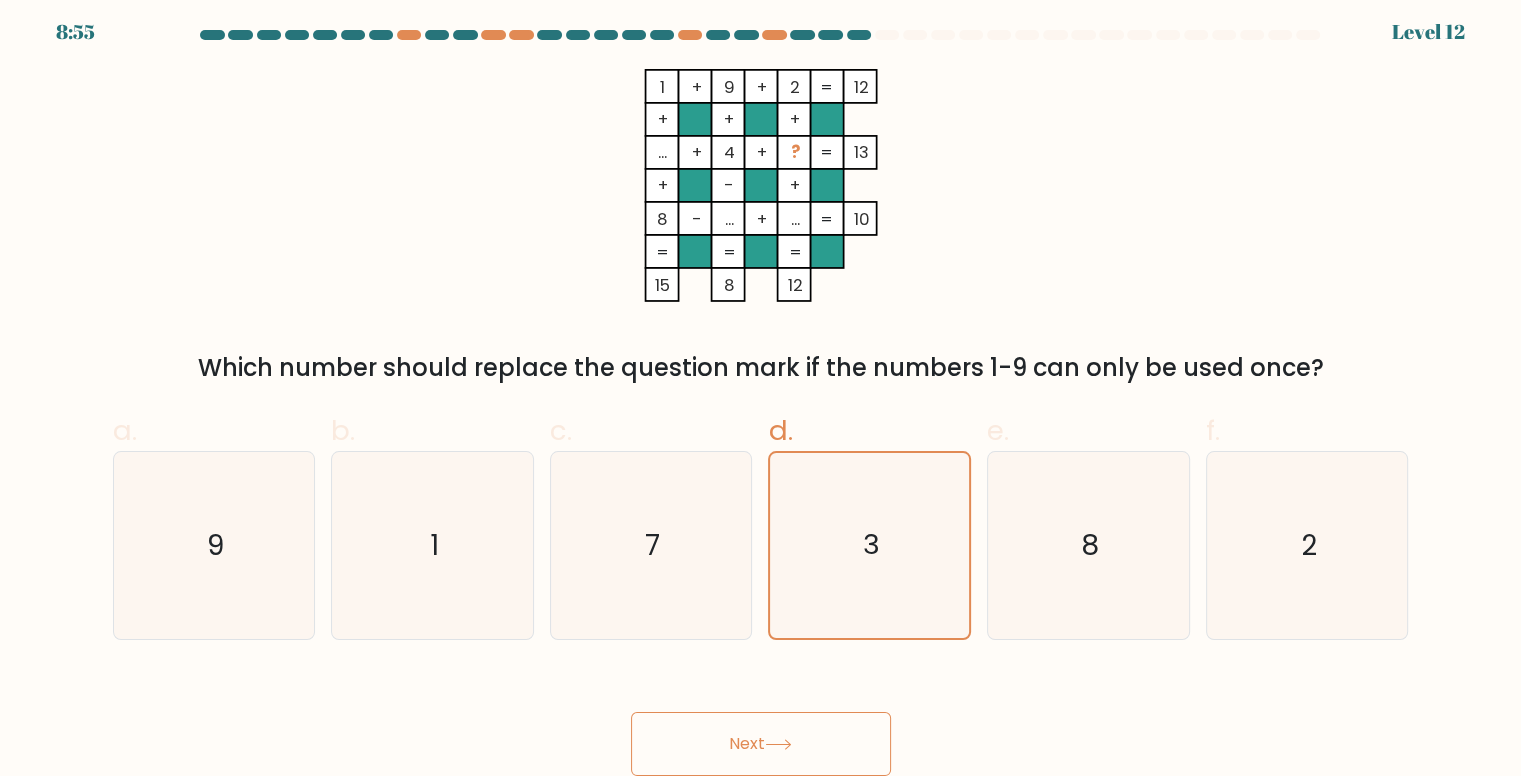 click on "Next" at bounding box center [761, 744] 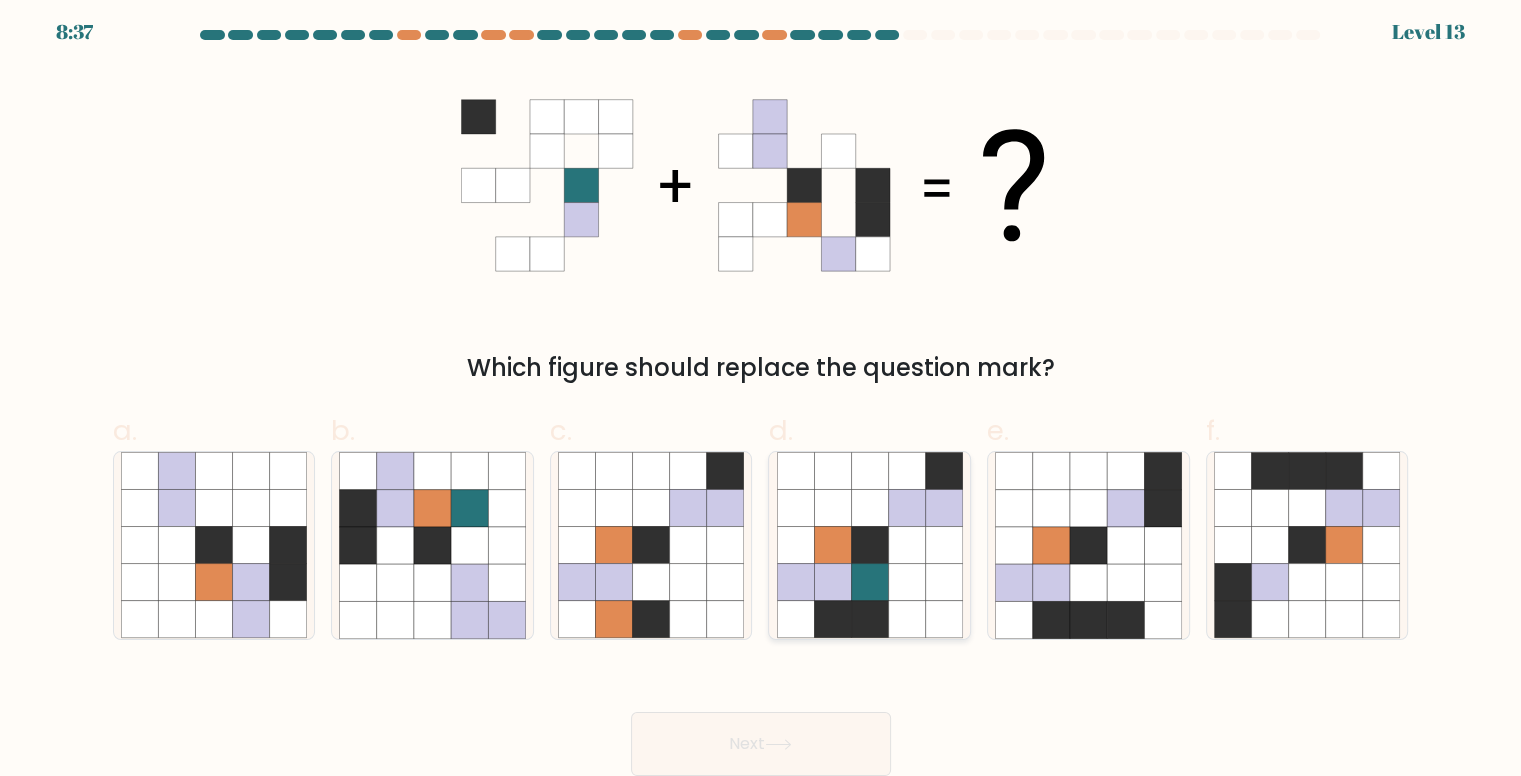 click at bounding box center (869, 545) 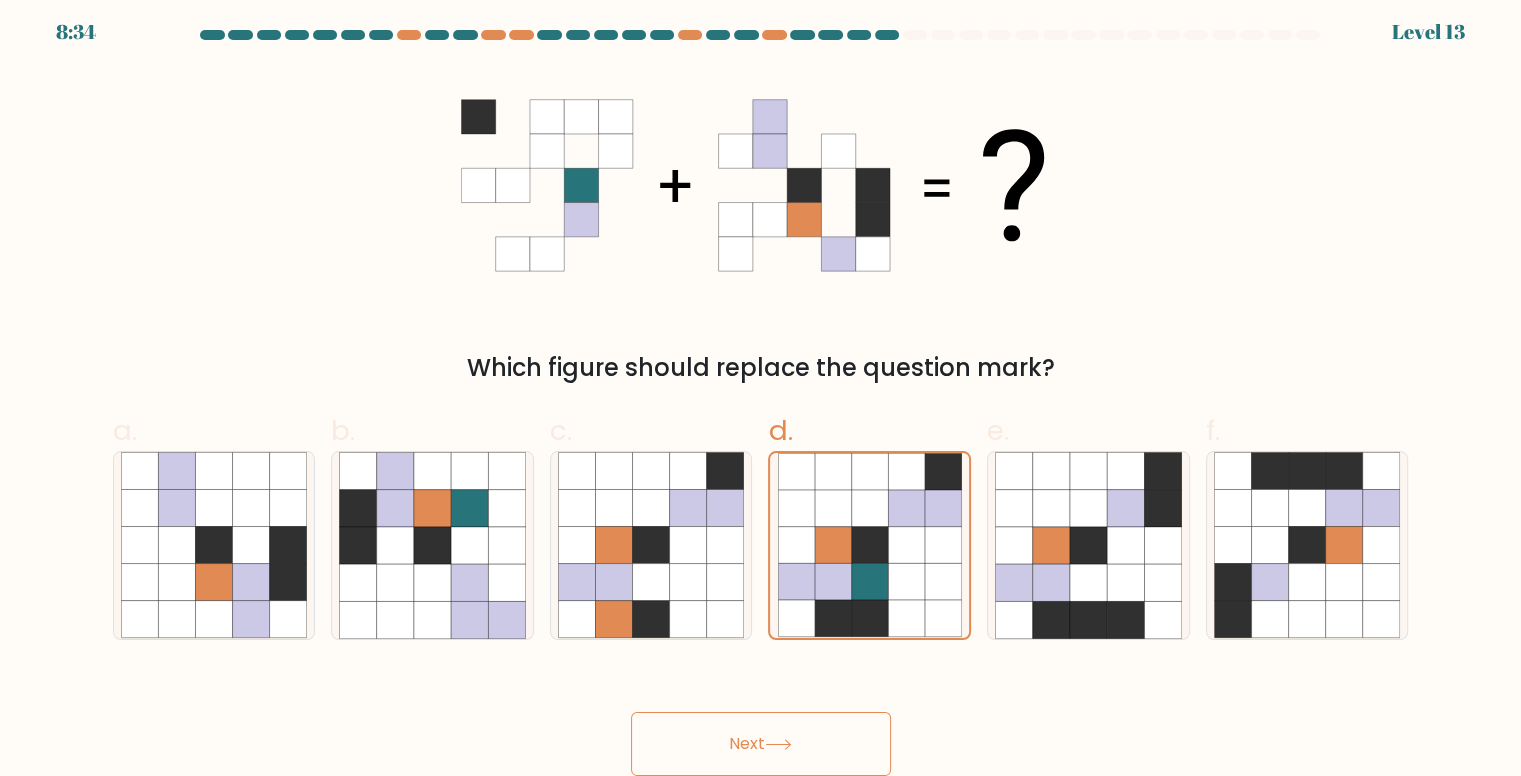 click on "Next" at bounding box center (761, 744) 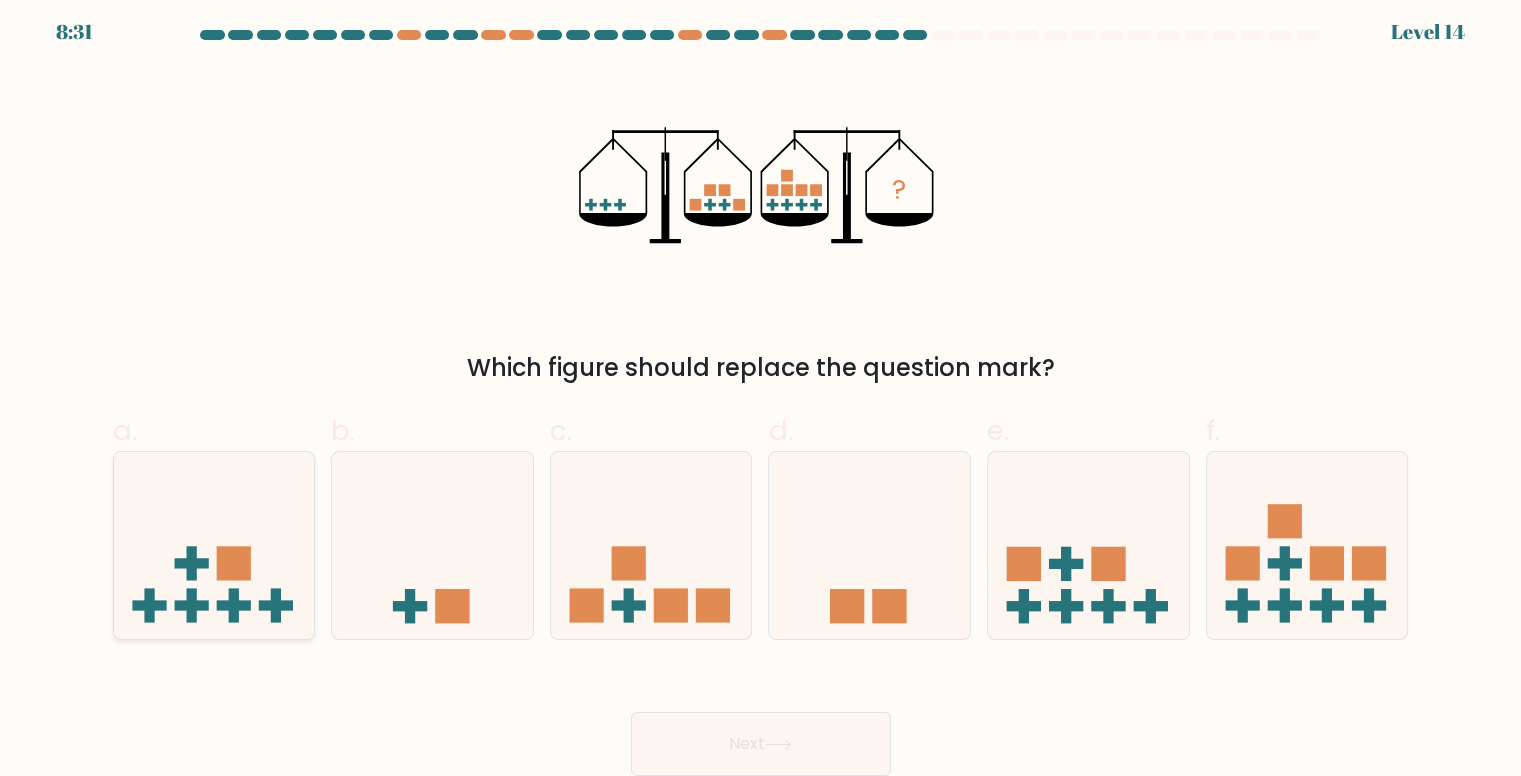 click at bounding box center (214, 545) 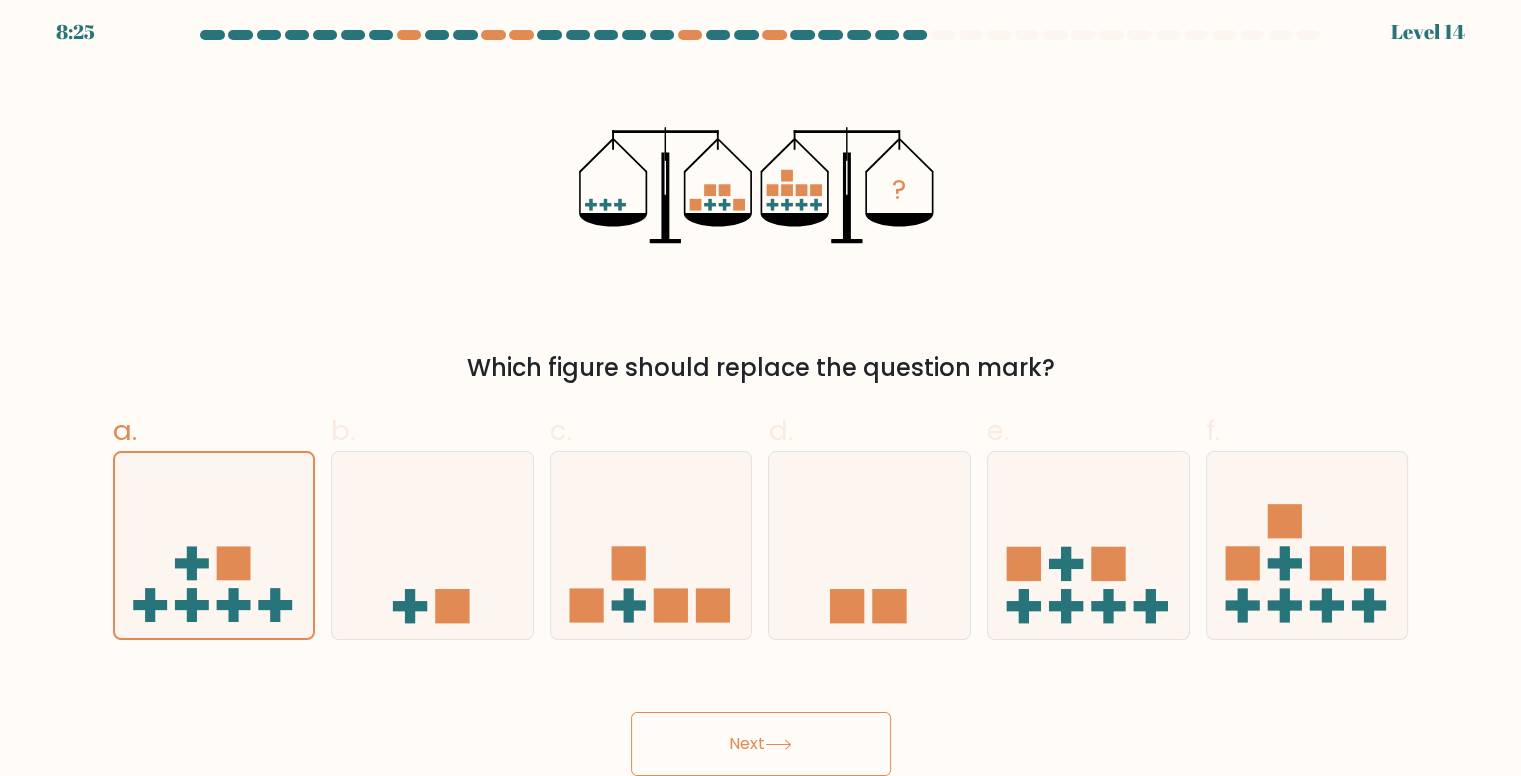 click on "Next" at bounding box center (761, 744) 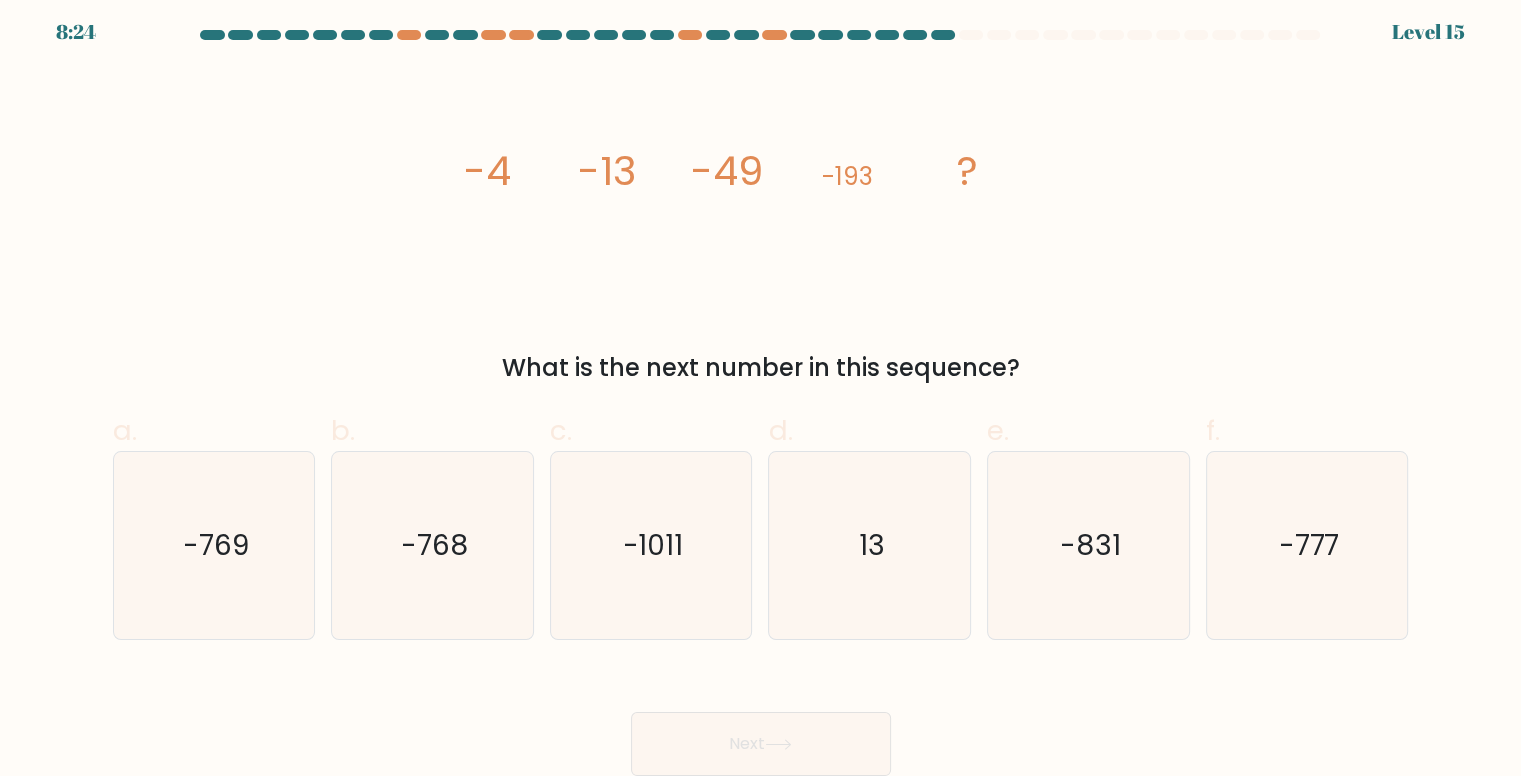 click on "image/svg+xml
-4
-13
-49
-193
?
What is the next number in this sequence?" at bounding box center [761, 227] 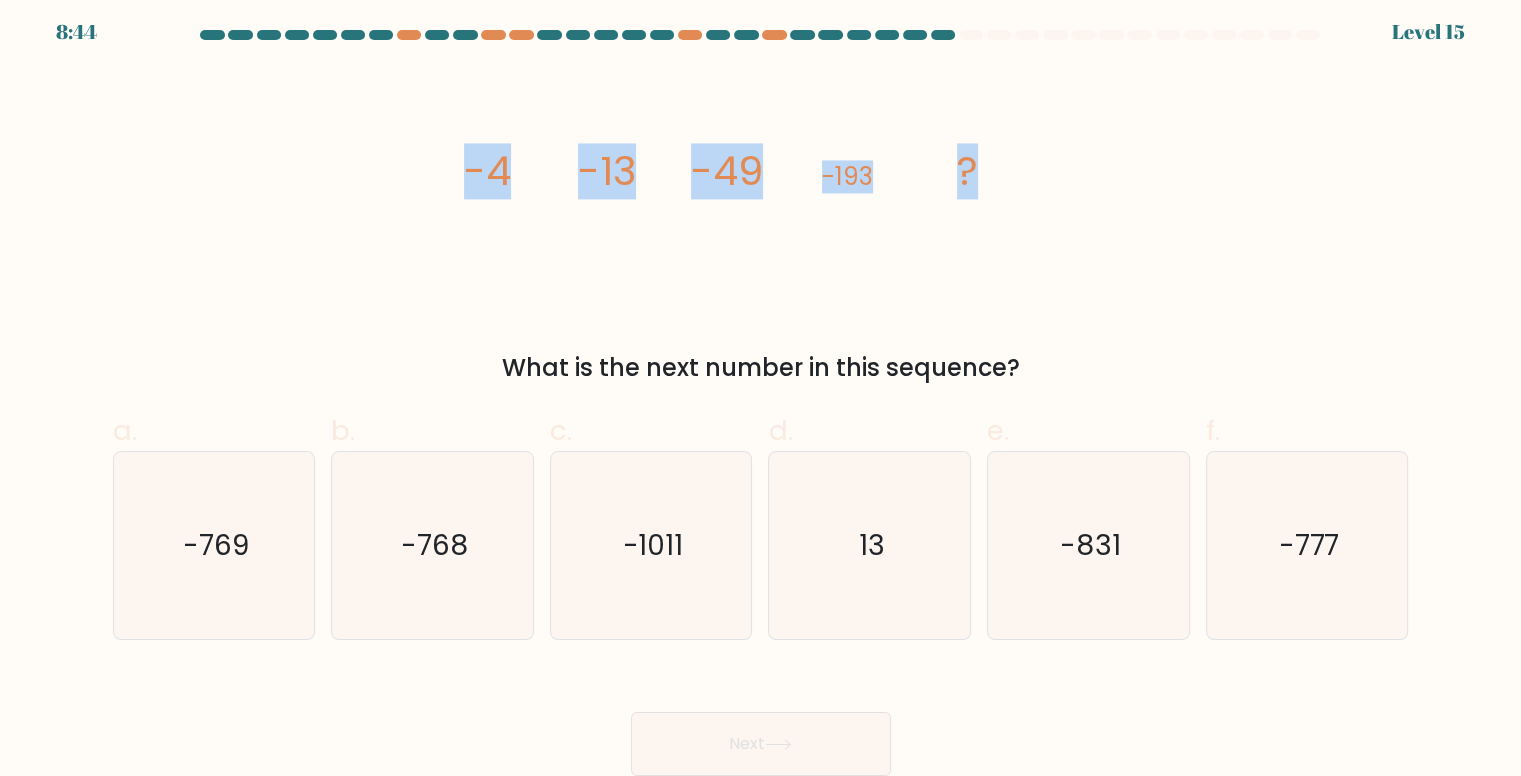 drag, startPoint x: 445, startPoint y: 159, endPoint x: 1046, endPoint y: 142, distance: 601.24036 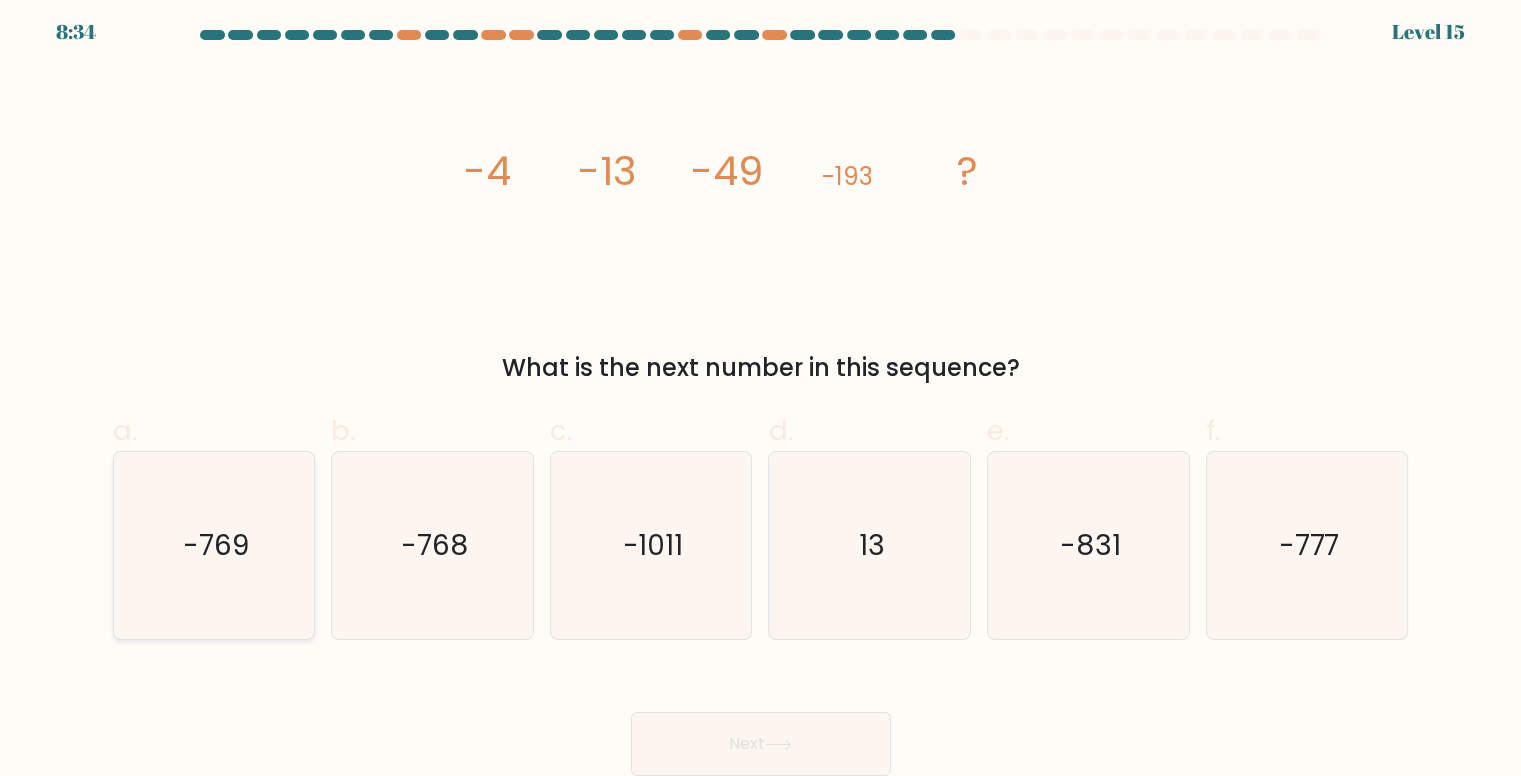 click on "-769" at bounding box center [214, 545] 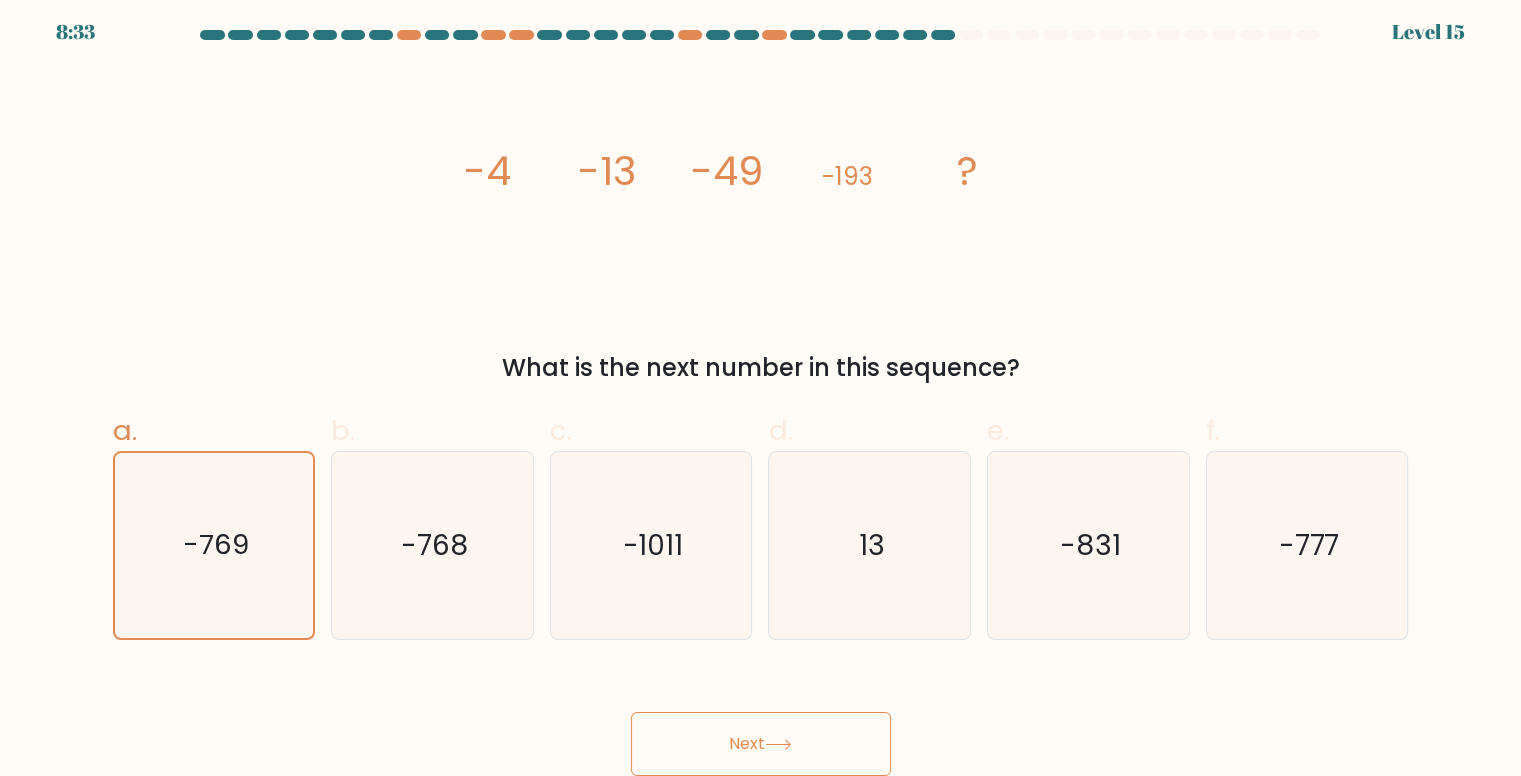 click on "Next" at bounding box center (761, 744) 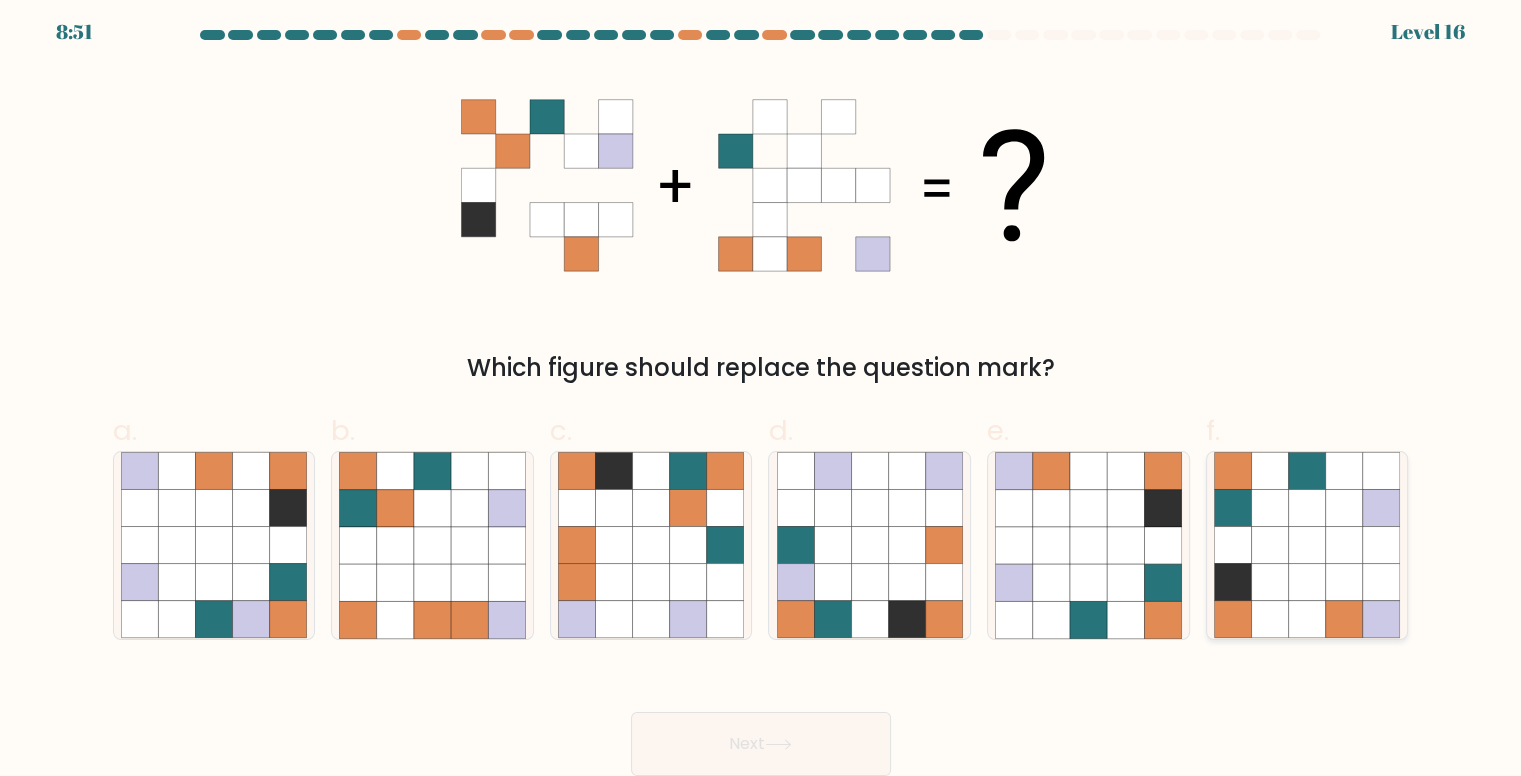 click at bounding box center [1269, 545] 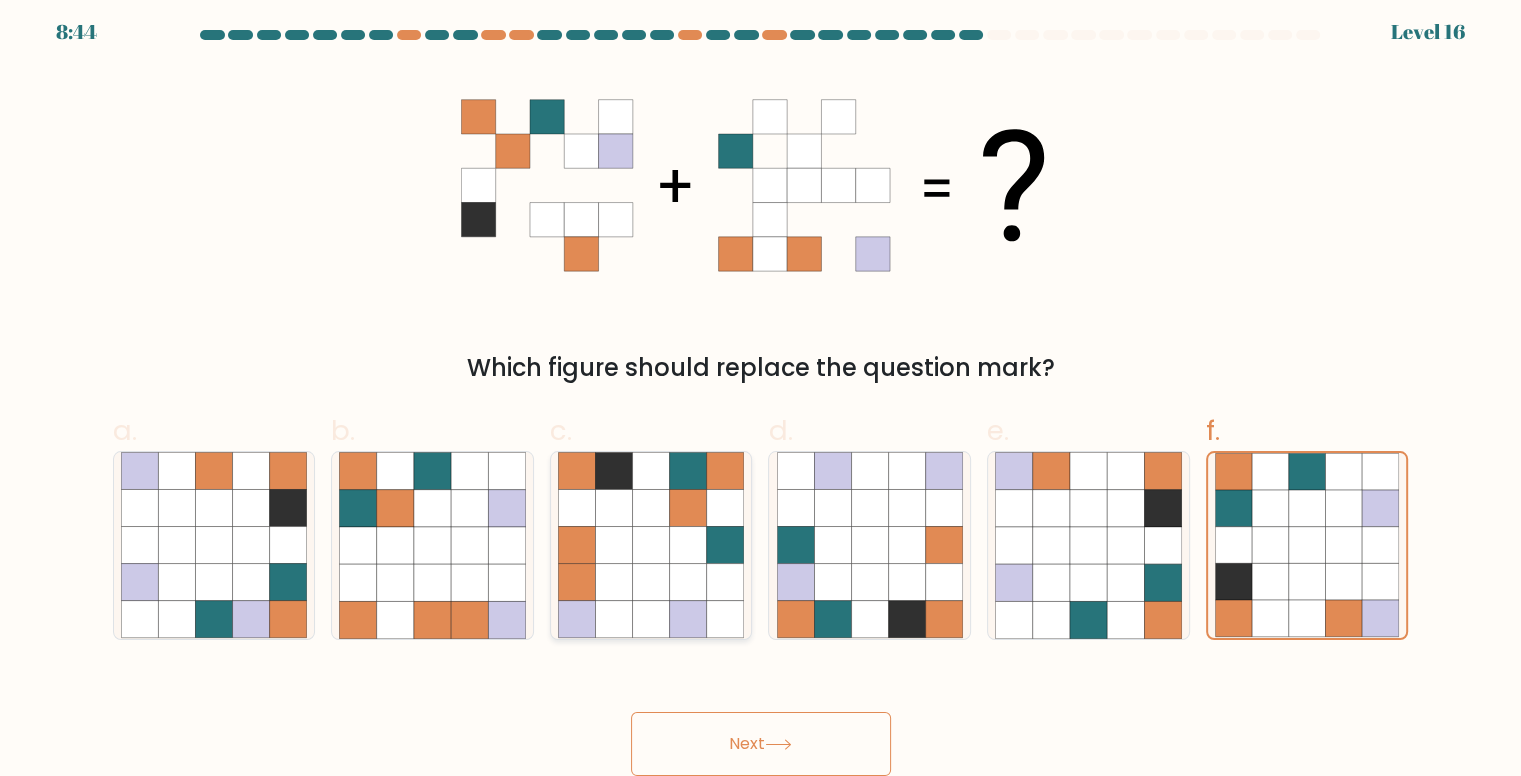 click at bounding box center [688, 545] 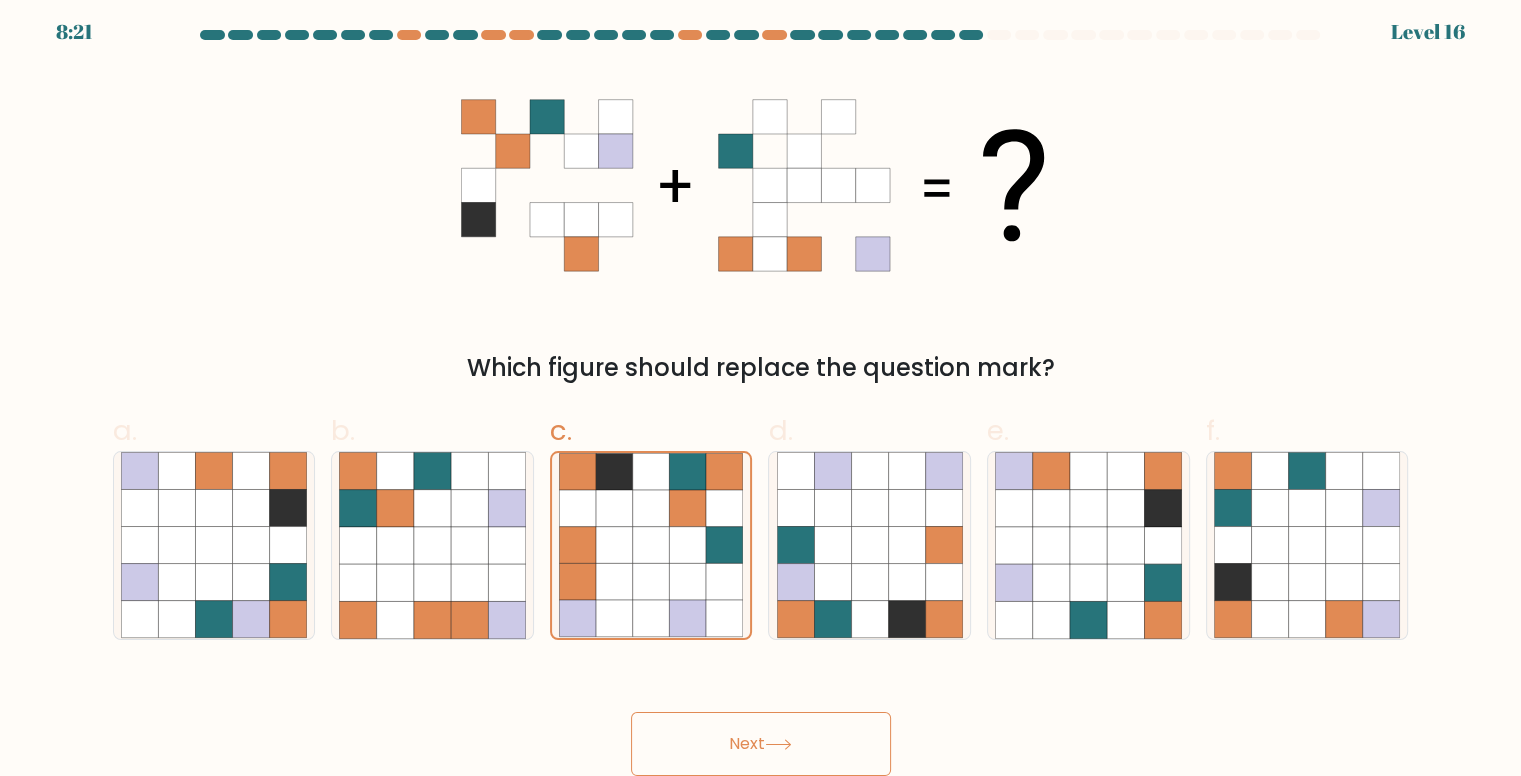 click on "Next" at bounding box center [761, 744] 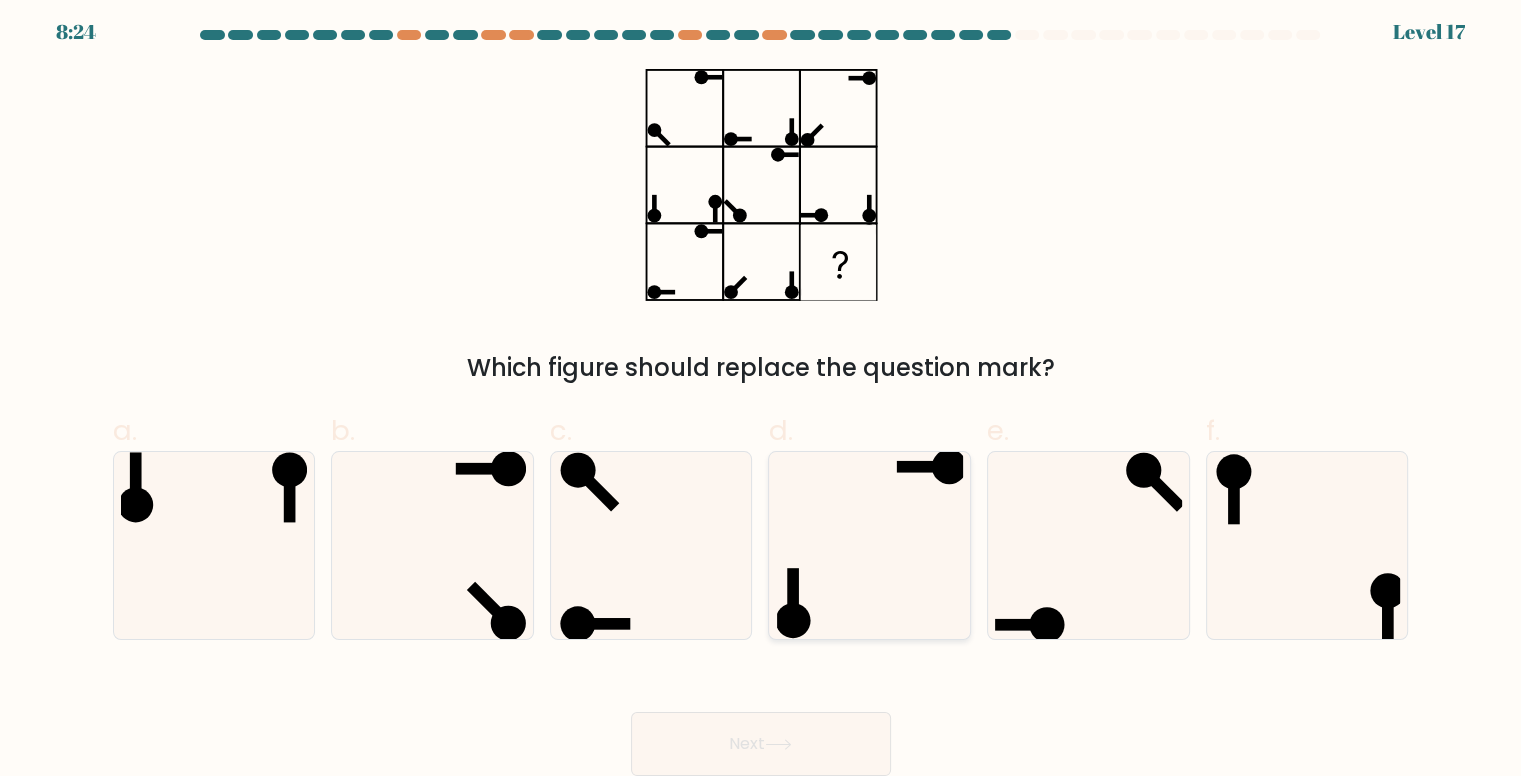 click at bounding box center (870, 545) 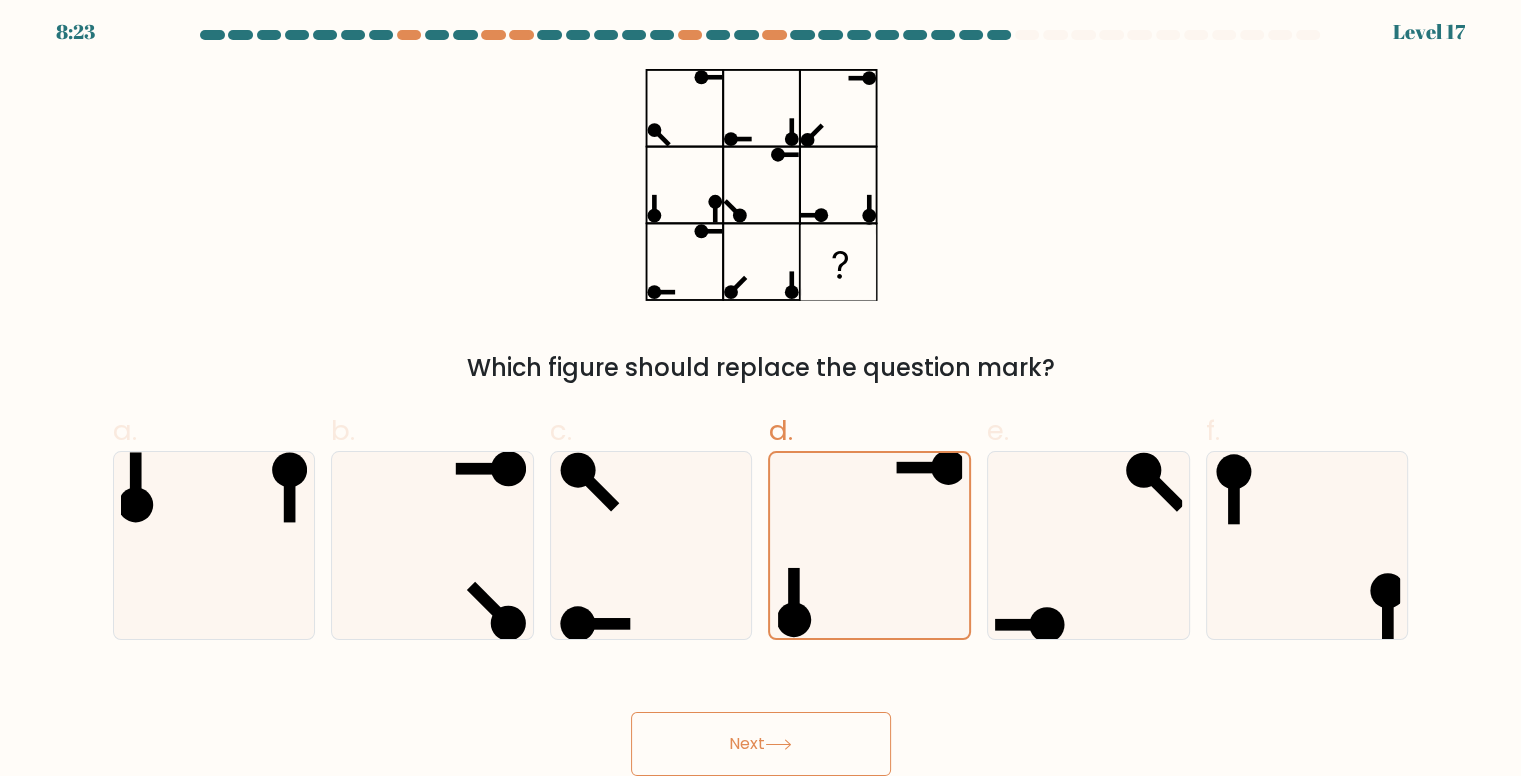 click on "Next" at bounding box center [761, 744] 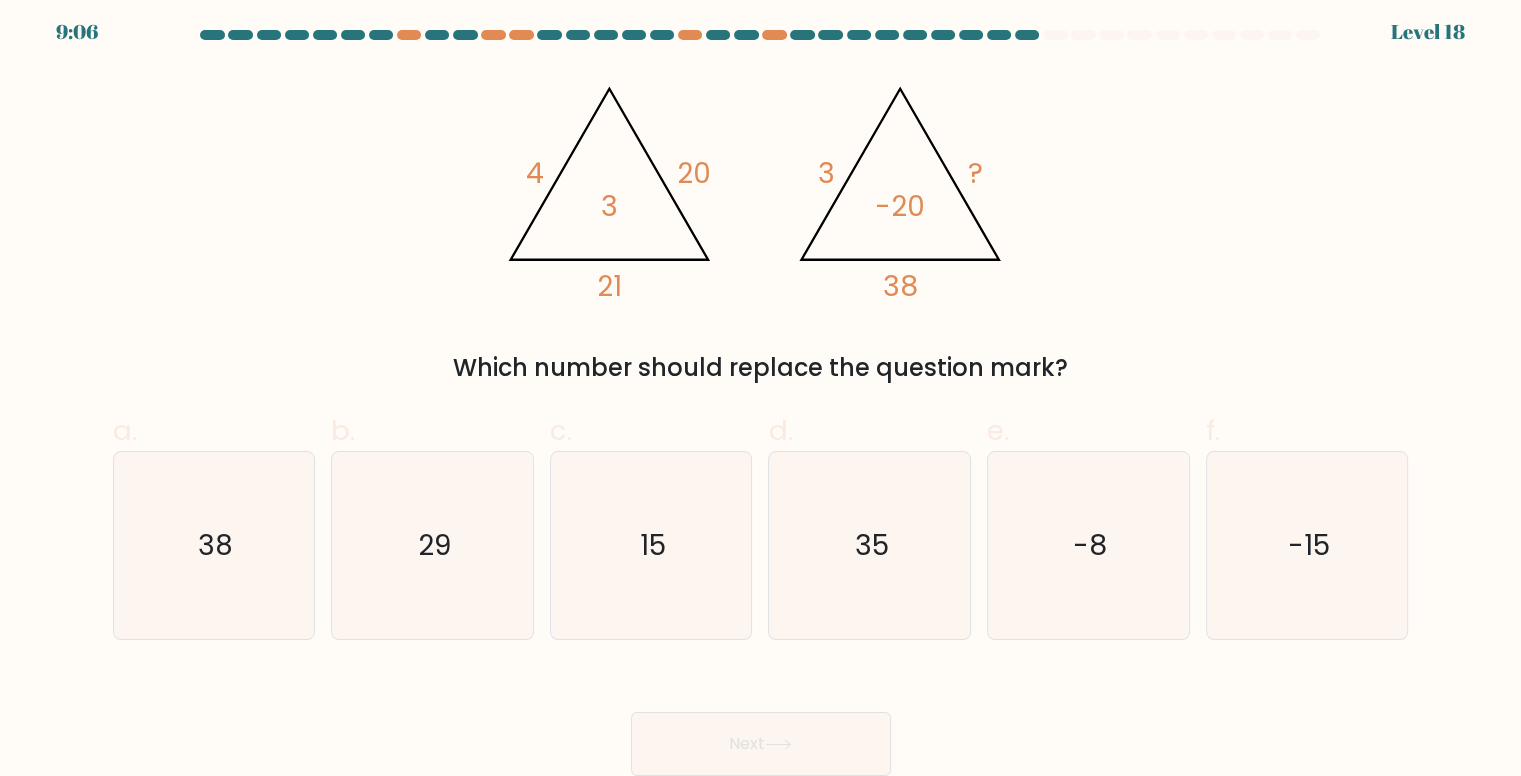 click on "@import url('https://fonts.googleapis.com/css?family=Abril+Fatface:400,100,100italic,300,300italic,400italic,500,500italic,700,700italic,900,900italic');                        4       20       21       3                                       @import url('https://fonts.googleapis.com/css?family=Abril+Fatface:400,100,100italic,300,300italic,400italic,500,500italic,700,700italic,900,900italic');                        3       ?       38       -20
Which number should replace the question mark?" at bounding box center (761, 227) 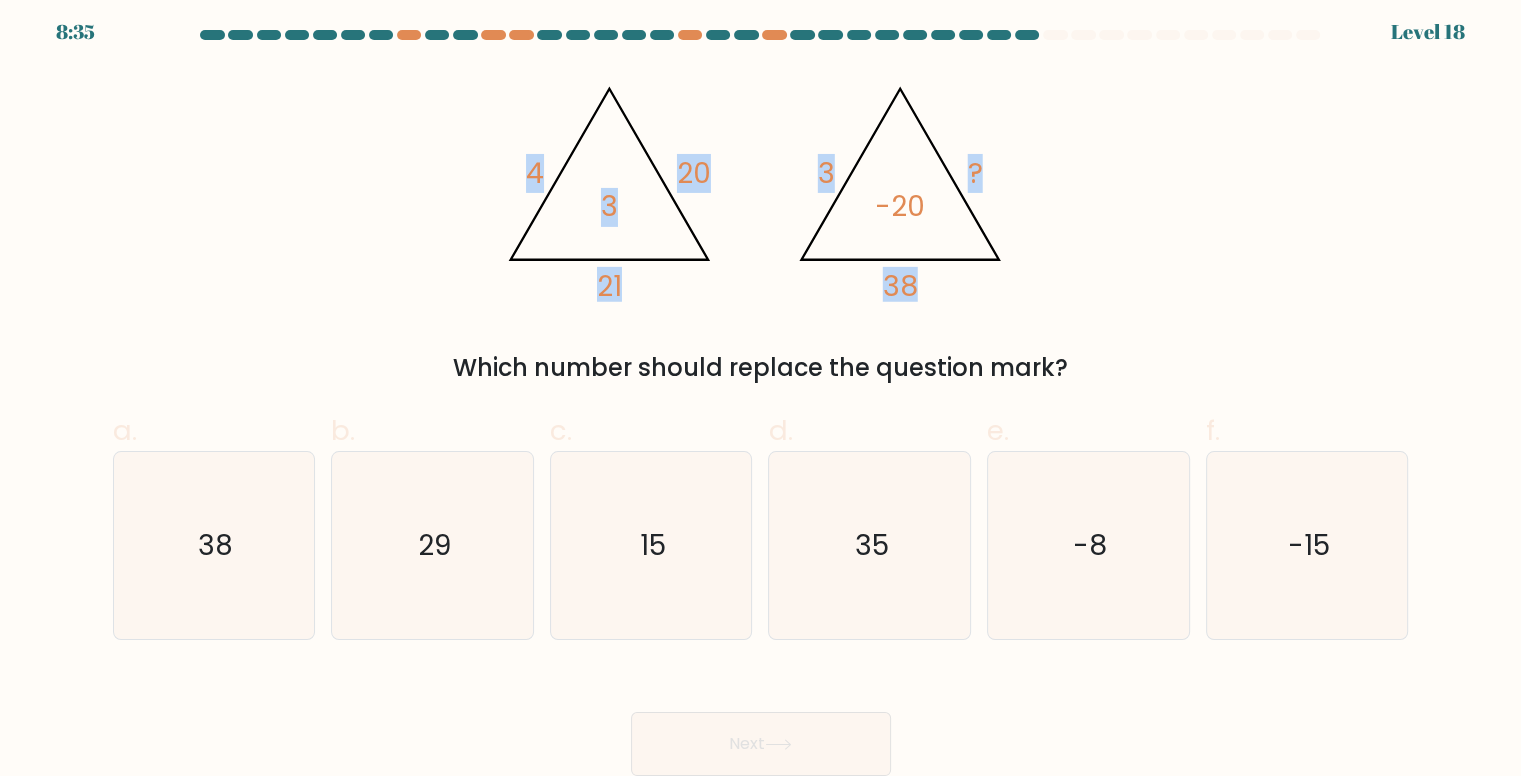 drag, startPoint x: 528, startPoint y: 165, endPoint x: 932, endPoint y: 292, distance: 423.49146 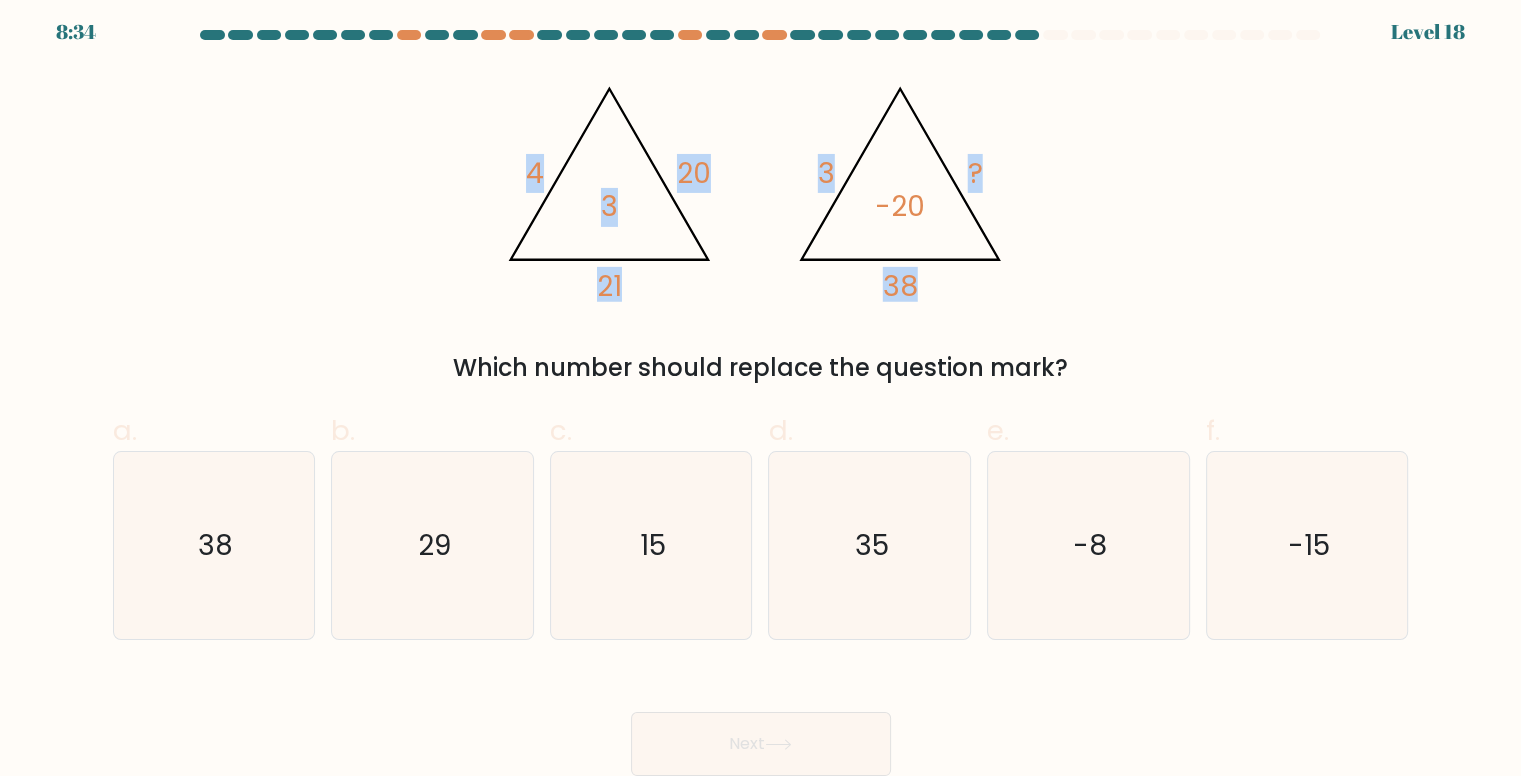 click on "@import url('https://fonts.googleapis.com/css?family=Abril+Fatface:400,100,100italic,300,300italic,400italic,500,500italic,700,700italic,900,900italic');                        4       20       21       3                                       @import url('https://fonts.googleapis.com/css?family=Abril+Fatface:400,100,100italic,300,300italic,400italic,500,500italic,700,700italic,900,900italic');                        3       ?       38       -20" at bounding box center (760, 185) 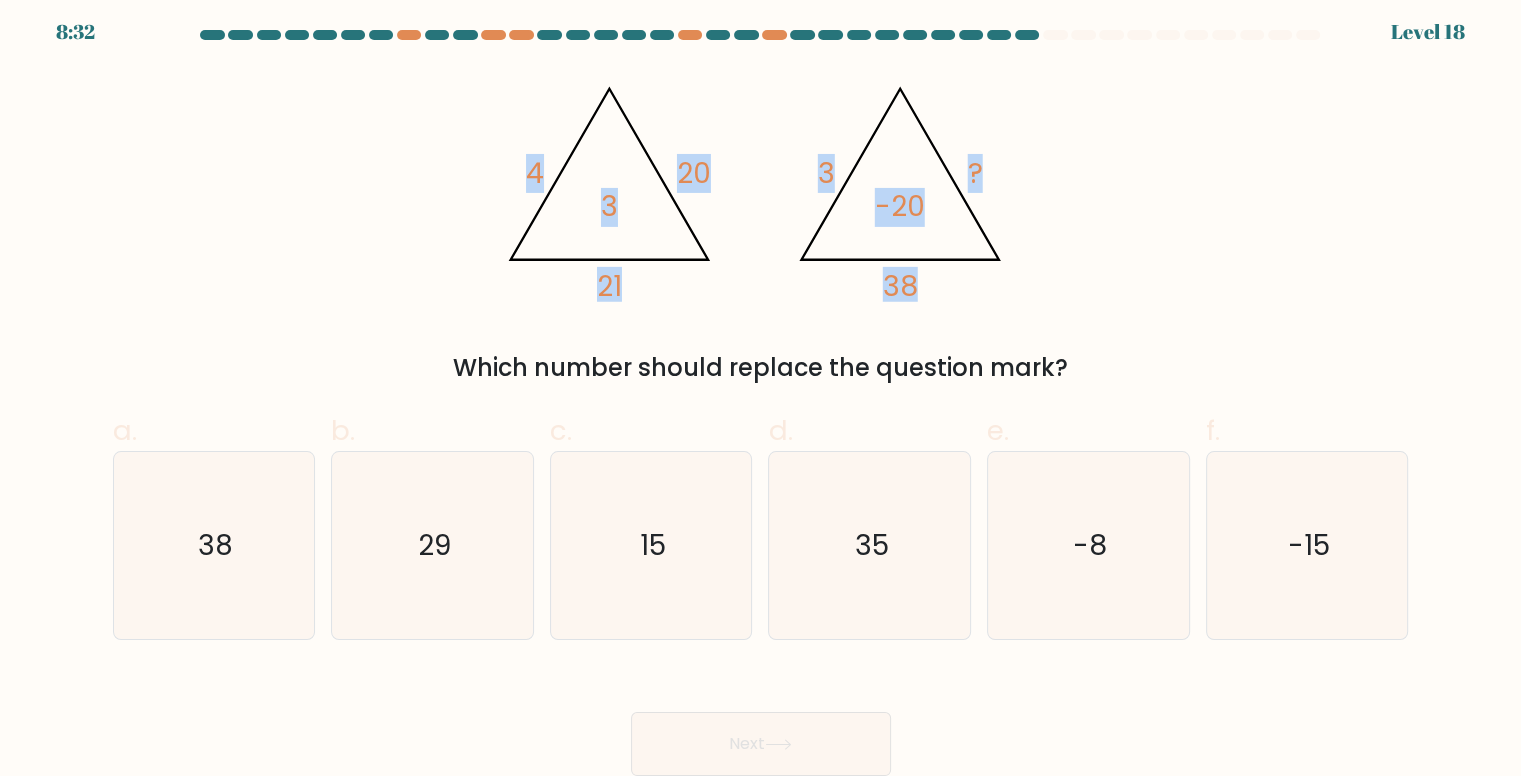 drag, startPoint x: 529, startPoint y: 170, endPoint x: 932, endPoint y: 202, distance: 404.26846 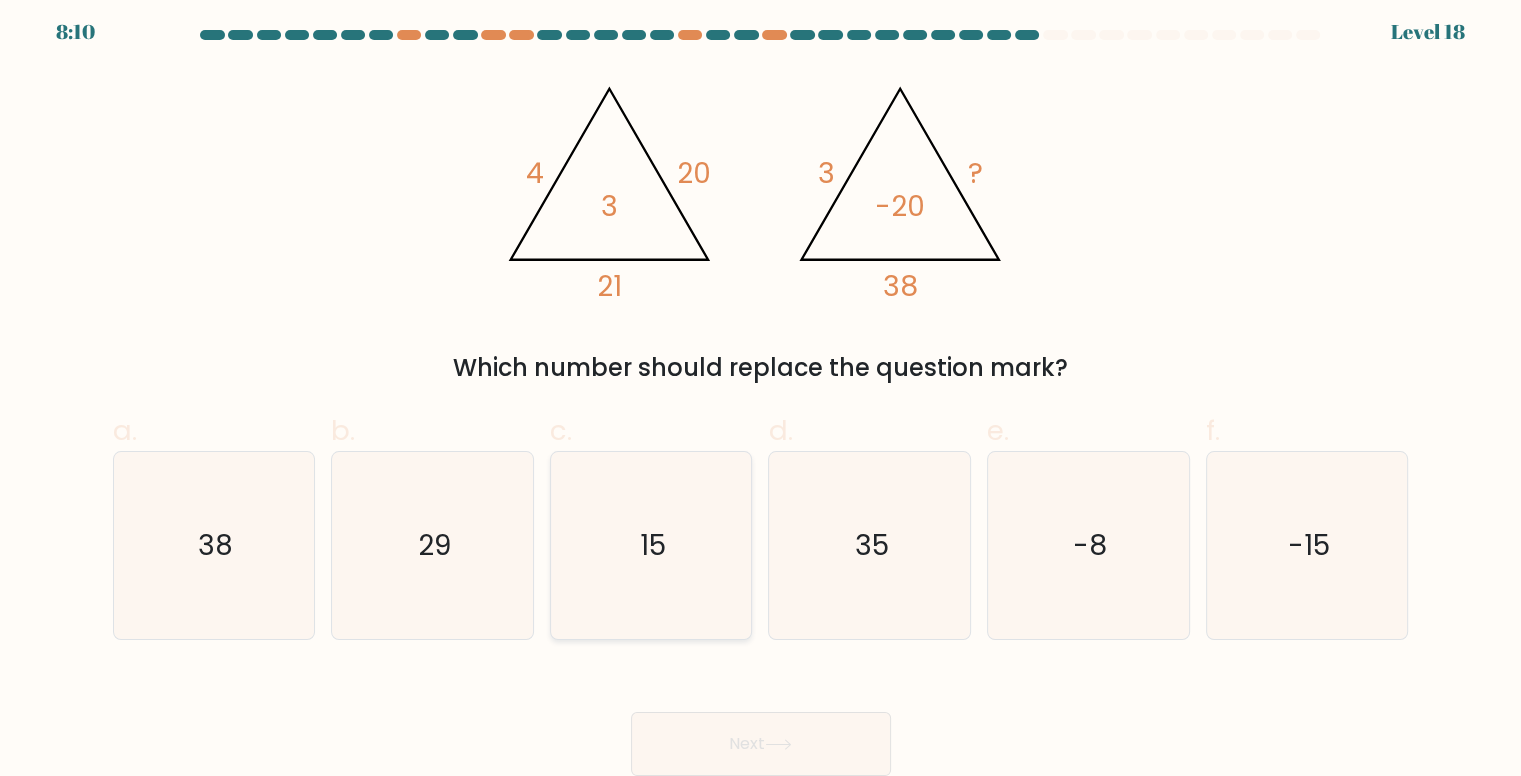 click on "15" at bounding box center [651, 545] 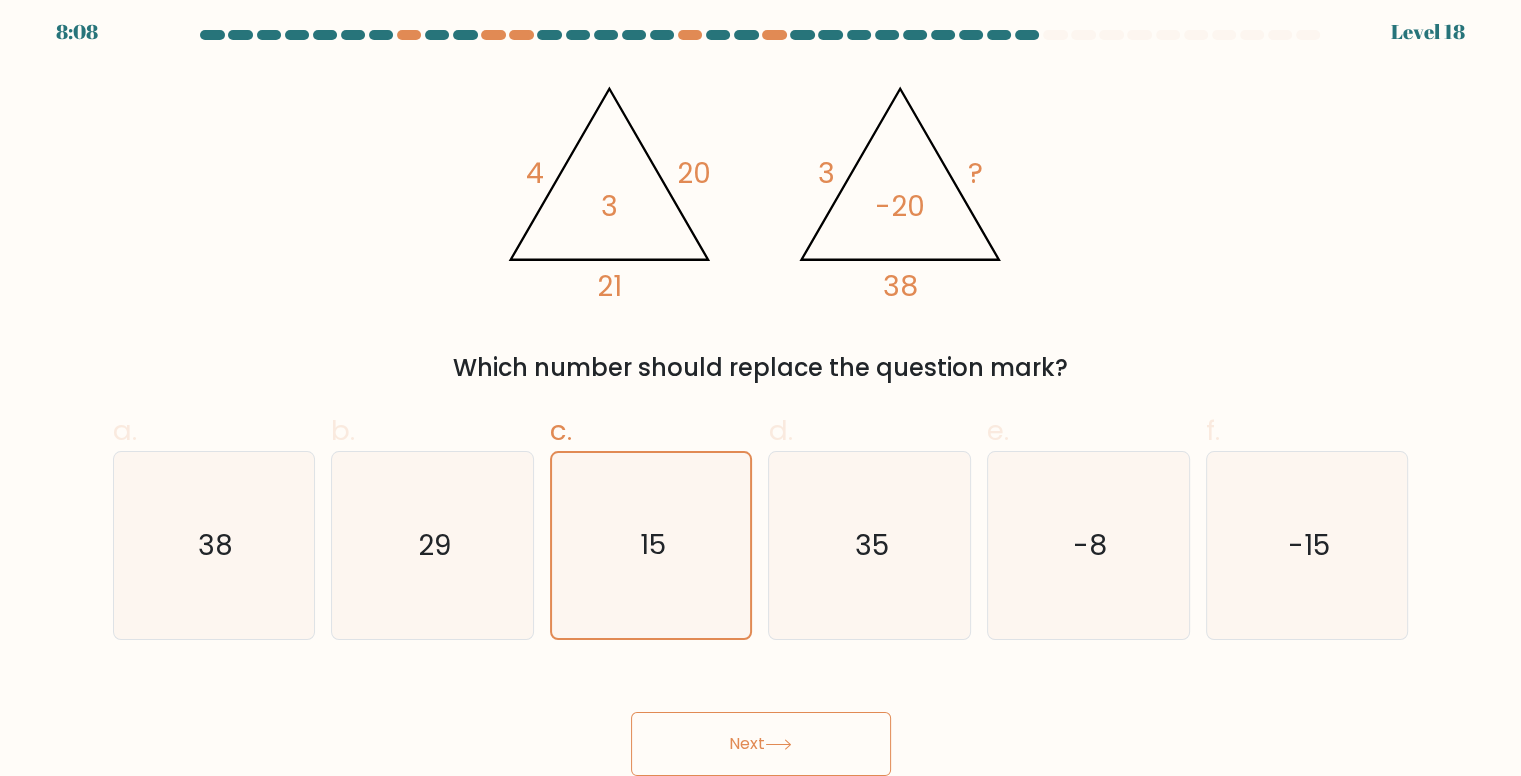 click on "Next" at bounding box center (761, 744) 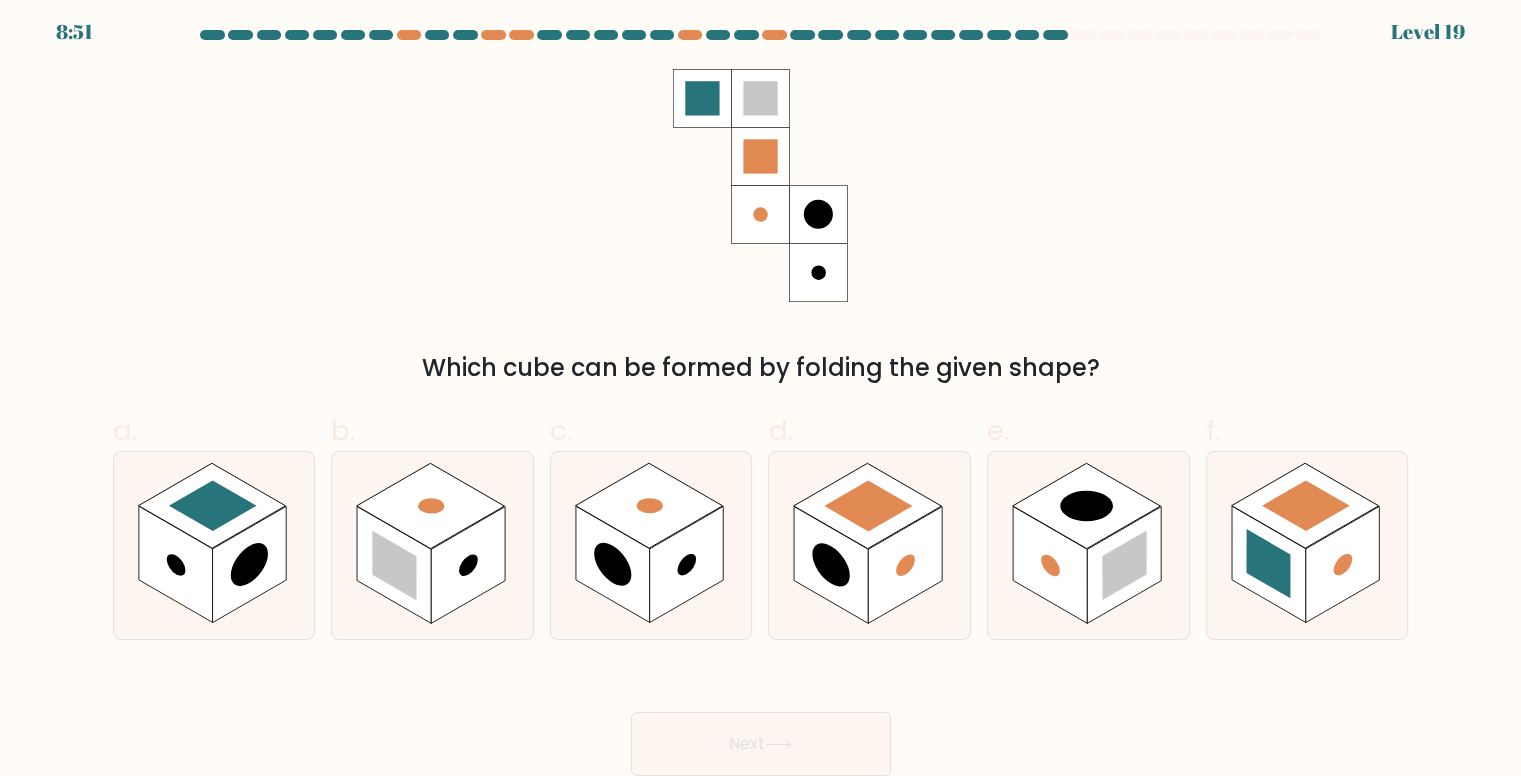 click on "Which cube can be formed by folding the given shape?" at bounding box center [761, 227] 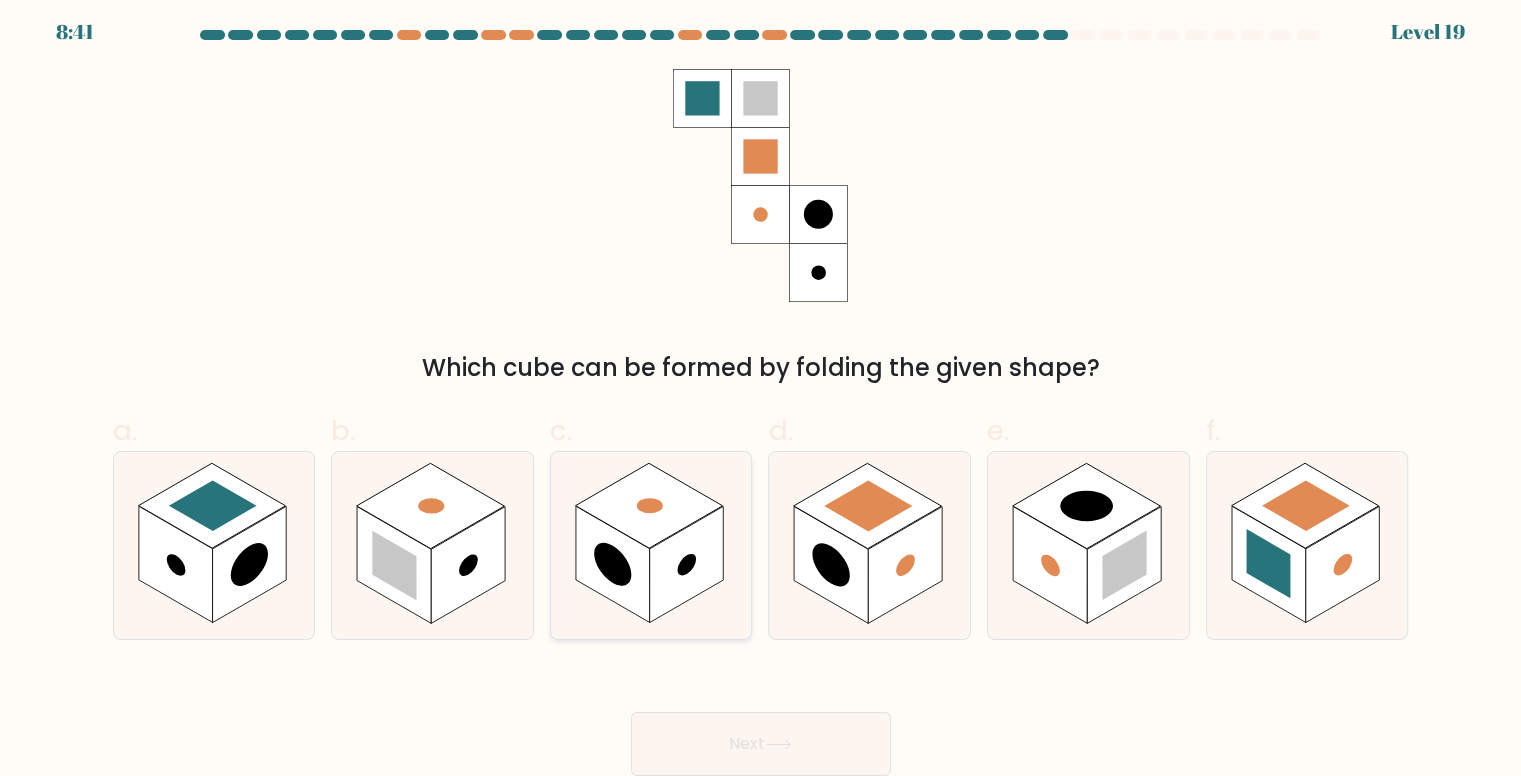 click at bounding box center (687, 565) 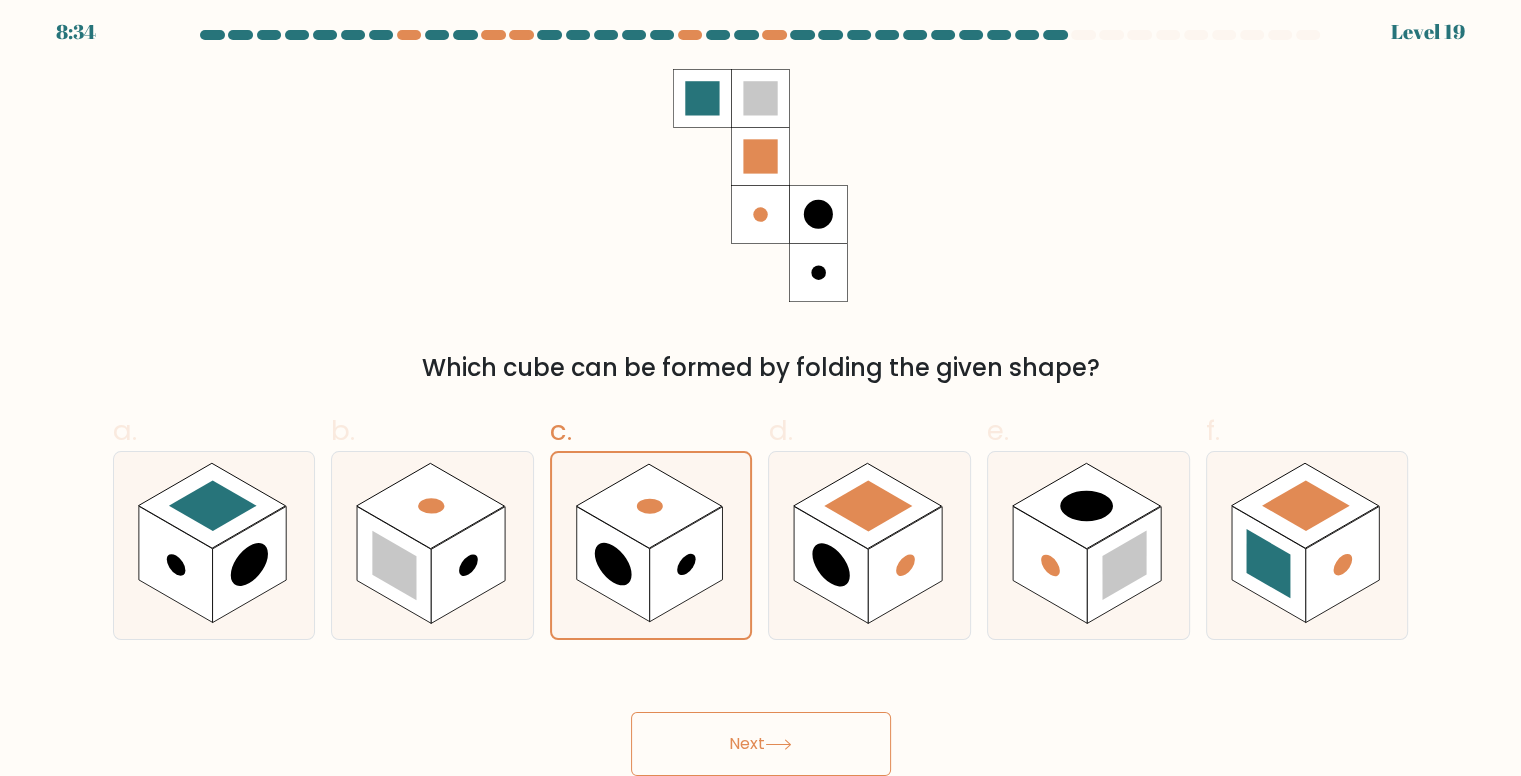 click on "Next" at bounding box center [761, 744] 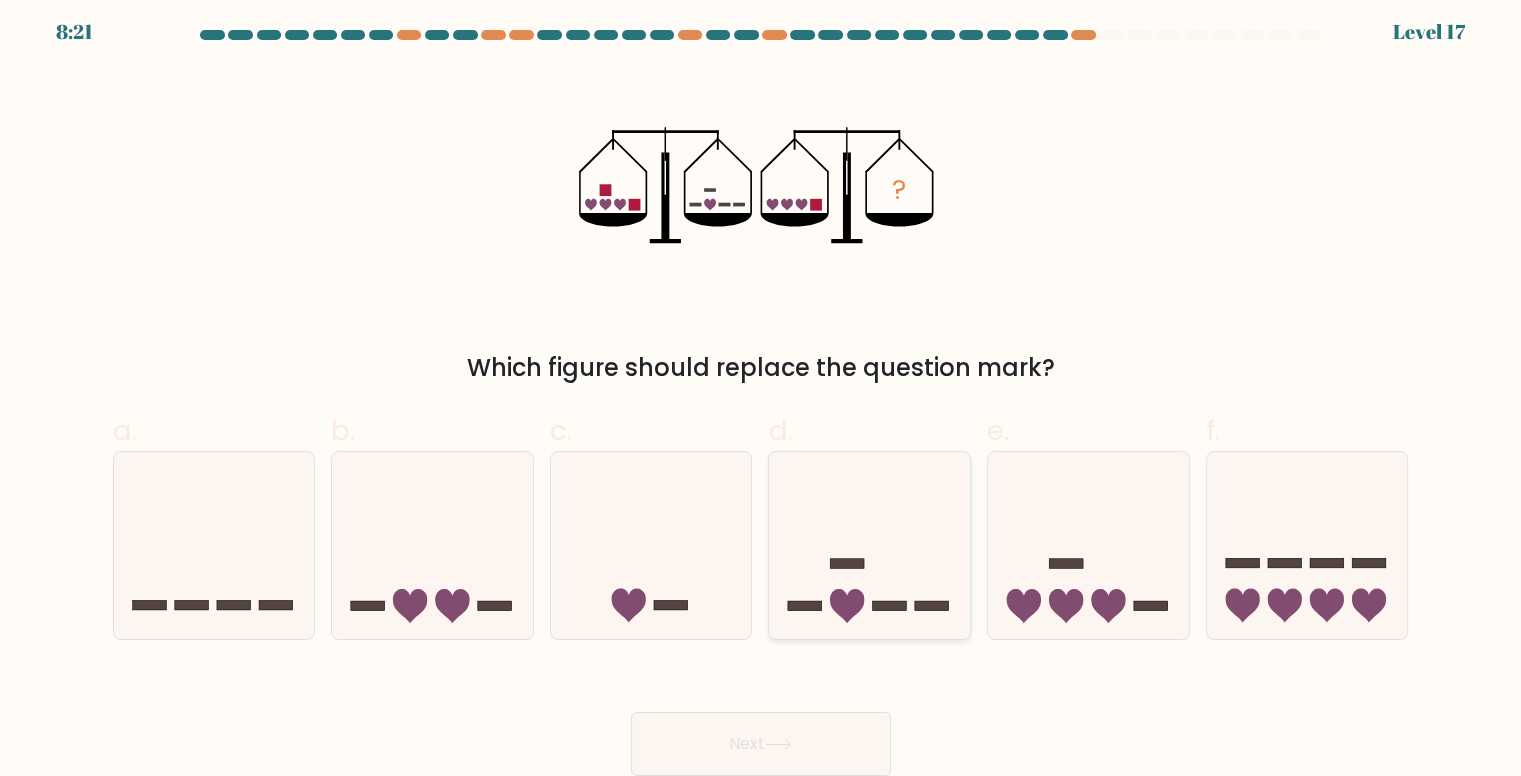 click at bounding box center (869, 545) 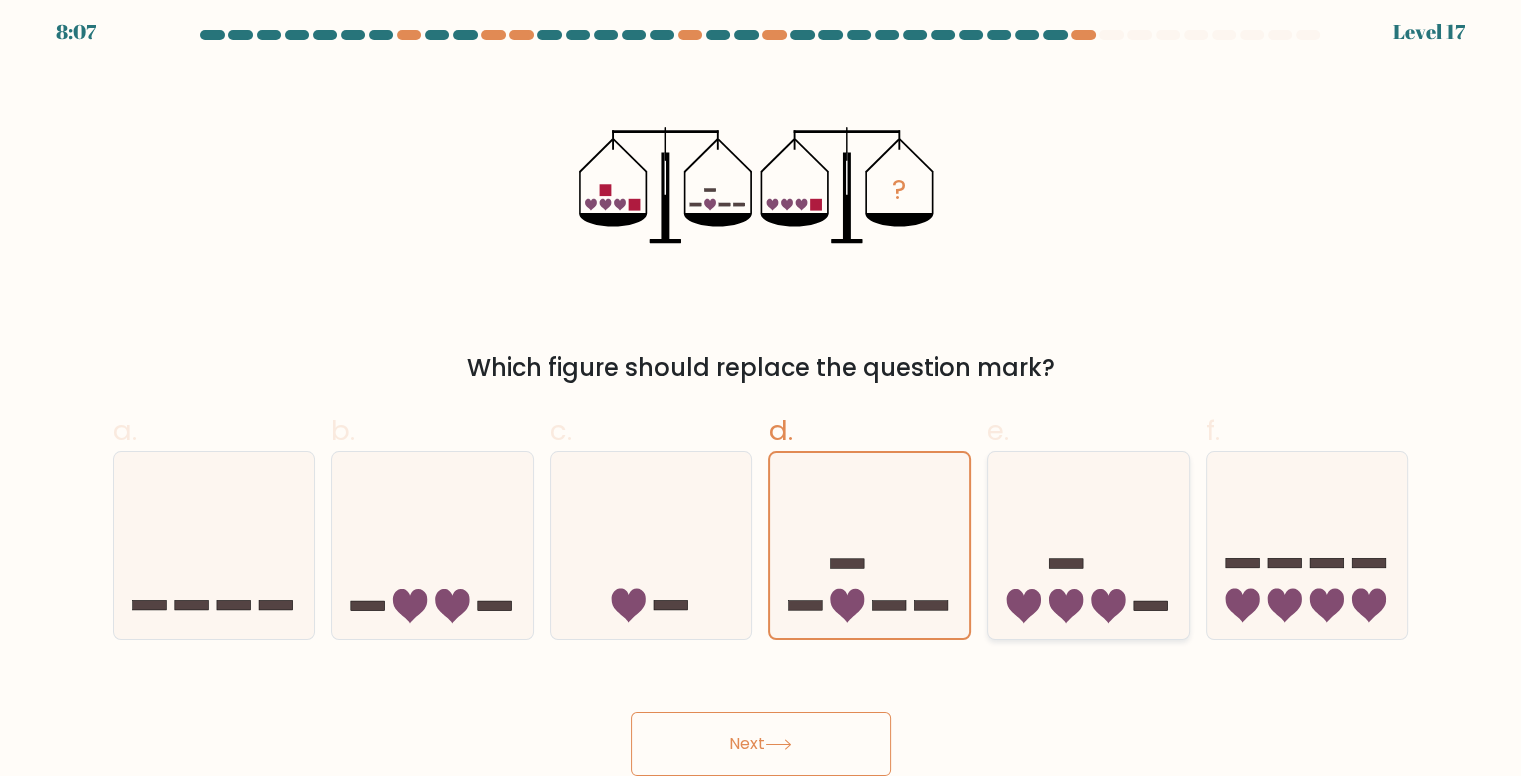 click at bounding box center (1088, 545) 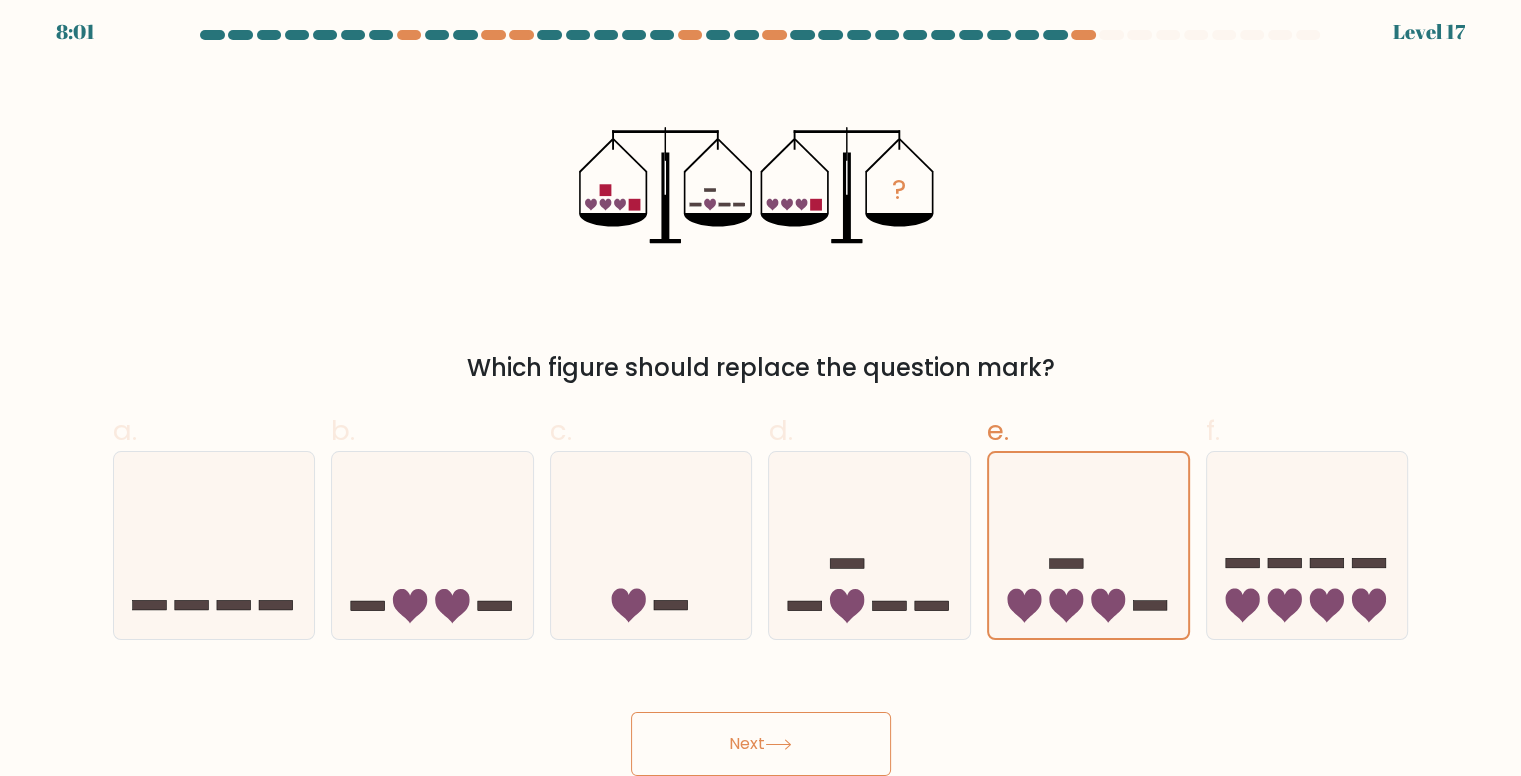 click on "Next" at bounding box center (761, 744) 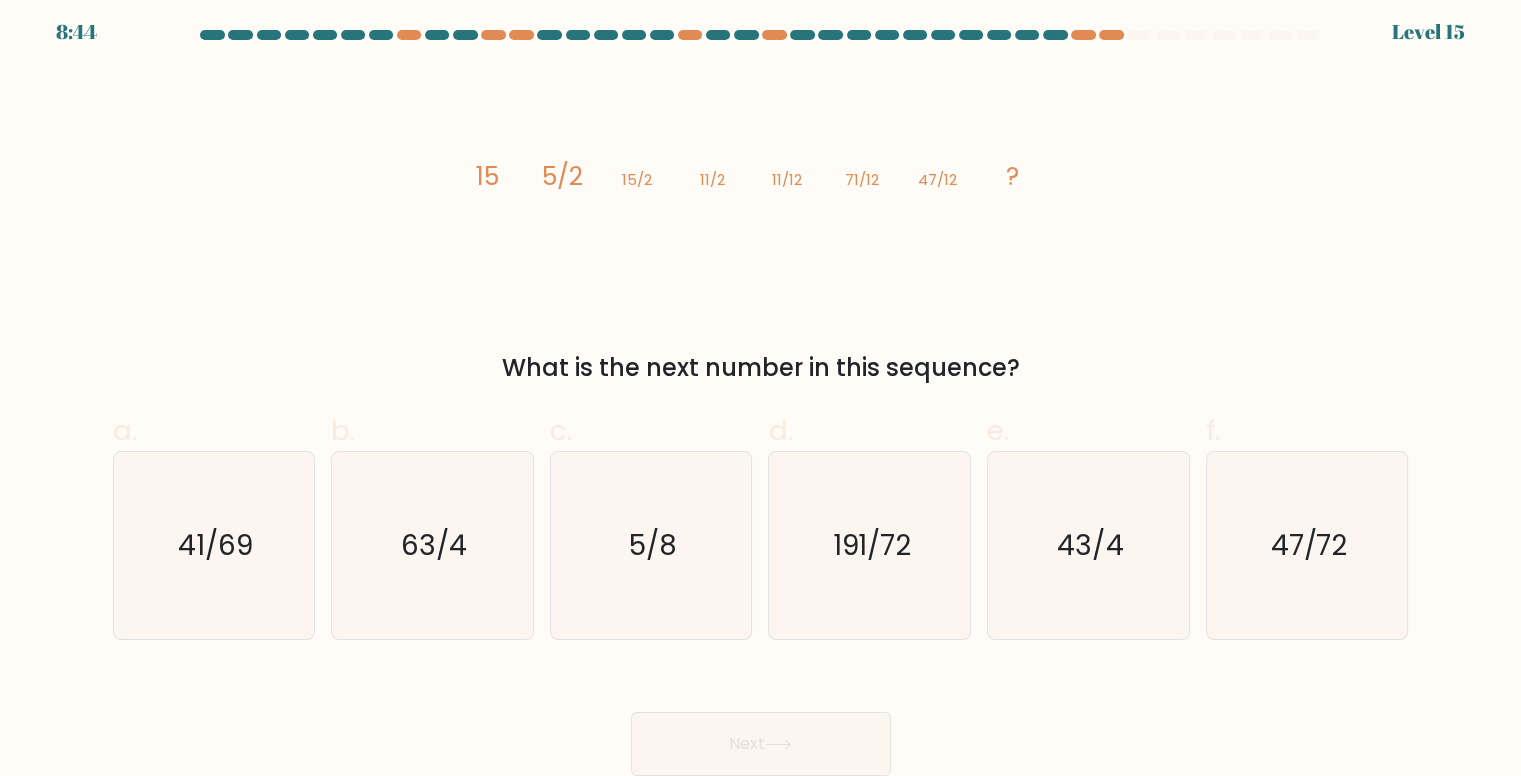 click on "image/svg+xml
15
5/2
15/2
11/2
11/12
71/12
47/12
?
What is the next number in this sequence?" at bounding box center [761, 227] 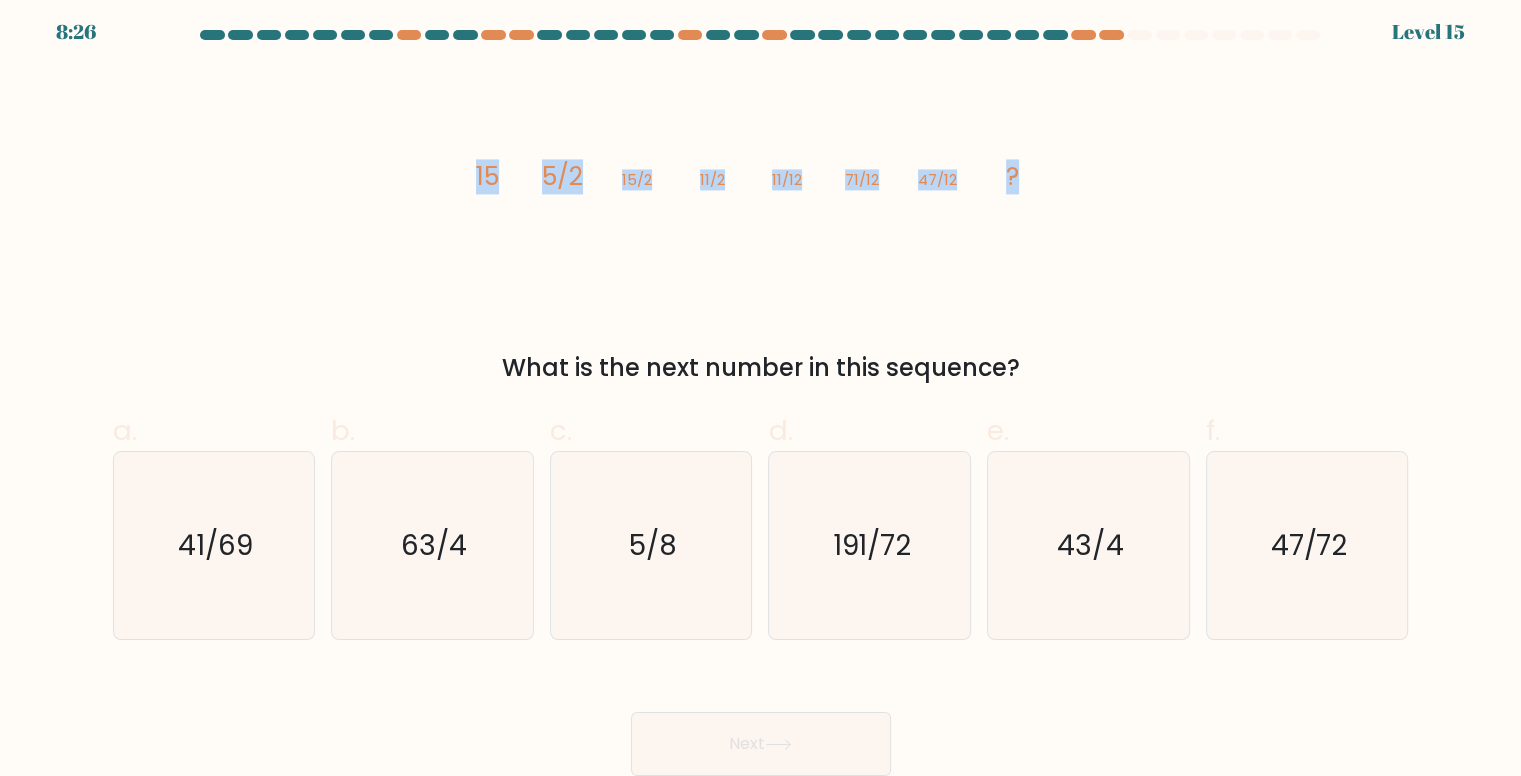 drag, startPoint x: 448, startPoint y: 167, endPoint x: 1066, endPoint y: 162, distance: 618.0202 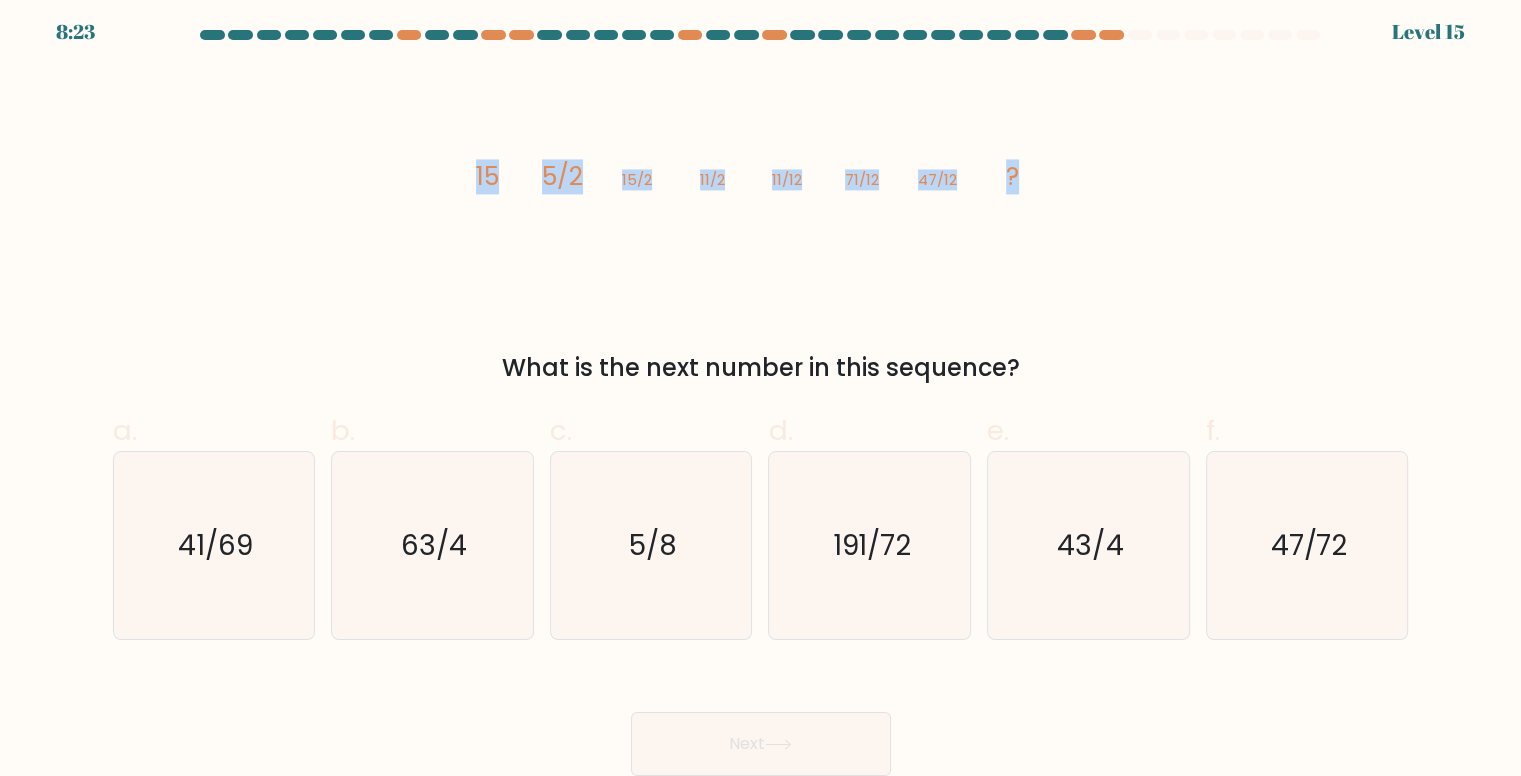 click on "image/svg+xml
15
5/2
15/2
11/2
11/12
71/12
47/12
?" at bounding box center [761, 185] 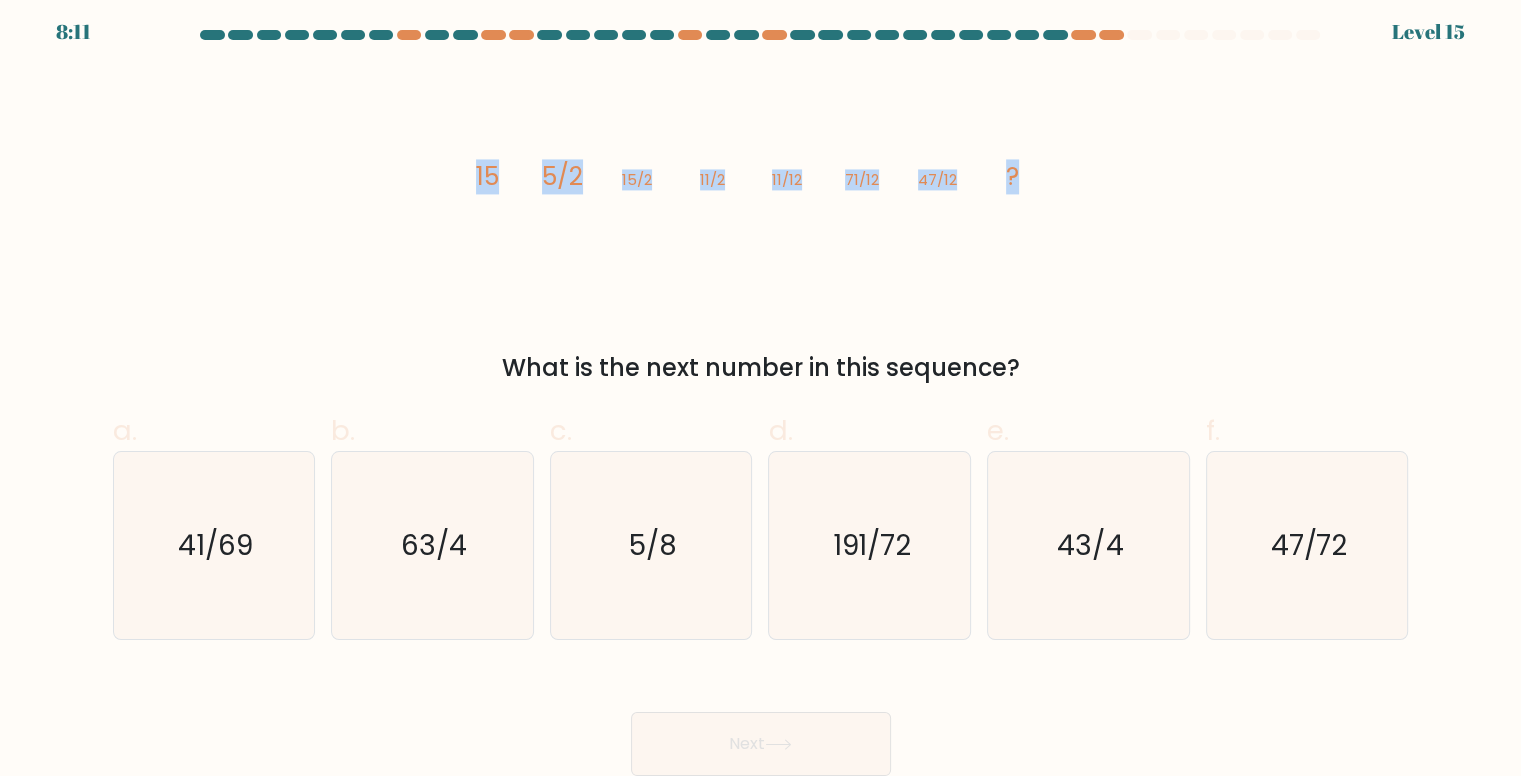 click on "15" at bounding box center (486, 176) 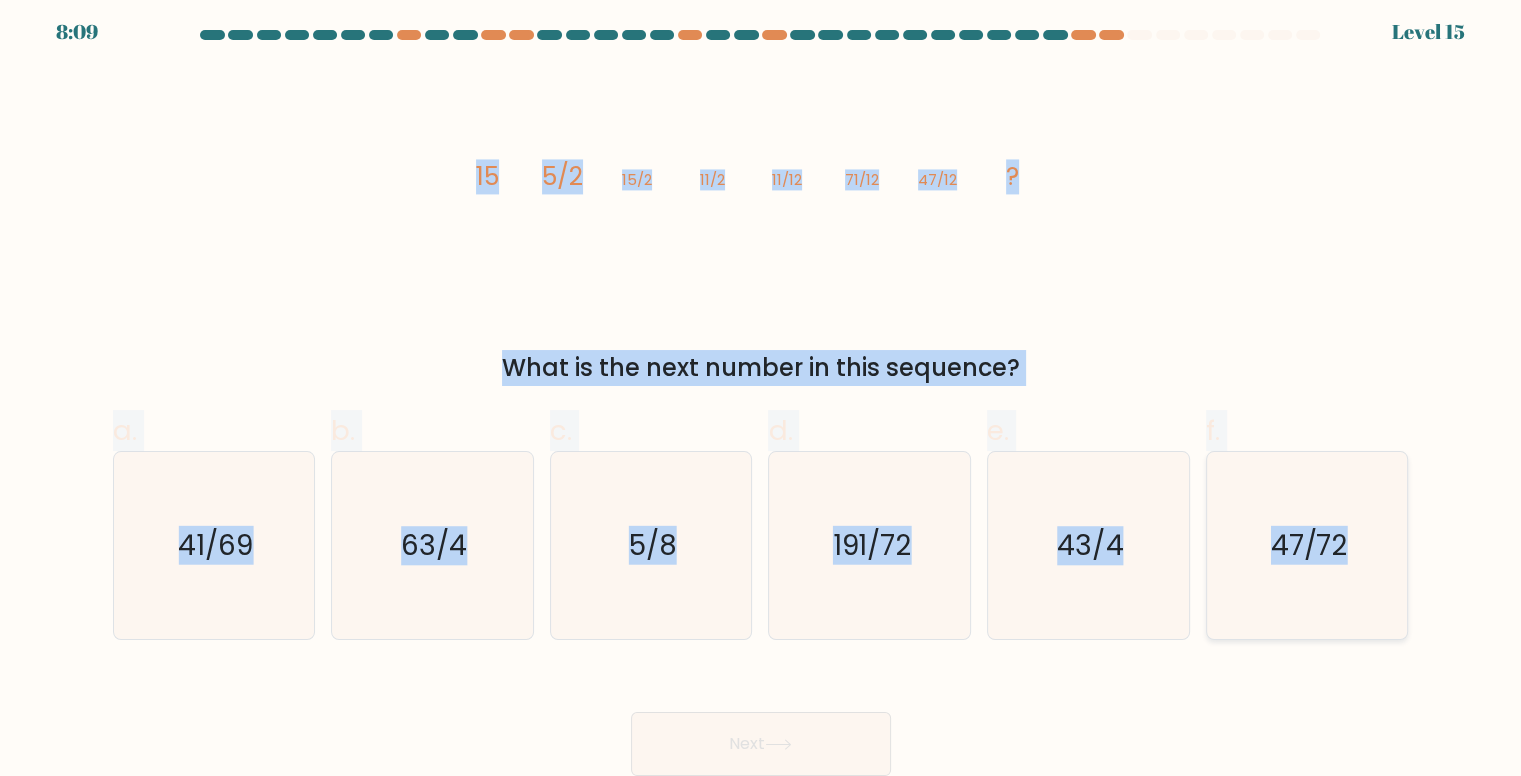 drag, startPoint x: 476, startPoint y: 174, endPoint x: 1368, endPoint y: 550, distance: 968.00824 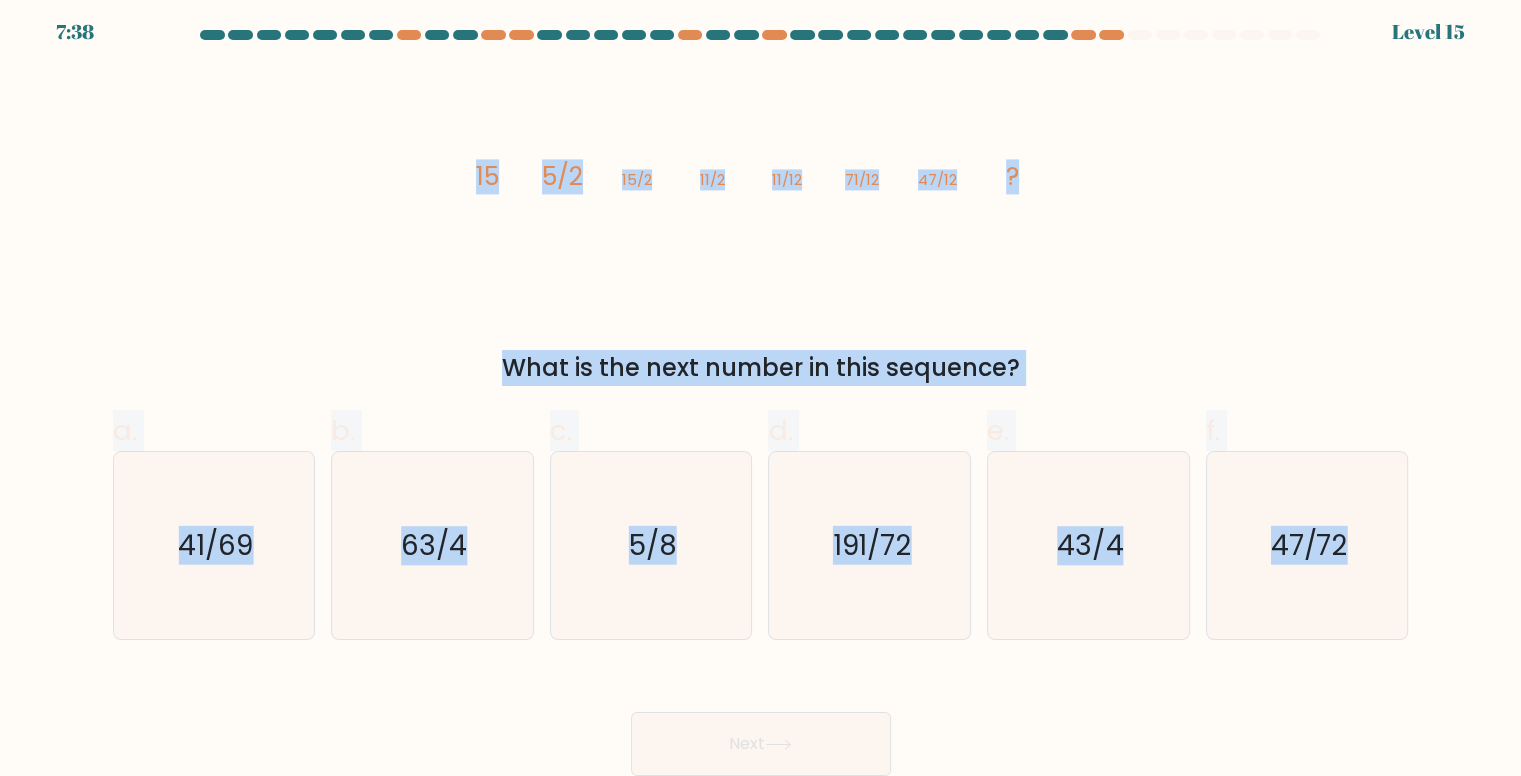 click on "What is the next number in this sequence?" at bounding box center [761, 368] 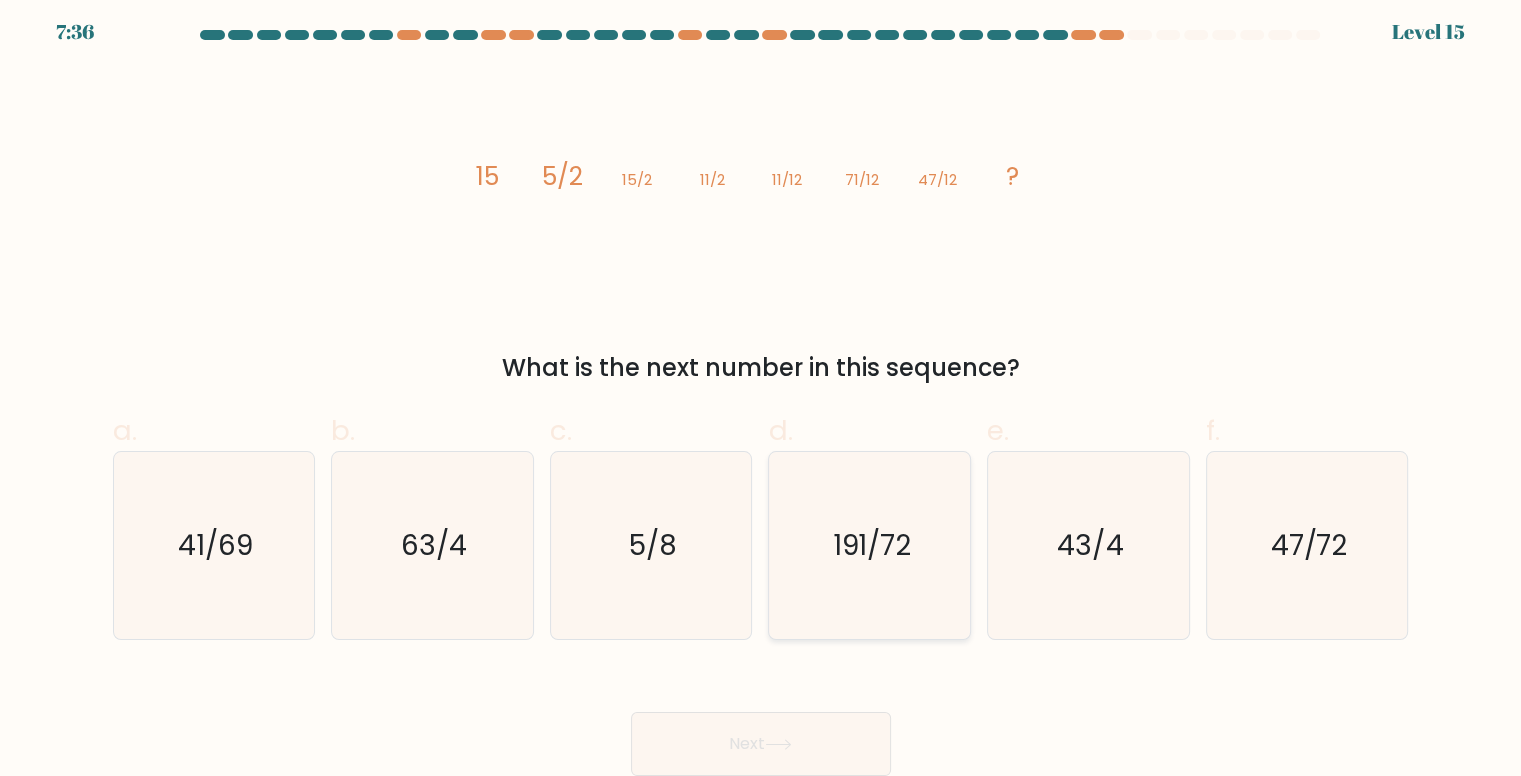 click on "191/72" at bounding box center [870, 545] 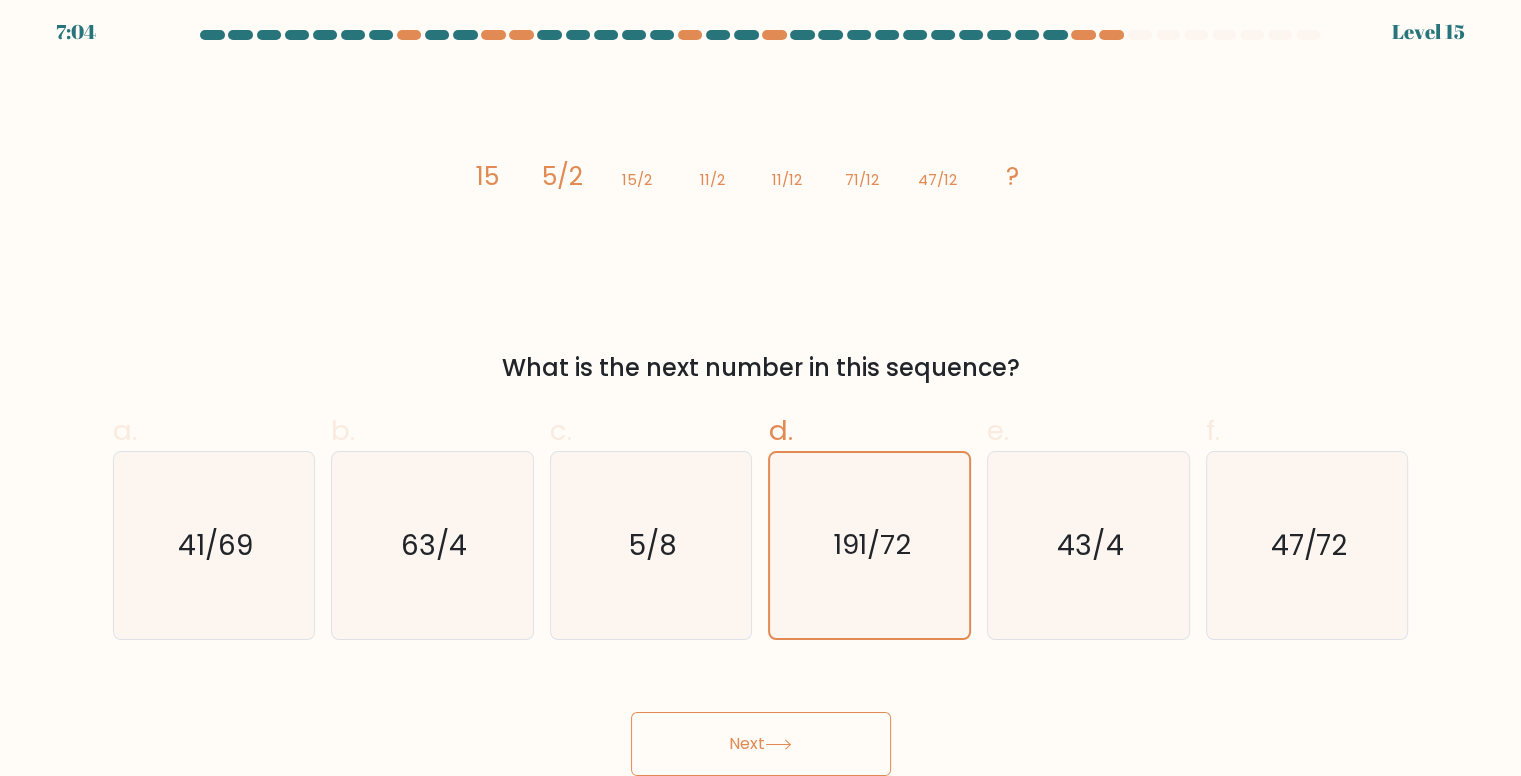 click on "Next" at bounding box center [761, 744] 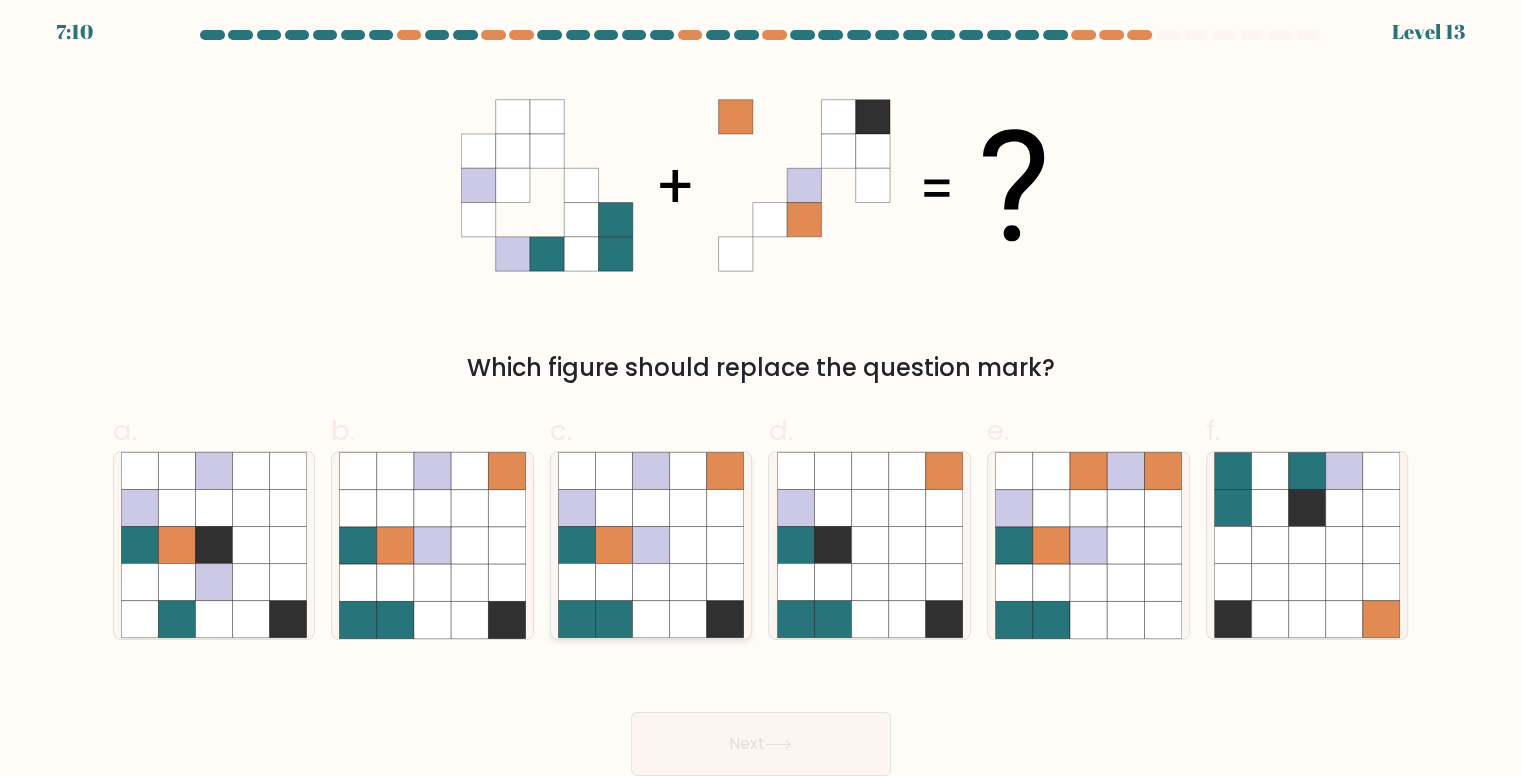 click at bounding box center [613, 508] 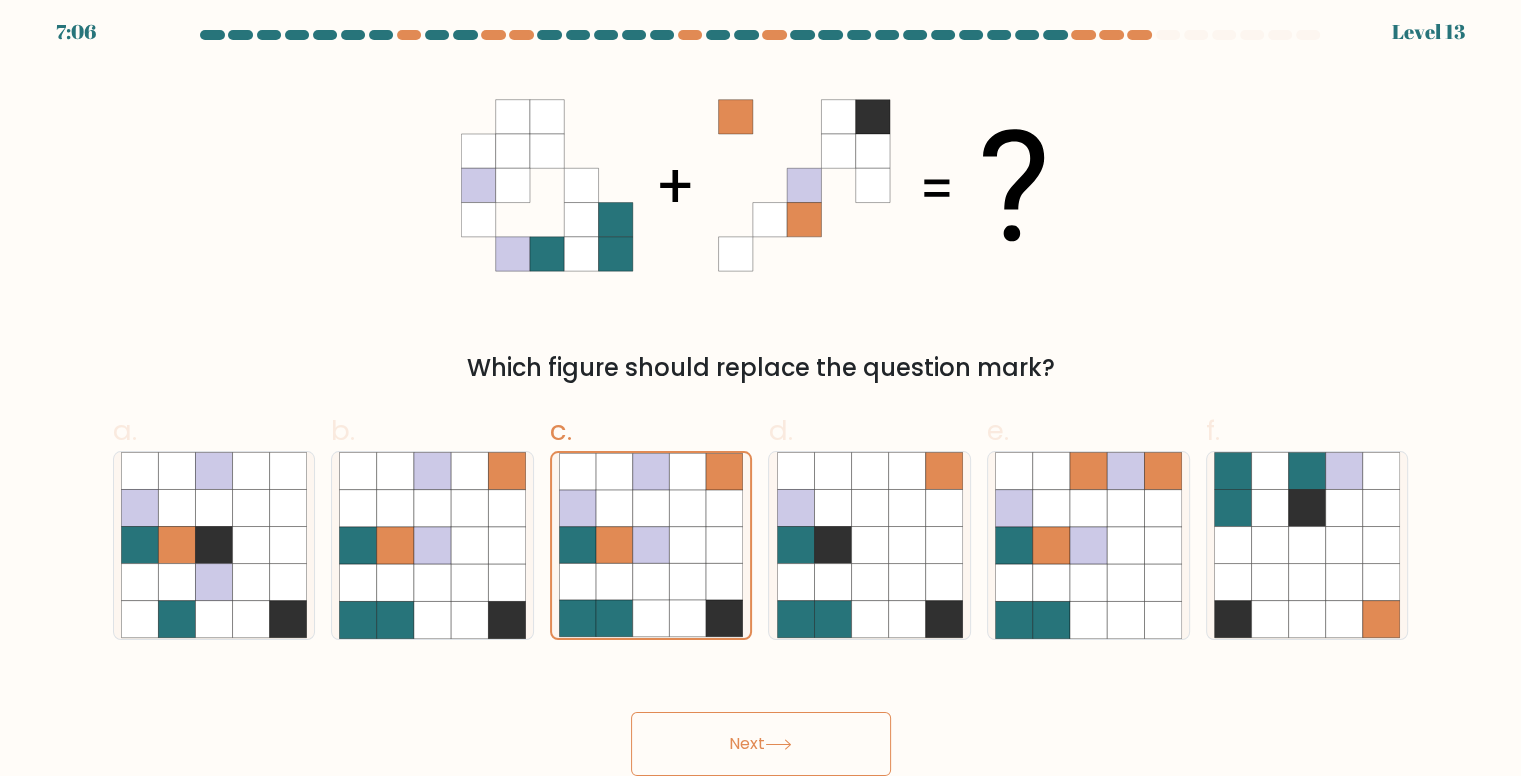 click on "Next" at bounding box center [761, 744] 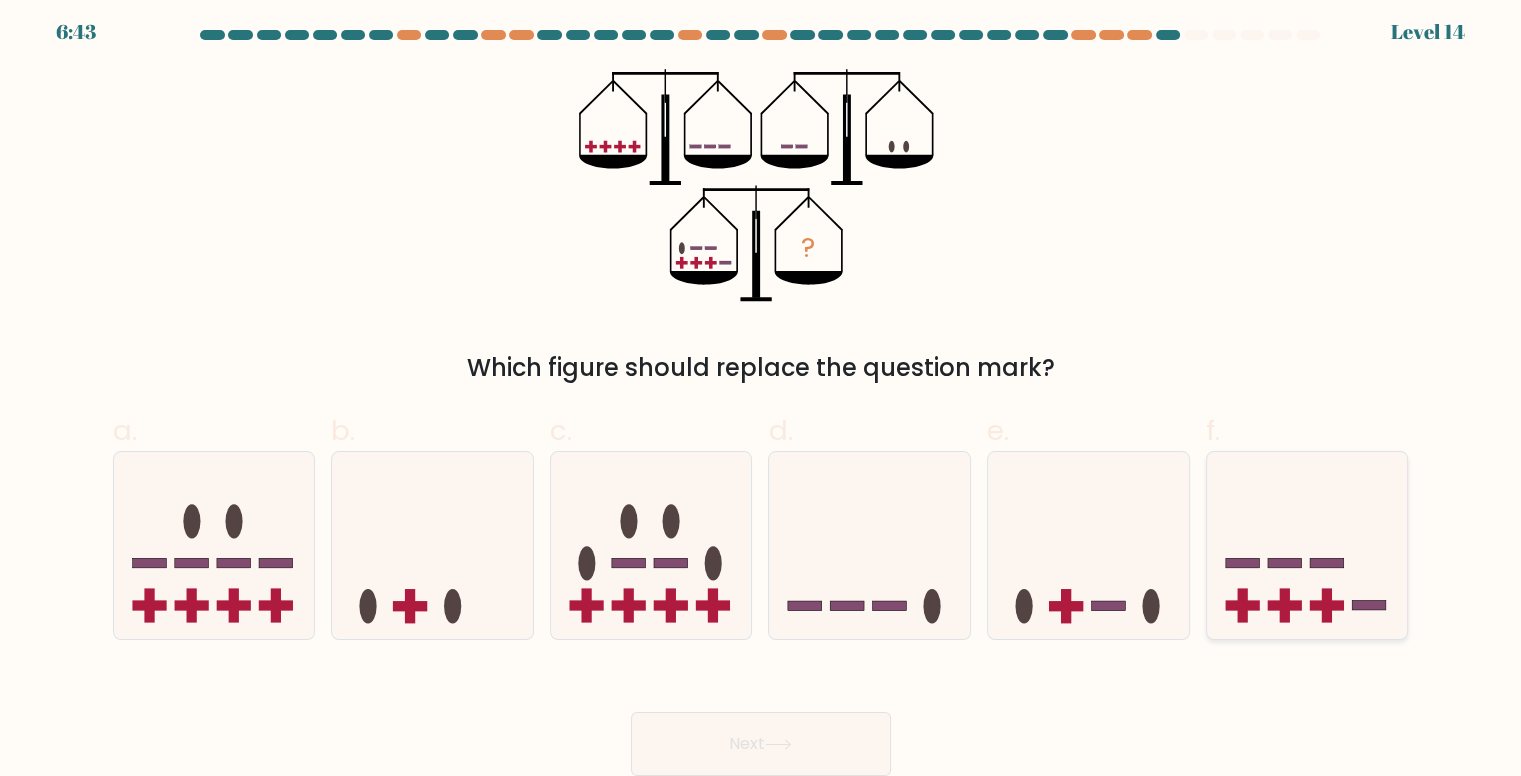 click at bounding box center (1307, 545) 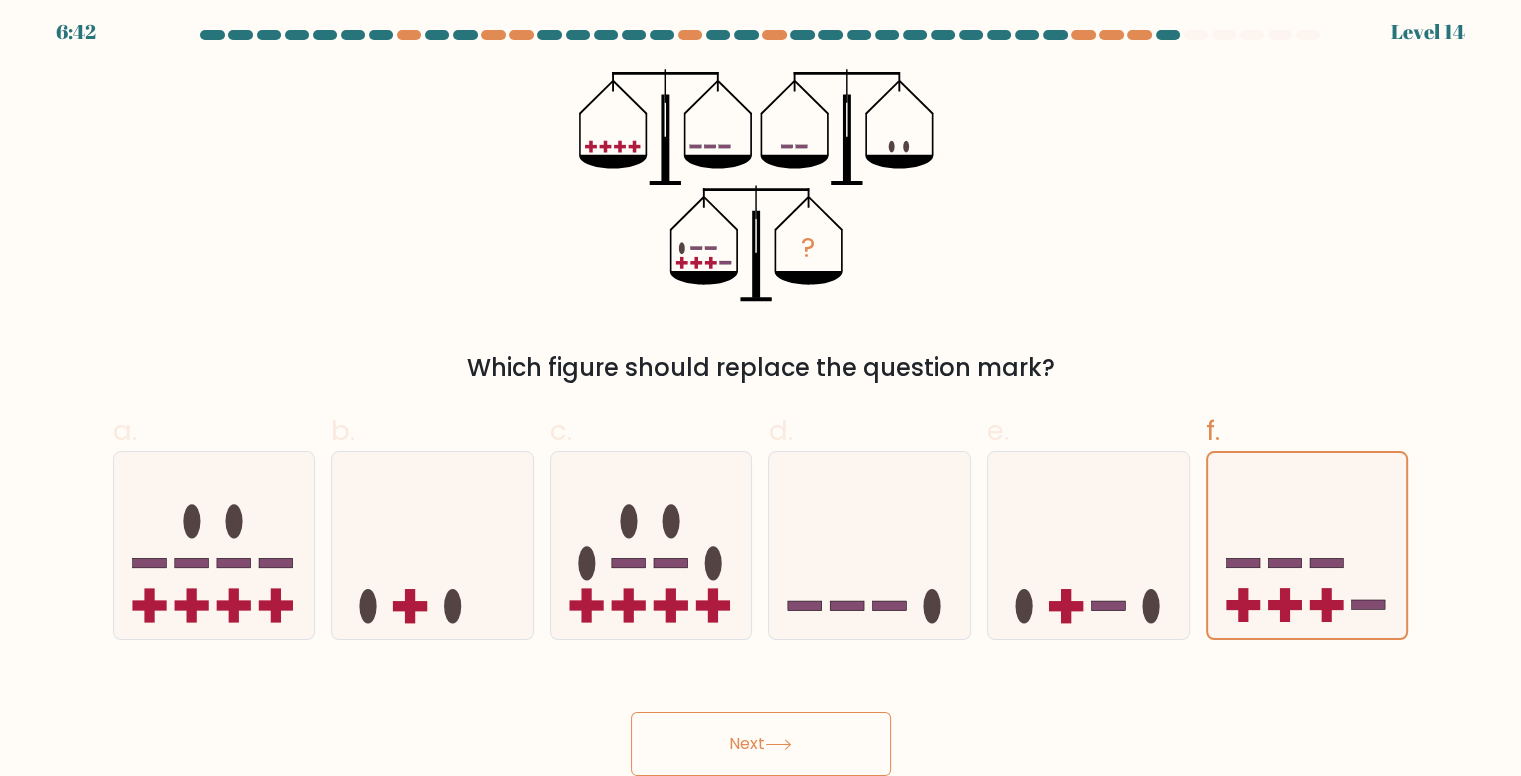 click at bounding box center (778, 744) 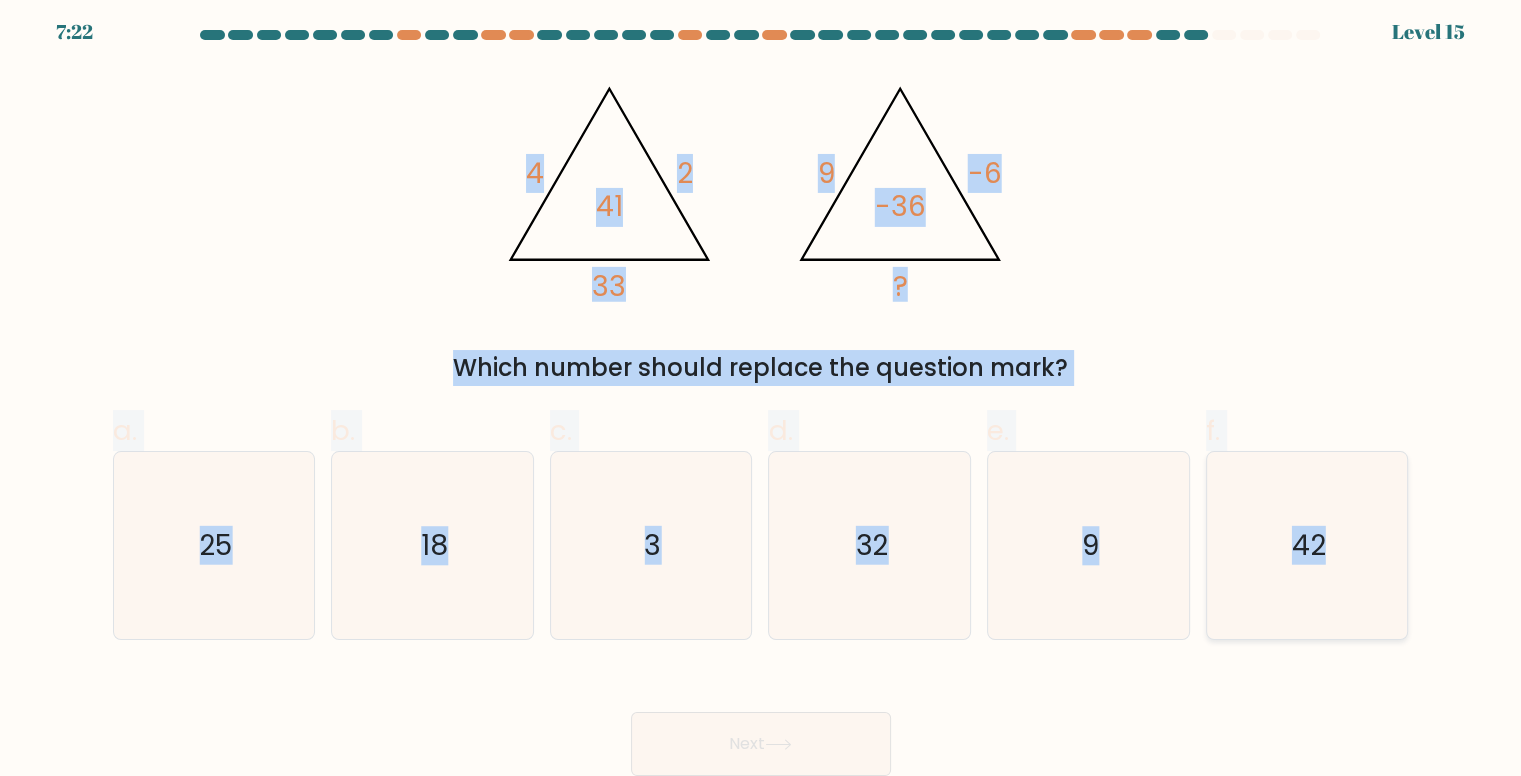 drag, startPoint x: 528, startPoint y: 170, endPoint x: 1369, endPoint y: 540, distance: 918.7932 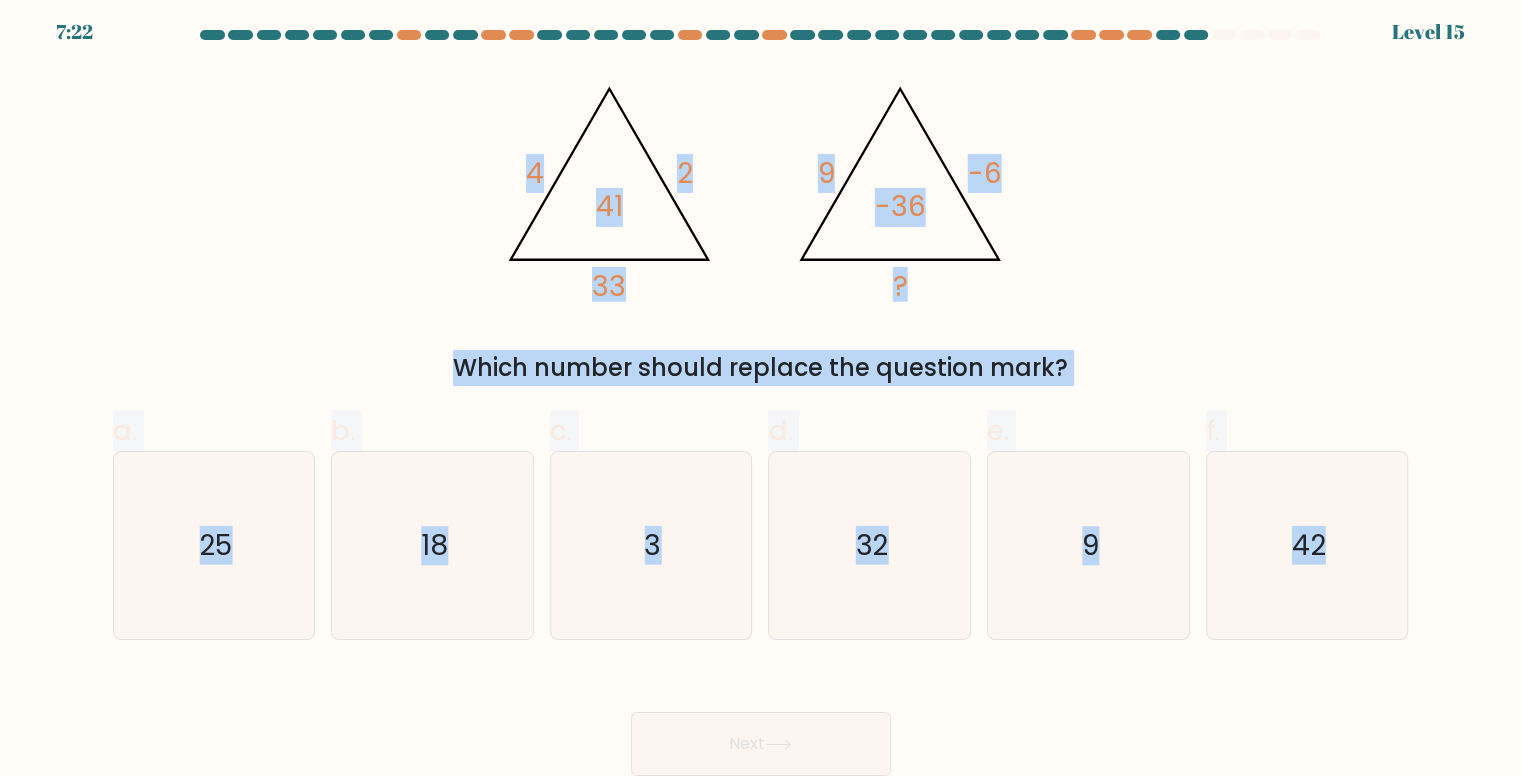 copy on "4       2       33       41                                       @import url('https://fonts.googleapis.com/css?family=Abril+Fatface:400,100,100italic,300,300italic,400italic,500,500italic,700,700italic,900,900italic');                        9       -6       ?       -36
Which number should replace the question mark?
a.
25
b.
18
c.
3
d.
32
e.
9
f.
42" 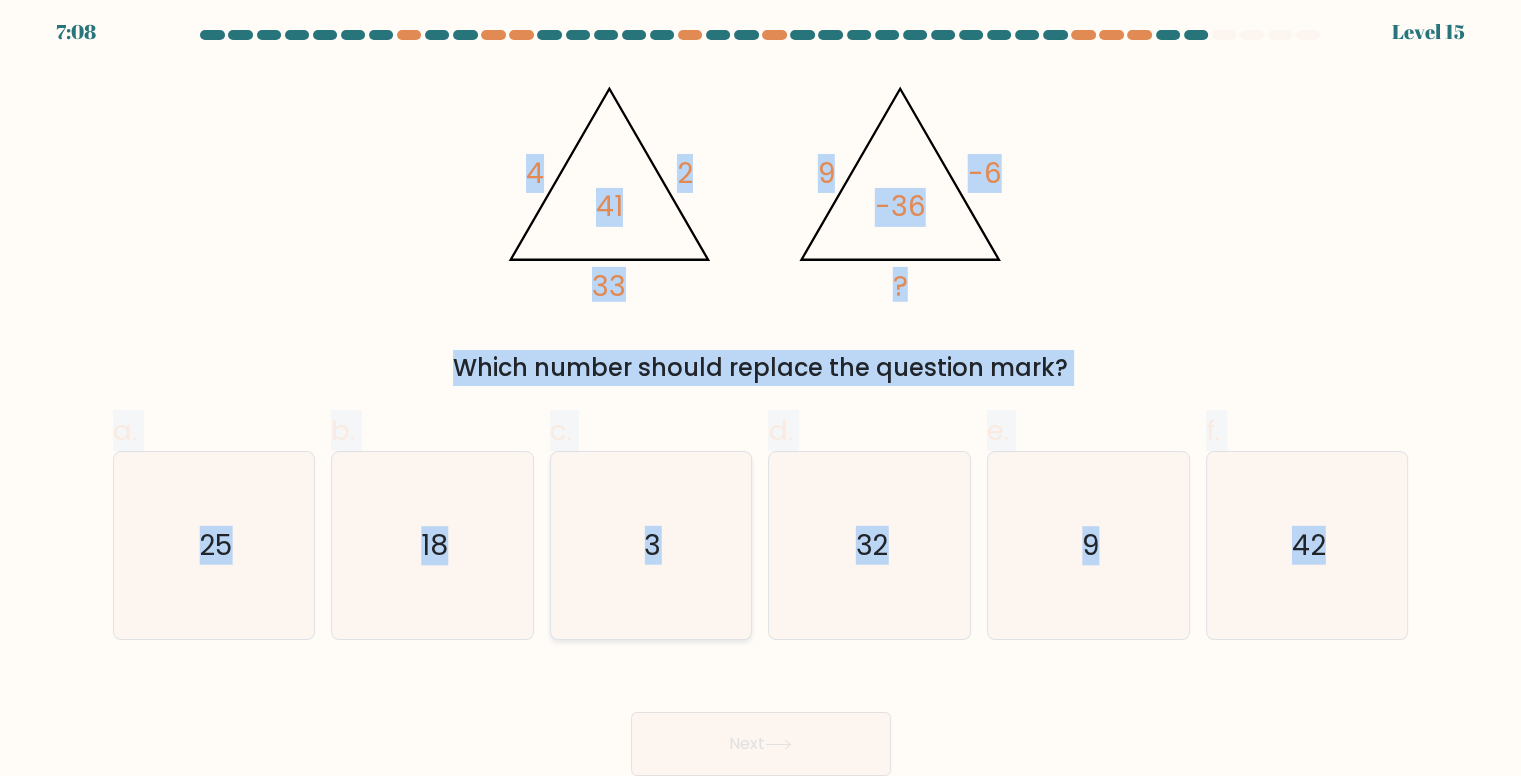 click on "3" at bounding box center (651, 545) 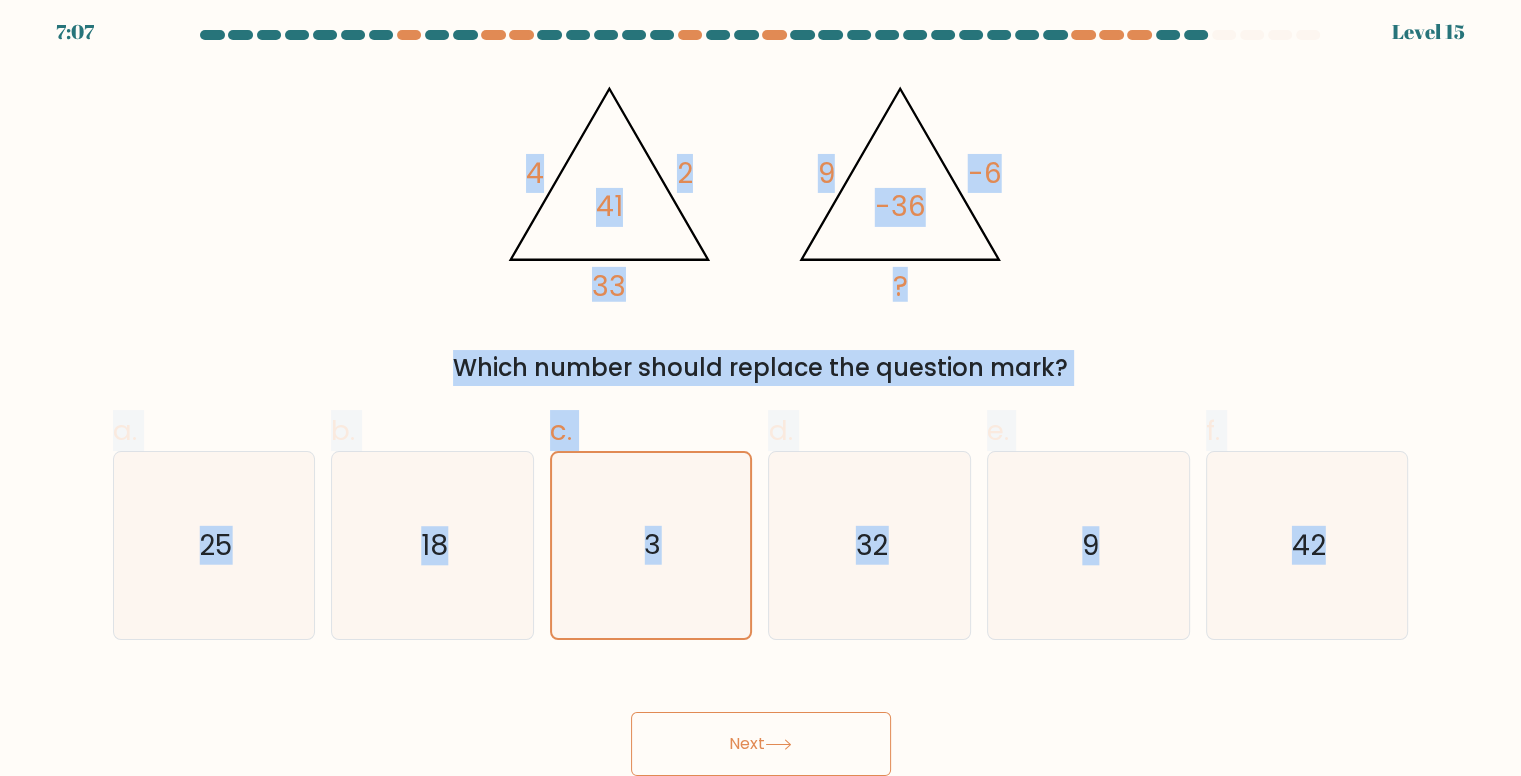 click on "Next" at bounding box center [761, 744] 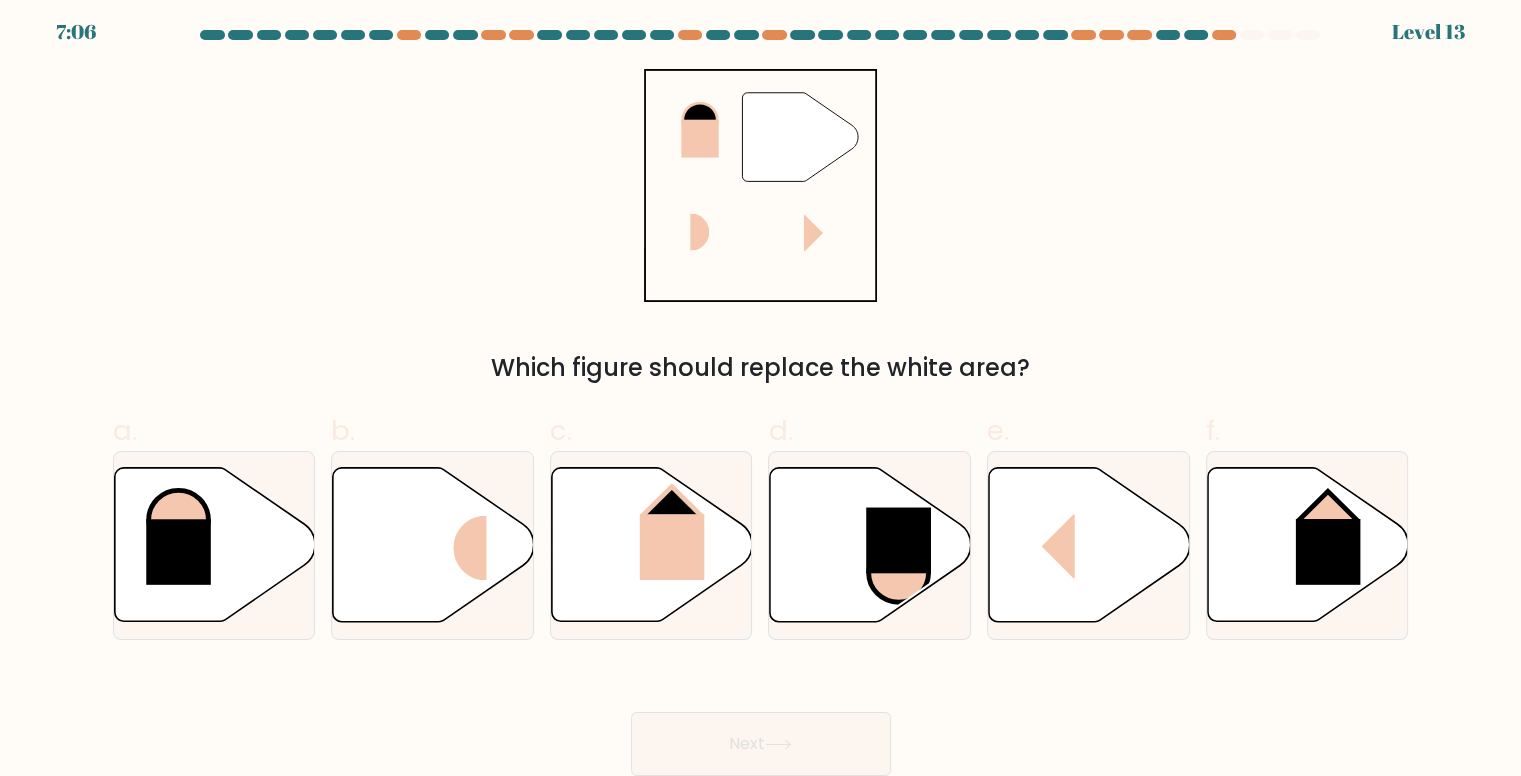 click on "Which figure should replace the white area?" at bounding box center [761, 368] 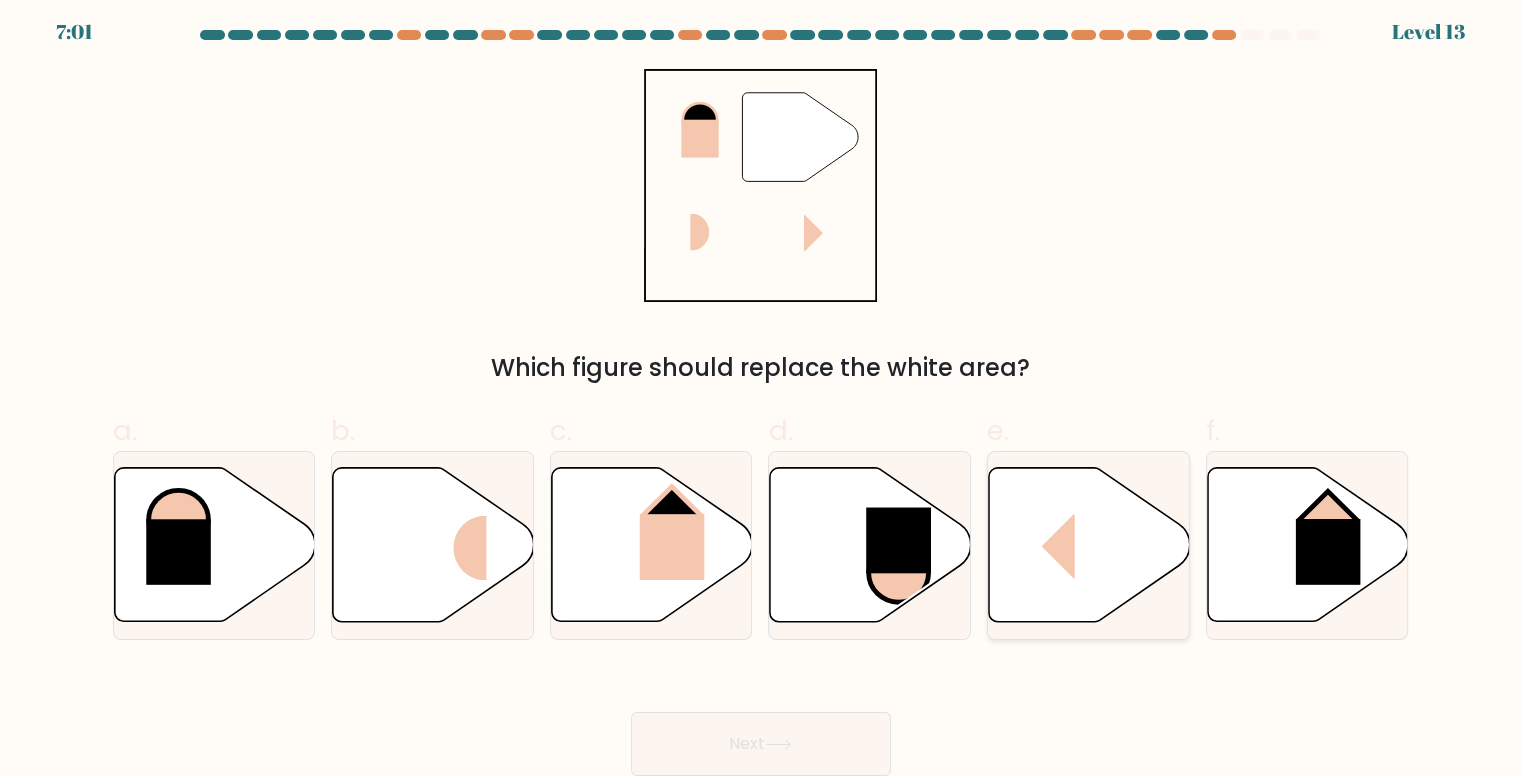 click at bounding box center (1238, 547) 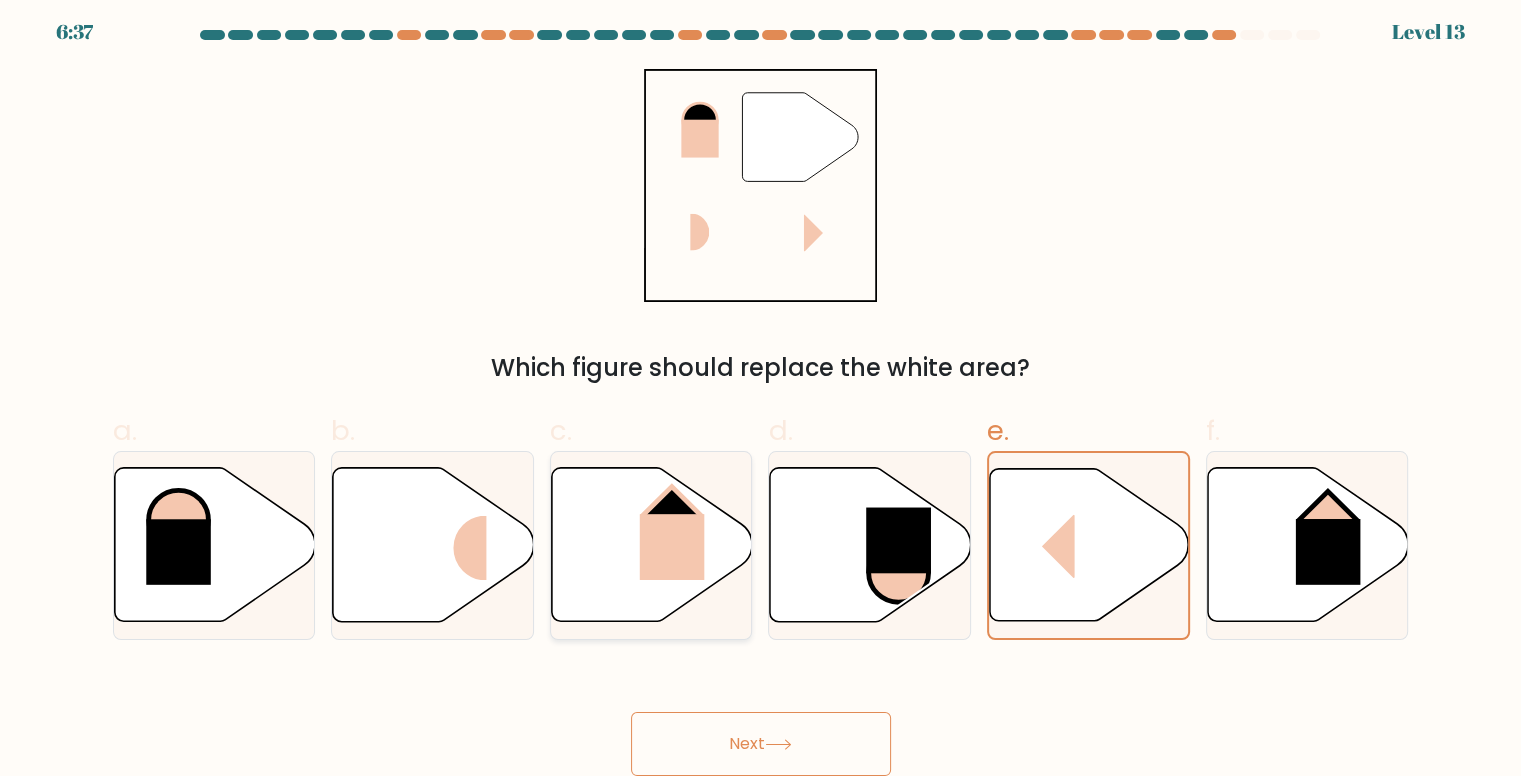 click at bounding box center [652, 545] 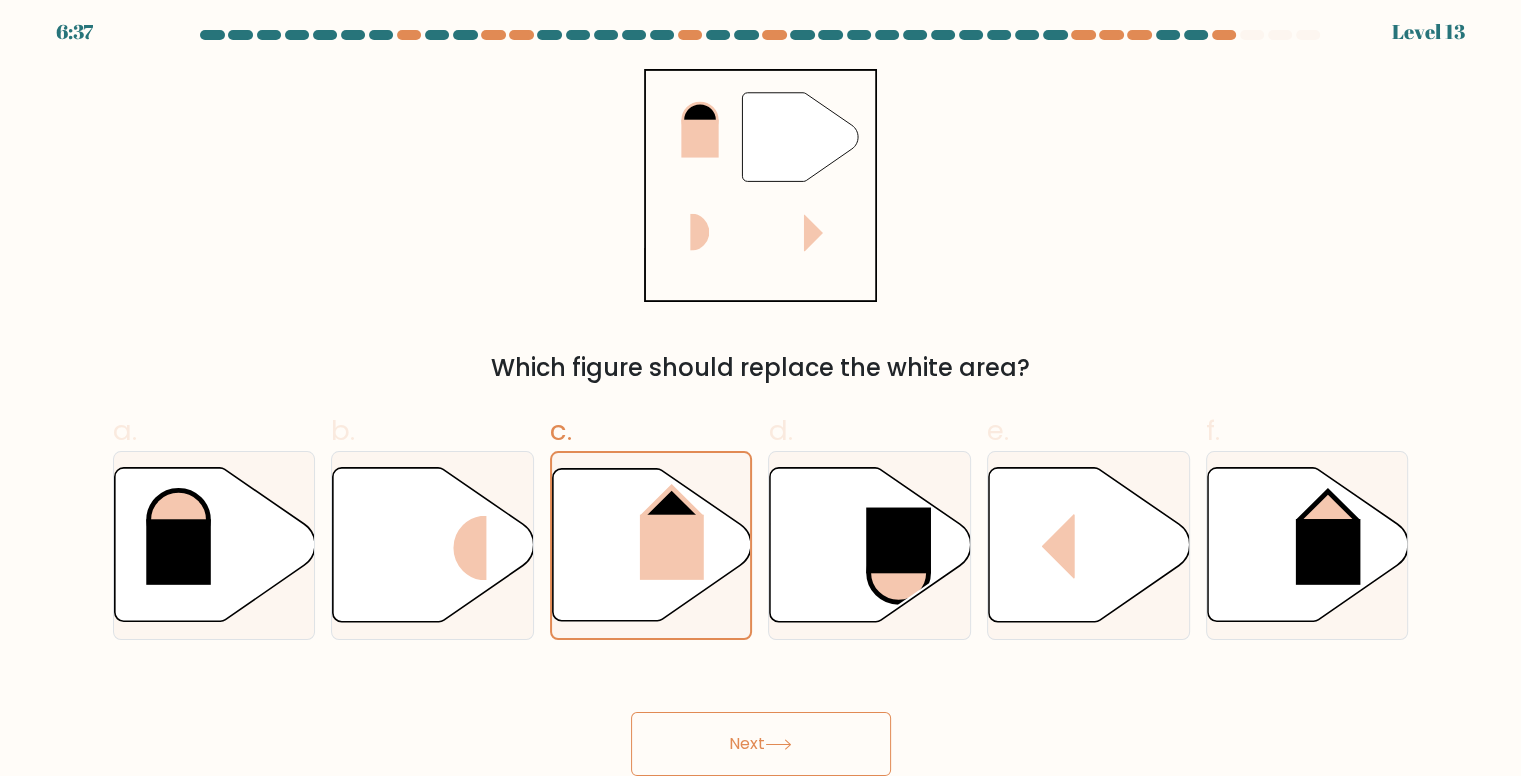 click on "Next" at bounding box center [761, 744] 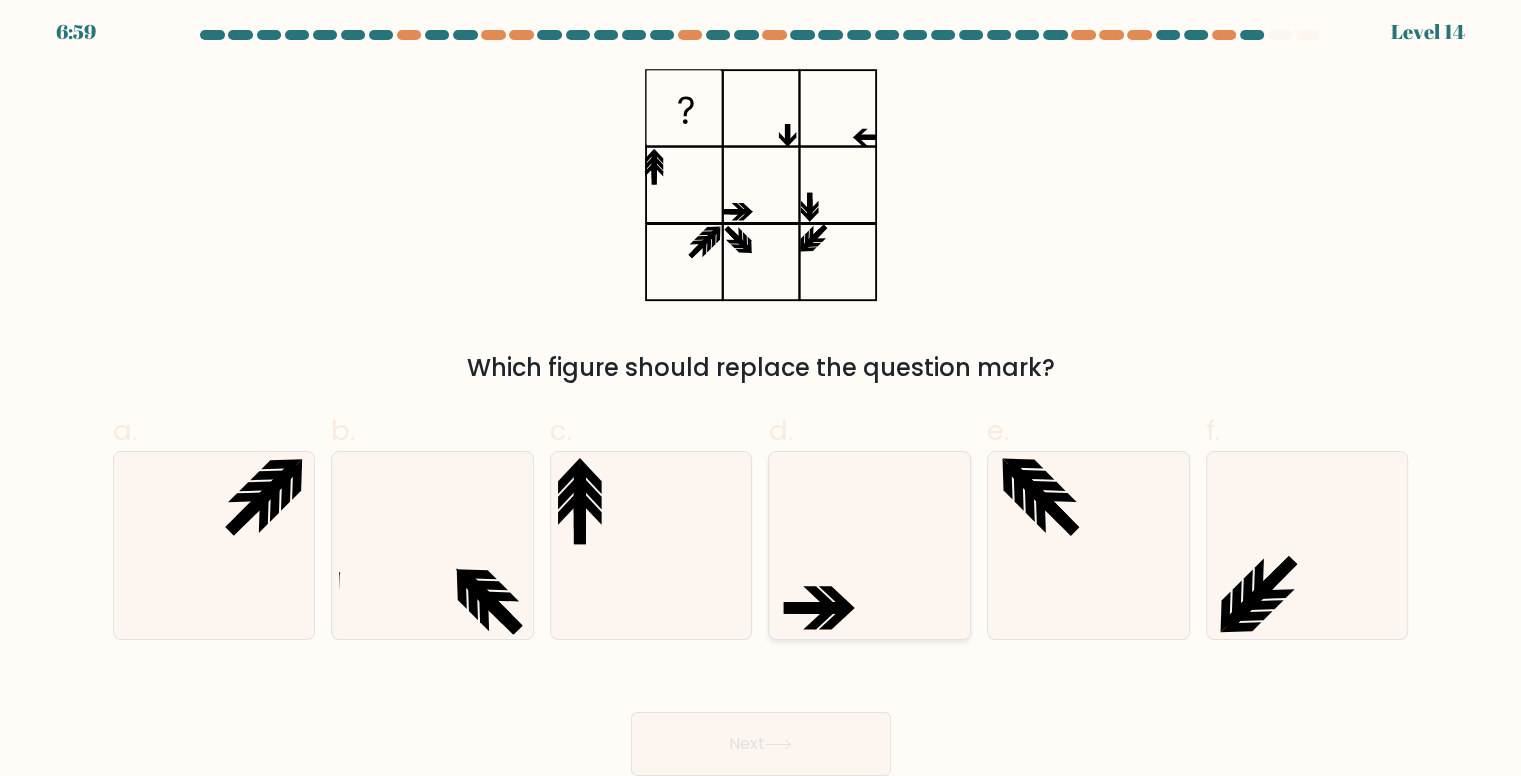 click at bounding box center [870, 545] 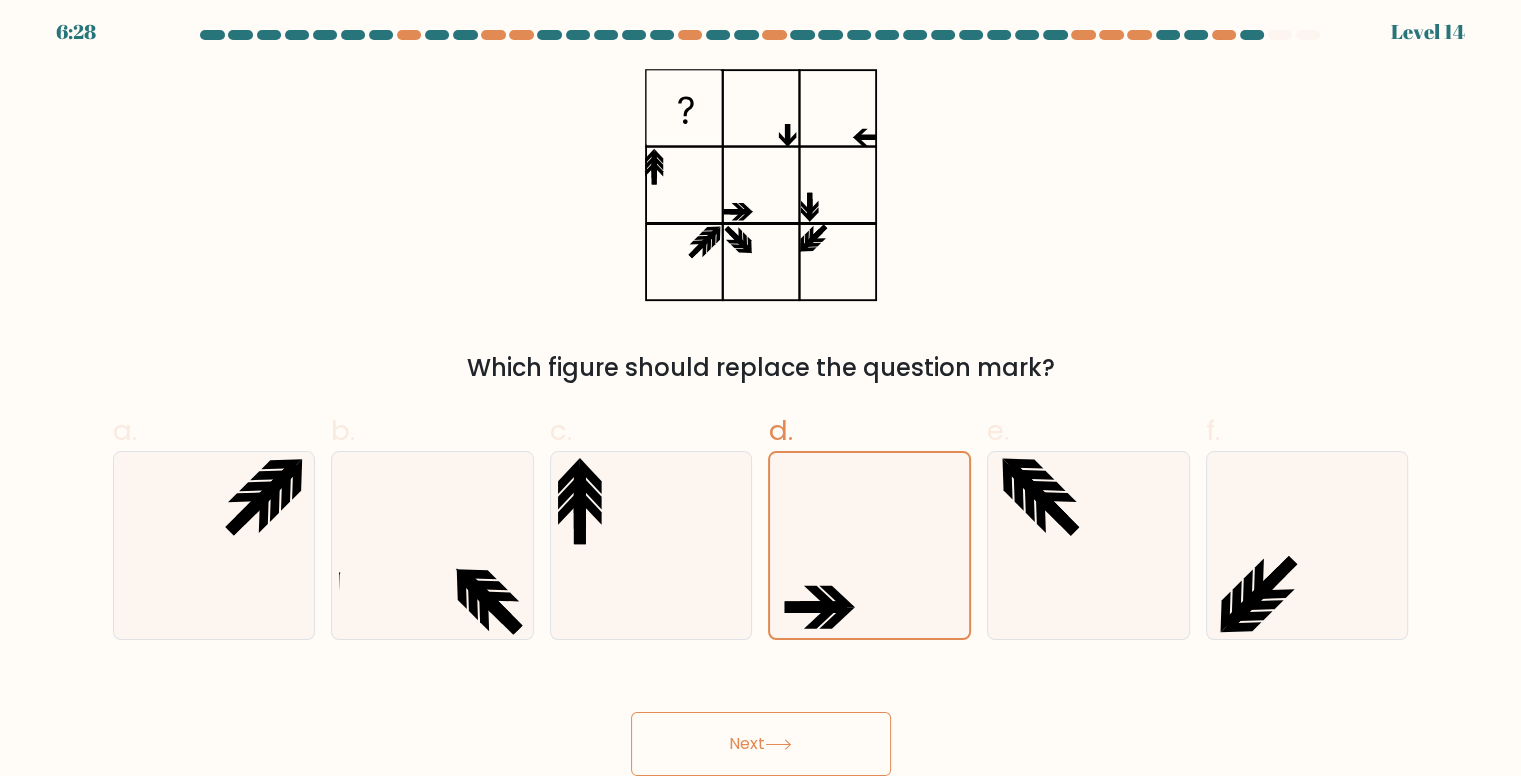 click on "Next" at bounding box center [761, 744] 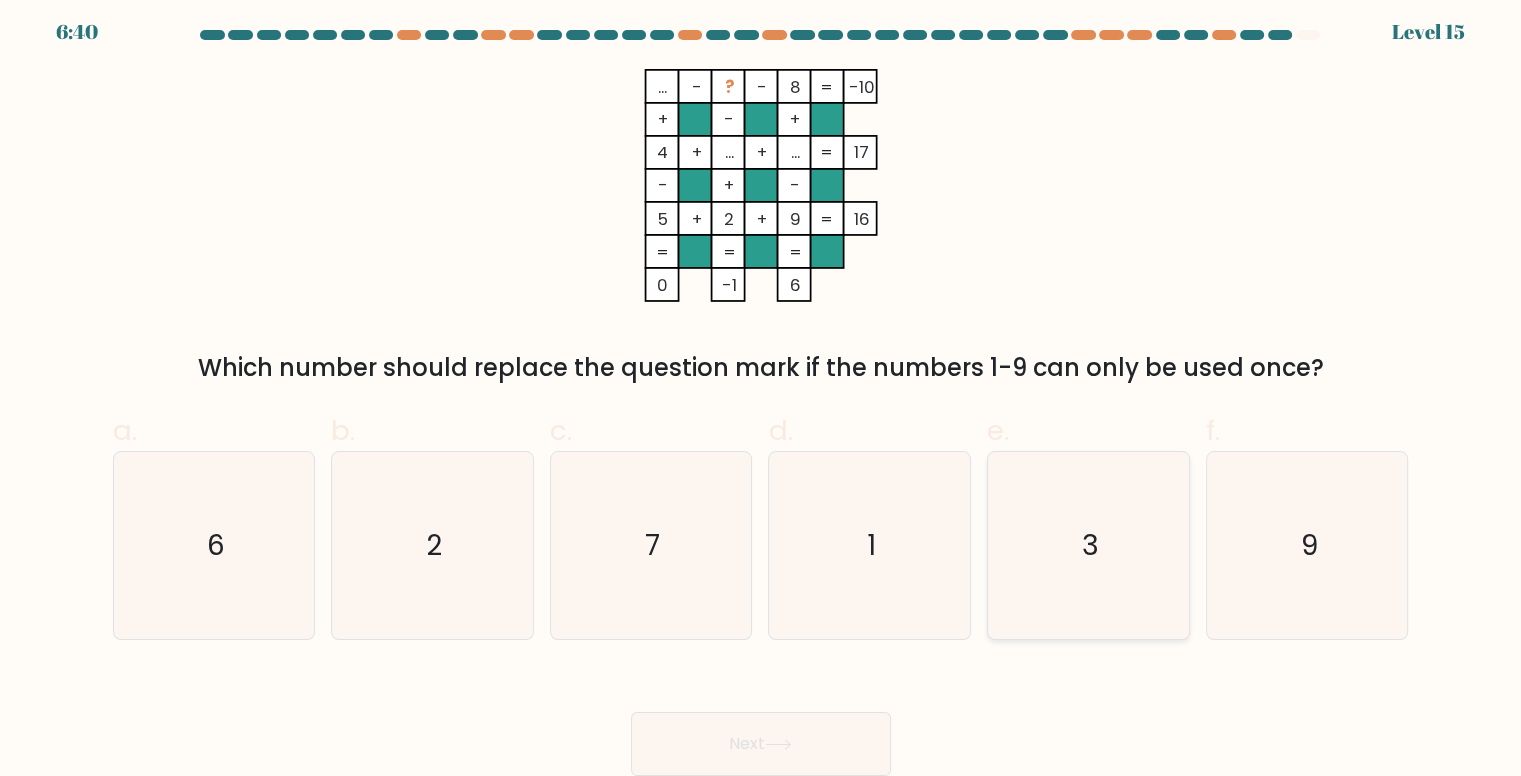 click on "3" at bounding box center [1088, 545] 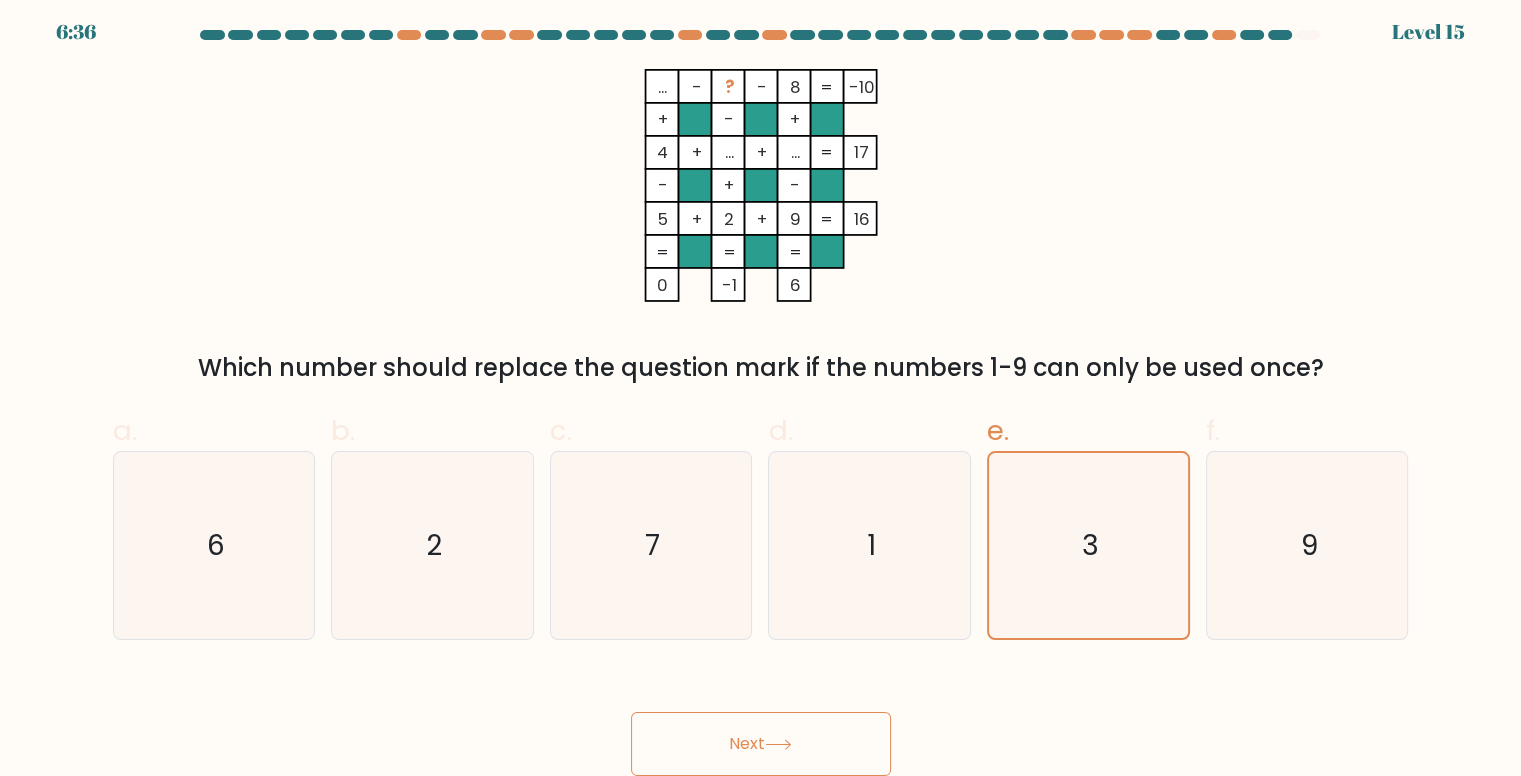 click on "Next" at bounding box center [761, 744] 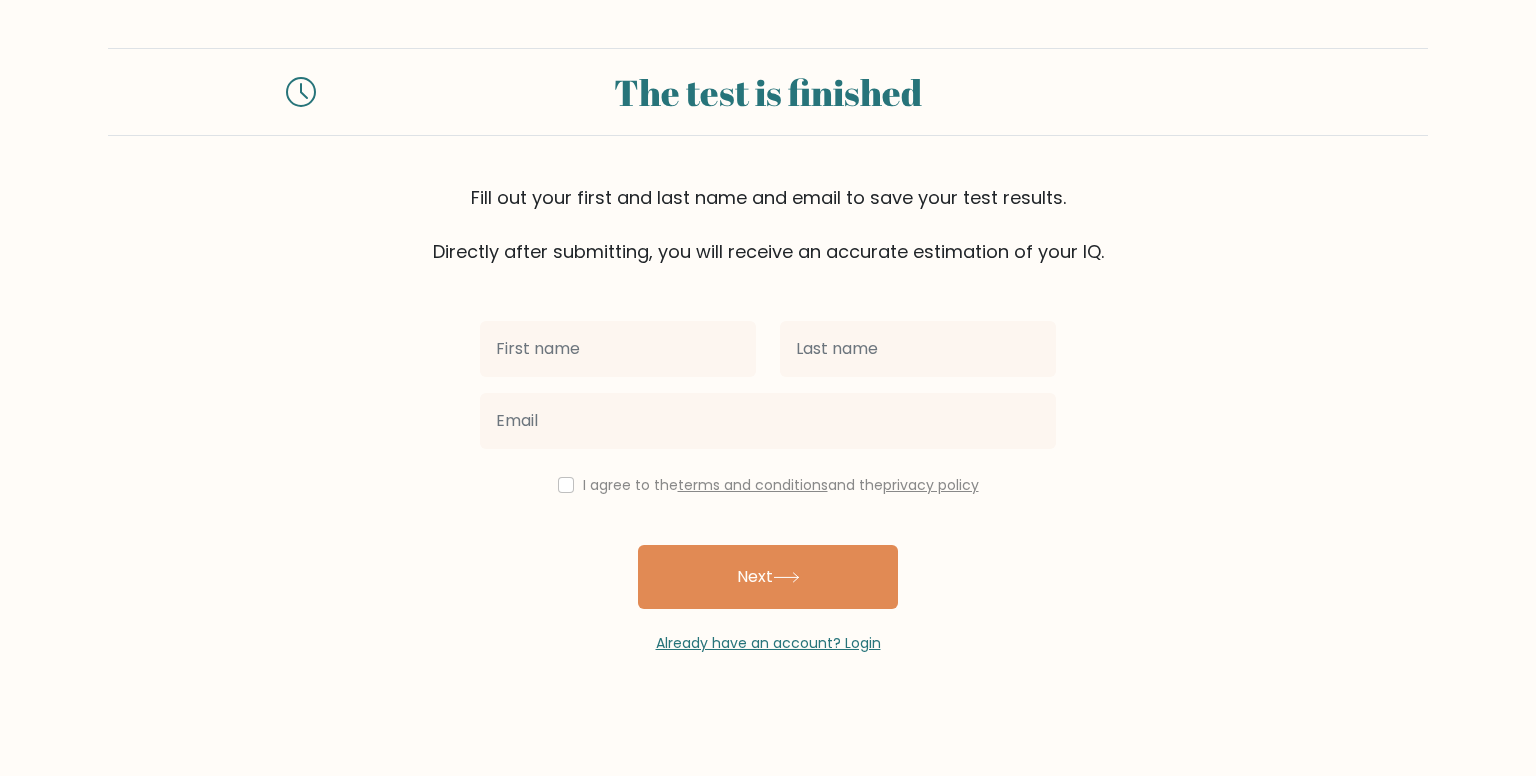 scroll, scrollTop: 0, scrollLeft: 0, axis: both 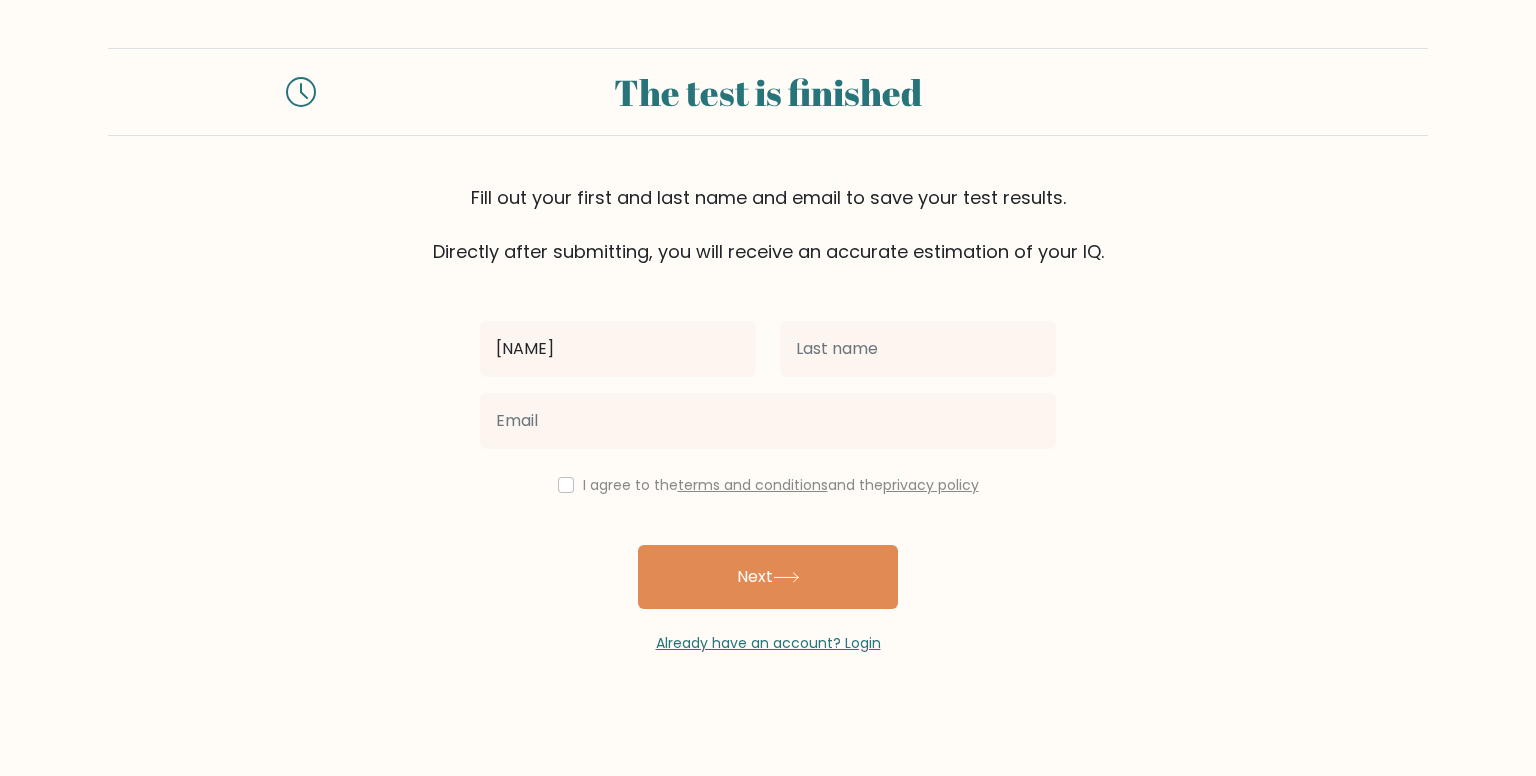 type on "[NAME]" 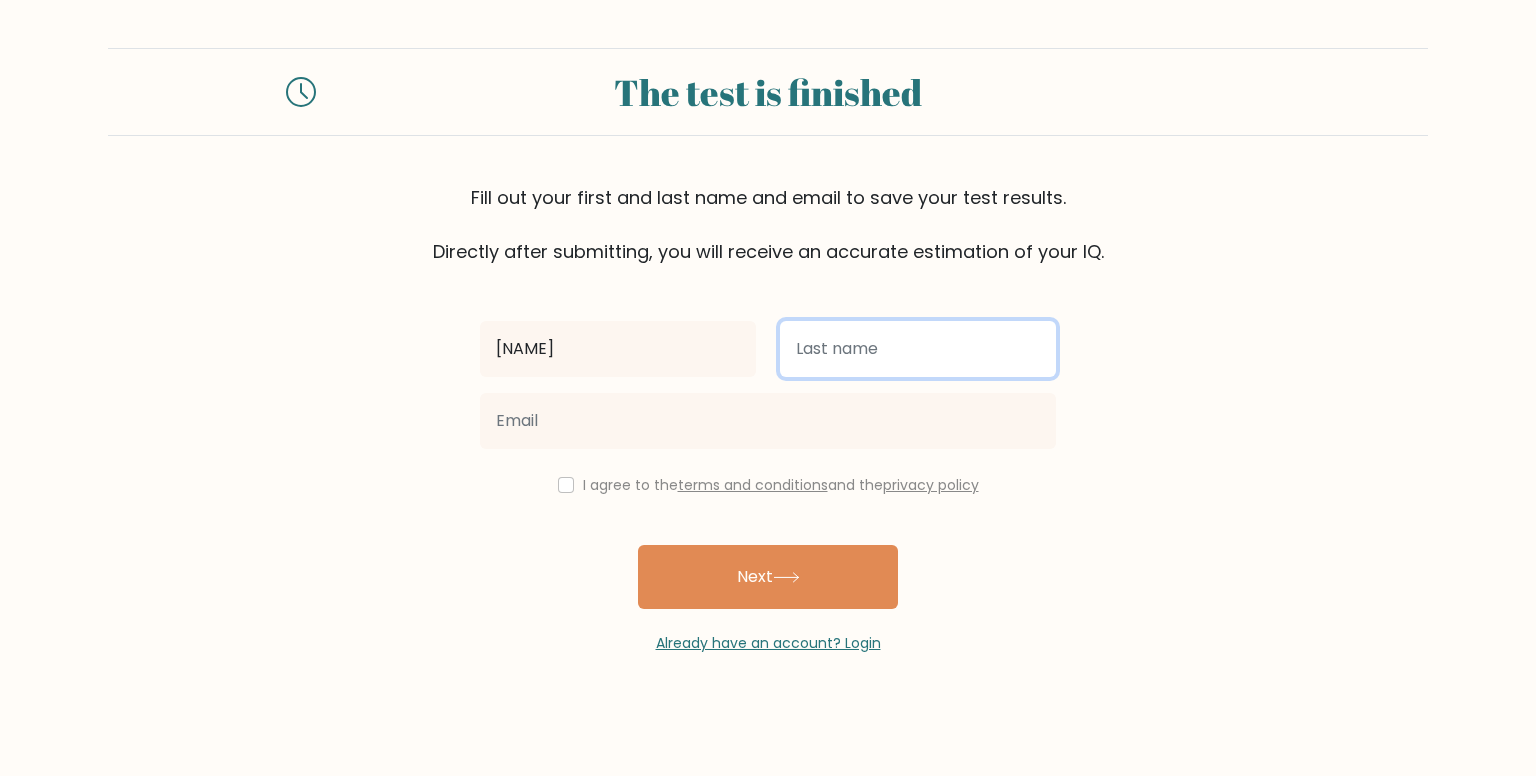 click at bounding box center [918, 349] 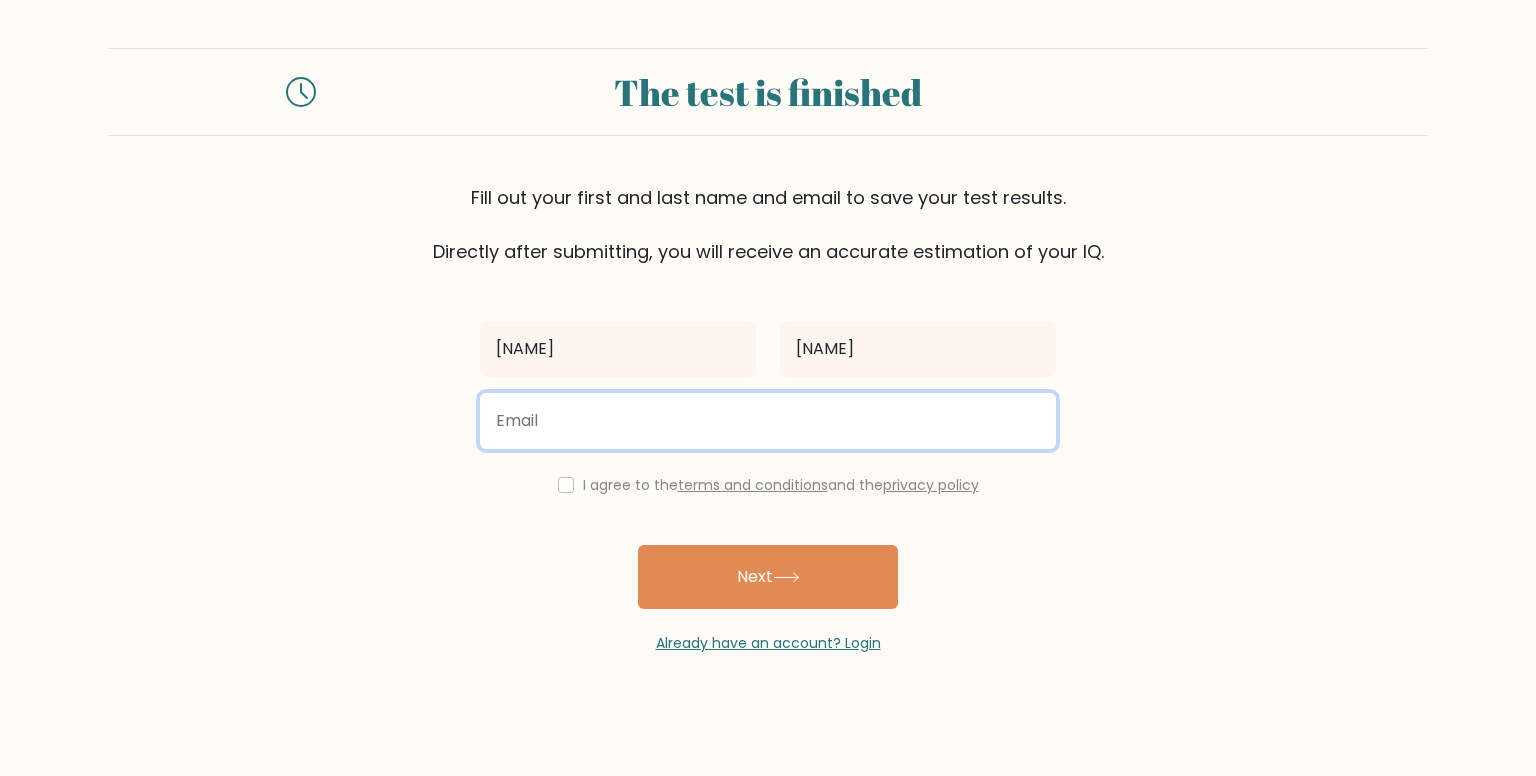 click at bounding box center (768, 421) 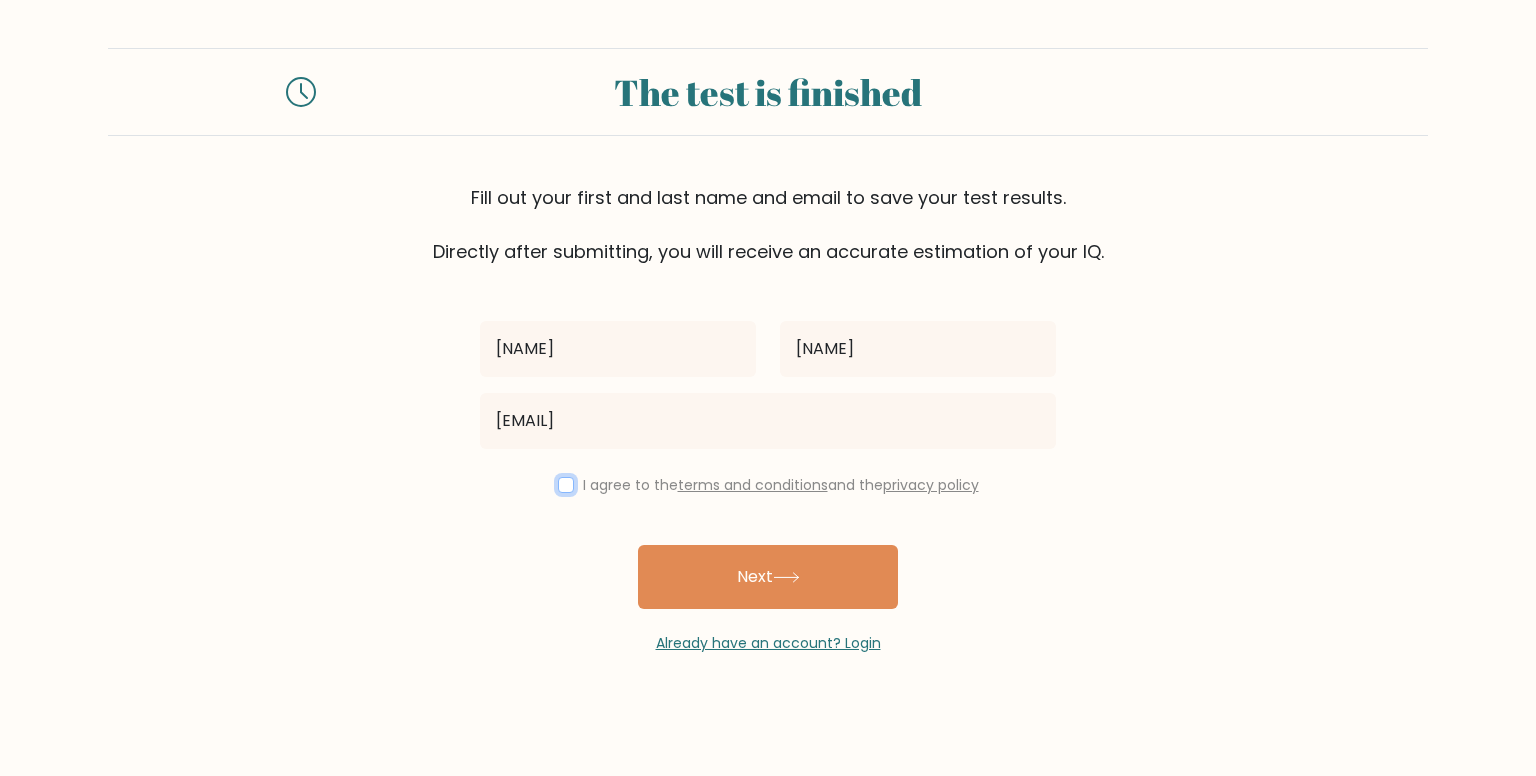 click at bounding box center [566, 485] 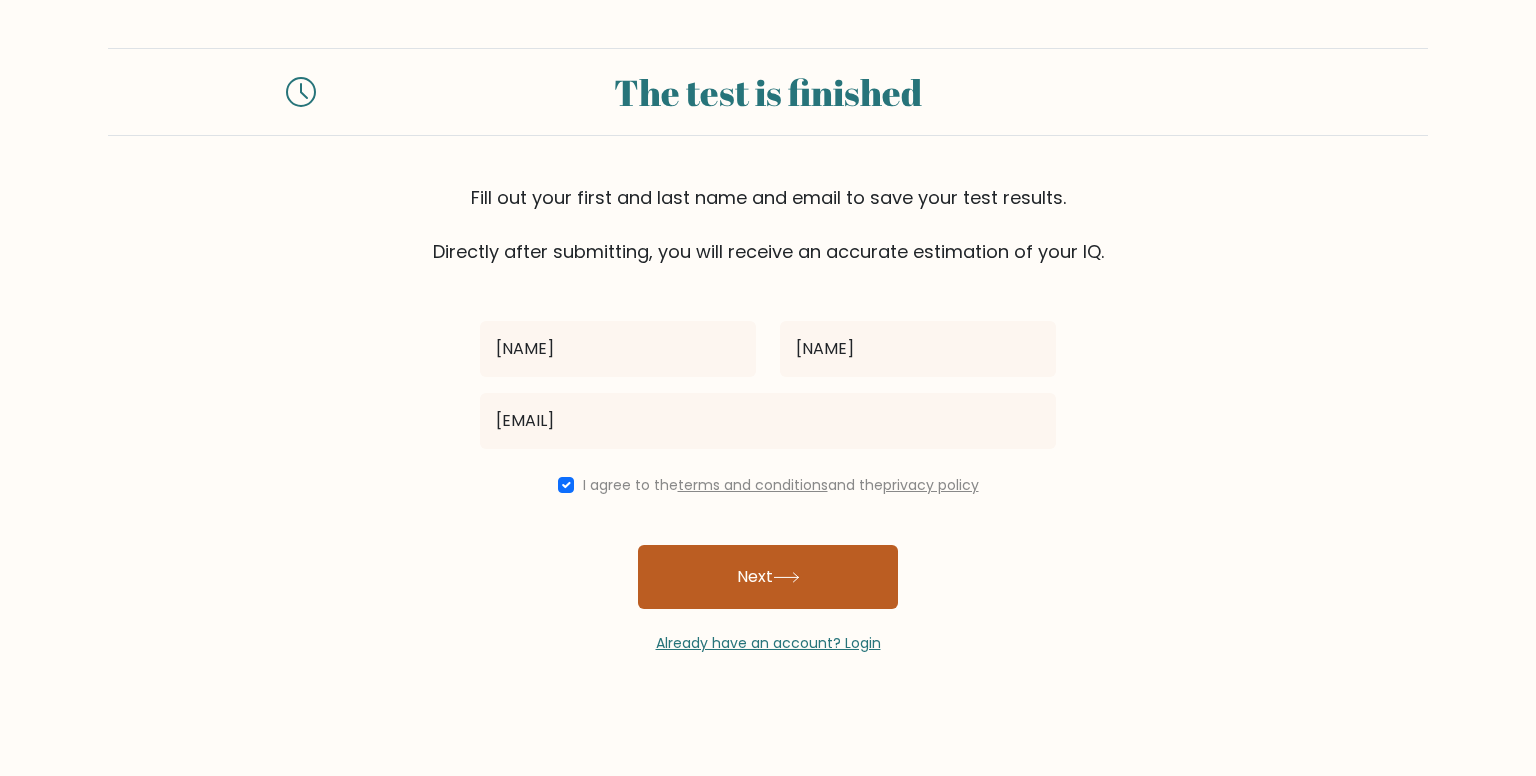 click on "Next" at bounding box center (768, 577) 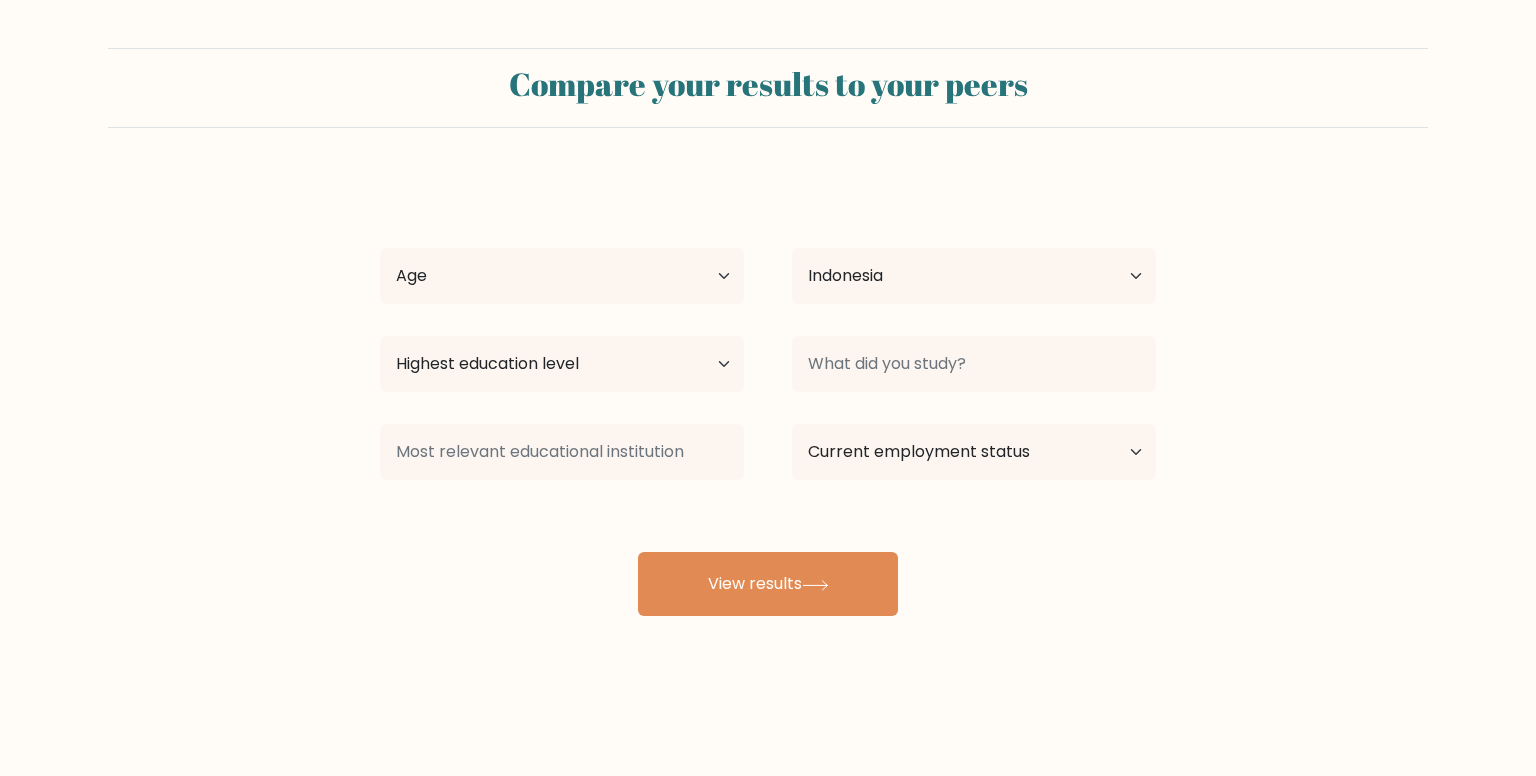 scroll, scrollTop: 0, scrollLeft: 0, axis: both 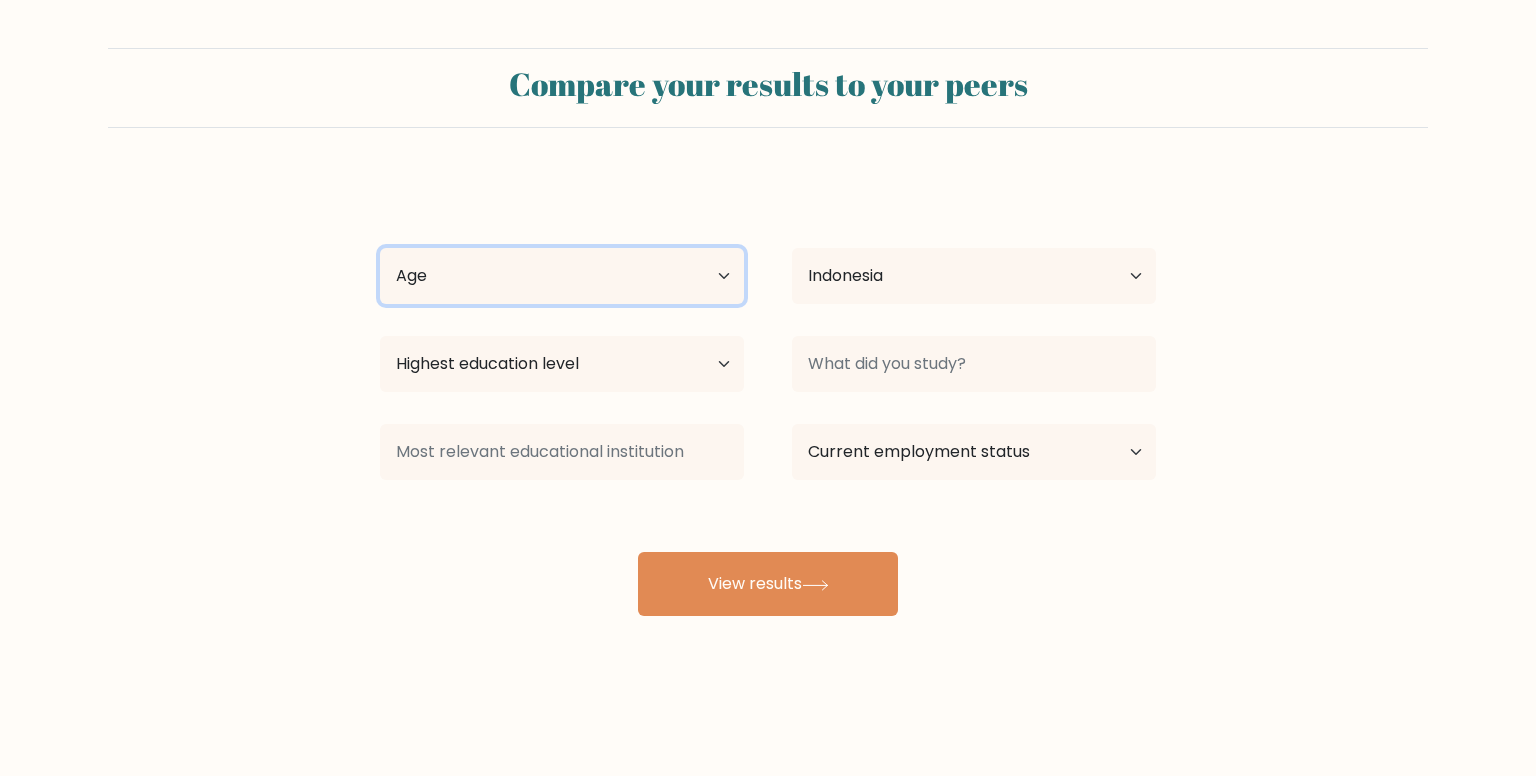 click on "Age
Under 18 years old
18-24 years old
25-34 years old
35-44 years old
45-54 years old
55-64 years old
65 years old and above" at bounding box center (562, 276) 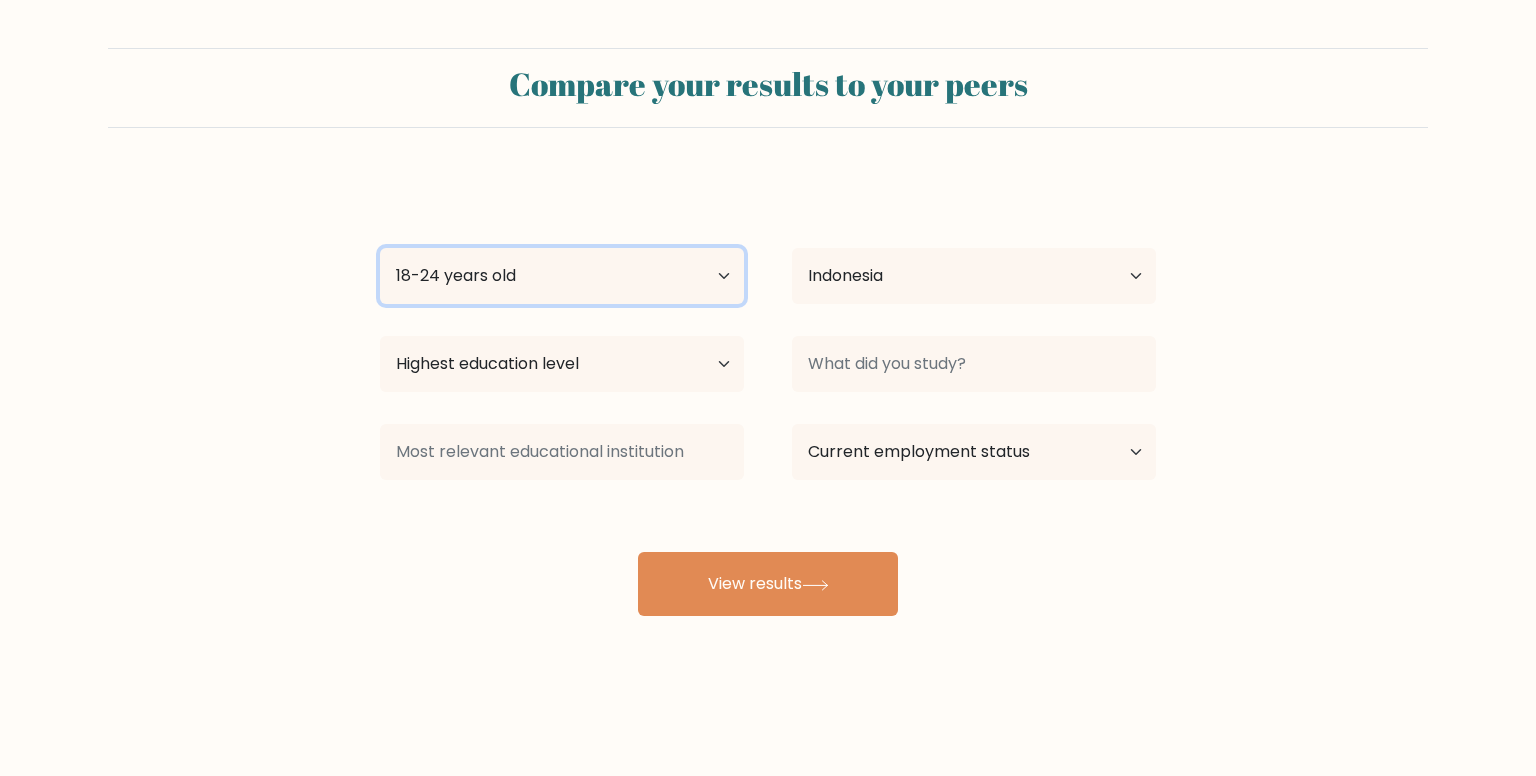 click on "Age
Under 18 years old
18-24 years old
25-34 years old
35-44 years old
45-54 years old
55-64 years old
65 years old and above" at bounding box center [562, 276] 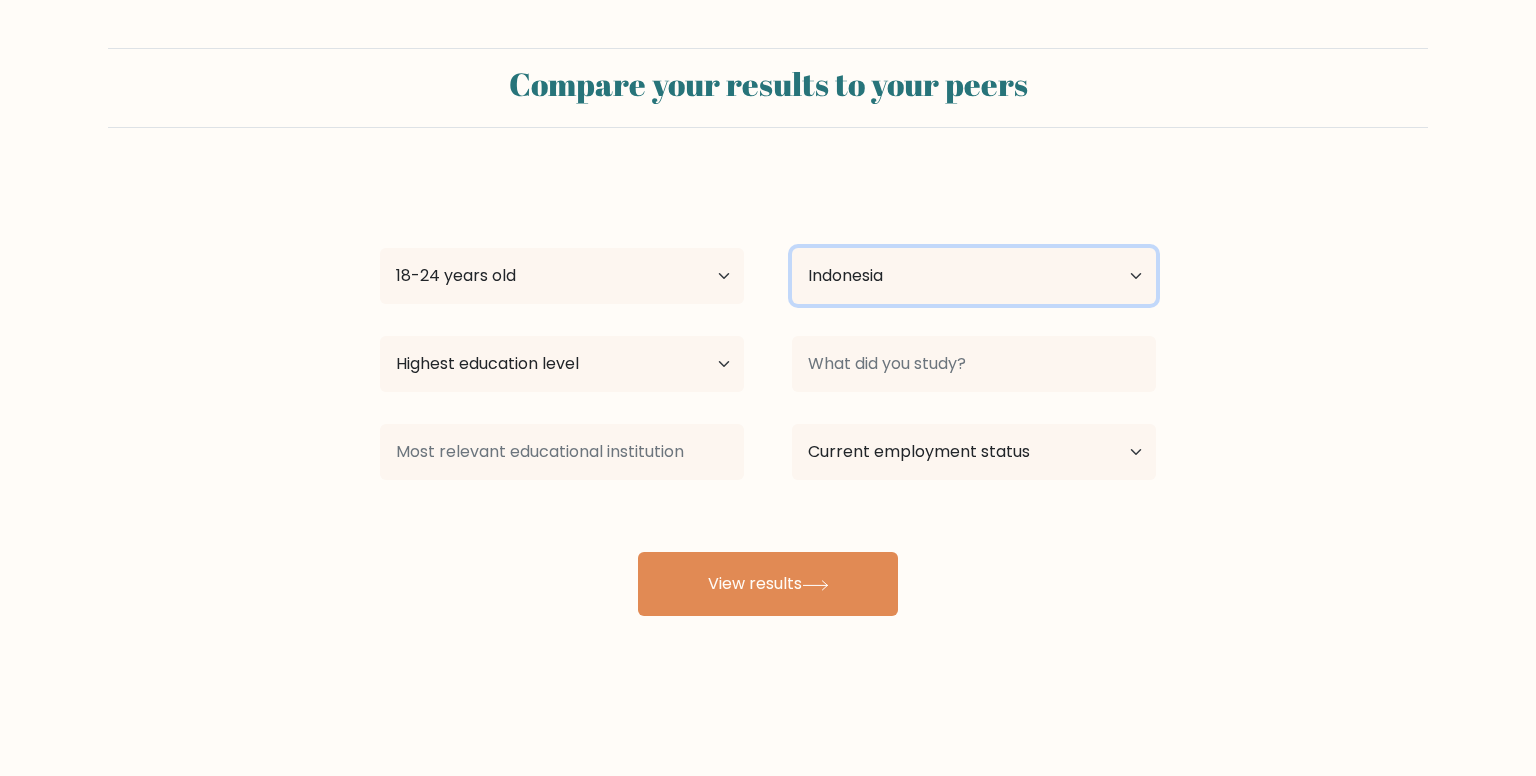 click on "Country
Afghanistan
Albania
Algeria
American Samoa
Andorra
Angola
Anguilla
Antarctica
Antigua and Barbuda
Argentina
Armenia
Aruba
Australia
Austria
Azerbaijan
Bahamas
Bahrain
Bangladesh
Barbados
Belarus
Belgium
Belize
Benin
Bermuda
Bhutan
Bolivia
Bonaire, Sint Eustatius and Saba
Bosnia and Herzegovina
Botswana
Bouvet Island
Brazil
British Indian Ocean Territory
Brunei
Bulgaria
Burkina Faso
Burundi
Cabo Verde
Cambodia
Cameroon
Canada
Cayman Islands
Central African Republic
Chad
Chile
China
Christmas Island
Cocos (Keeling) Islands
Colombia
Comoros
Congo
Congo (the Democratic Republic of the)
Cook Islands
Costa Rica
Côte d'Ivoire
Croatia
Cuba" at bounding box center [974, 276] 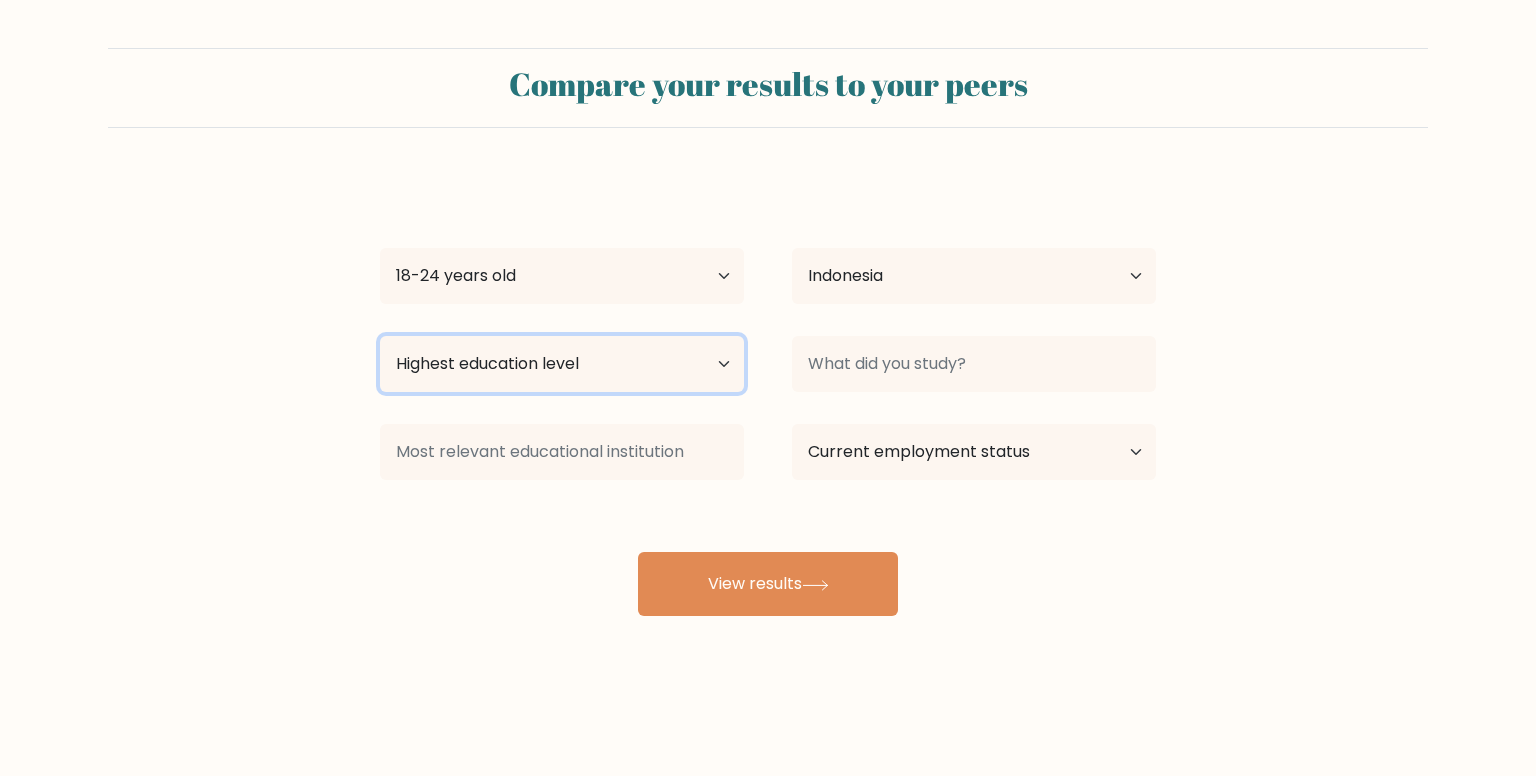 click on "Highest education level
No schooling
Primary
Lower Secondary
Upper Secondary
Occupation Specific
Bachelor's degree
Master's degree
Doctoral degree" at bounding box center (562, 364) 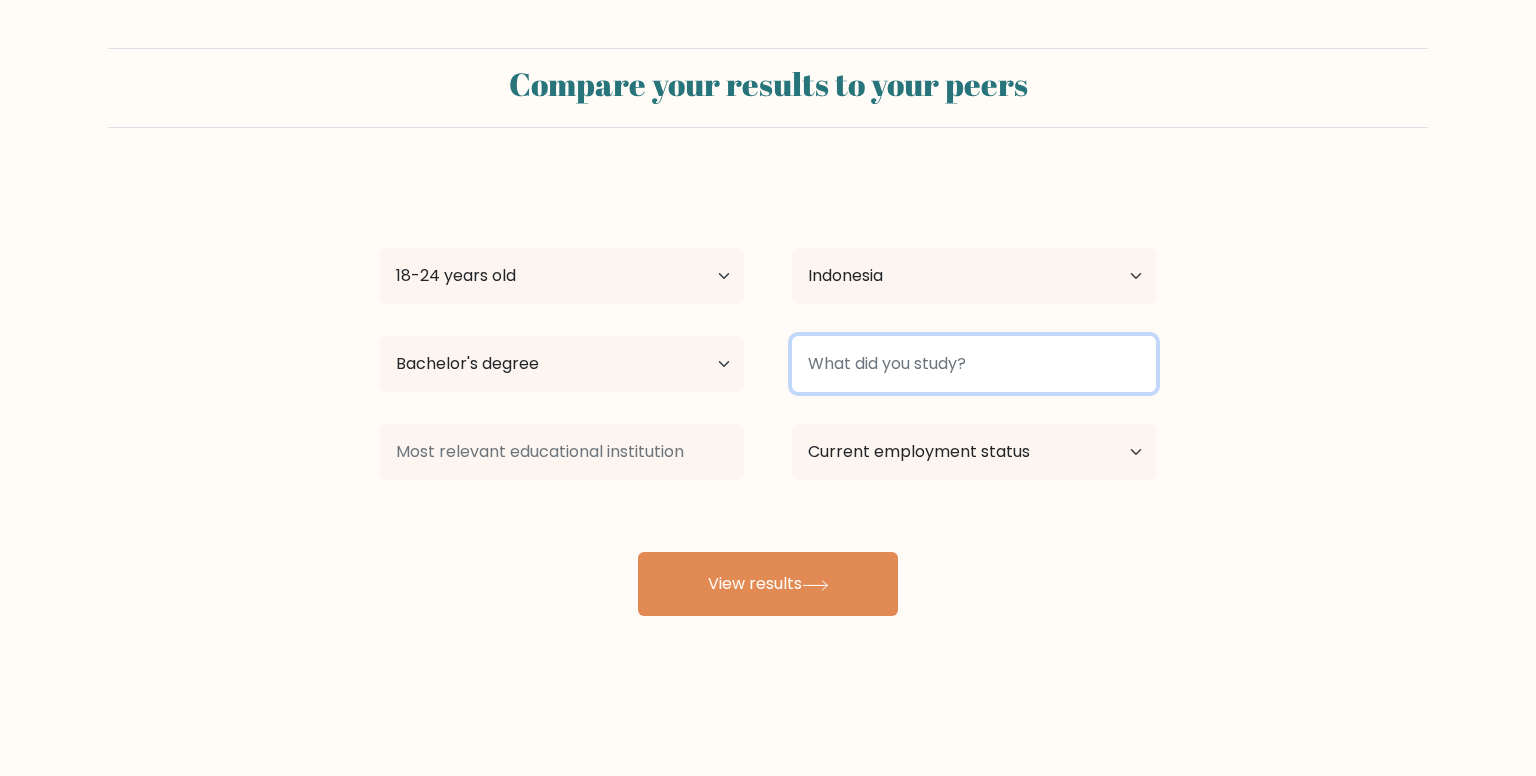 click at bounding box center [974, 364] 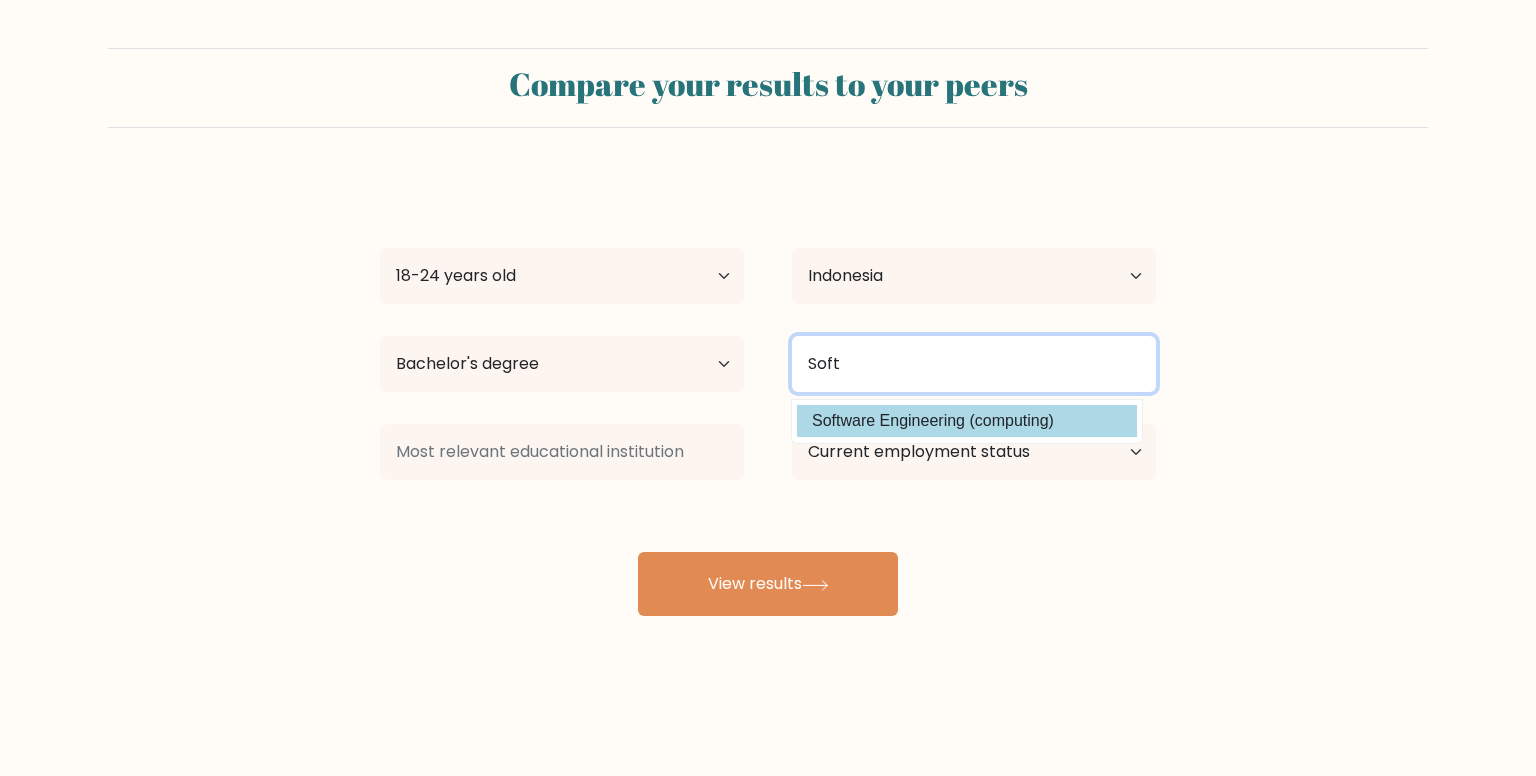 type on "Soft" 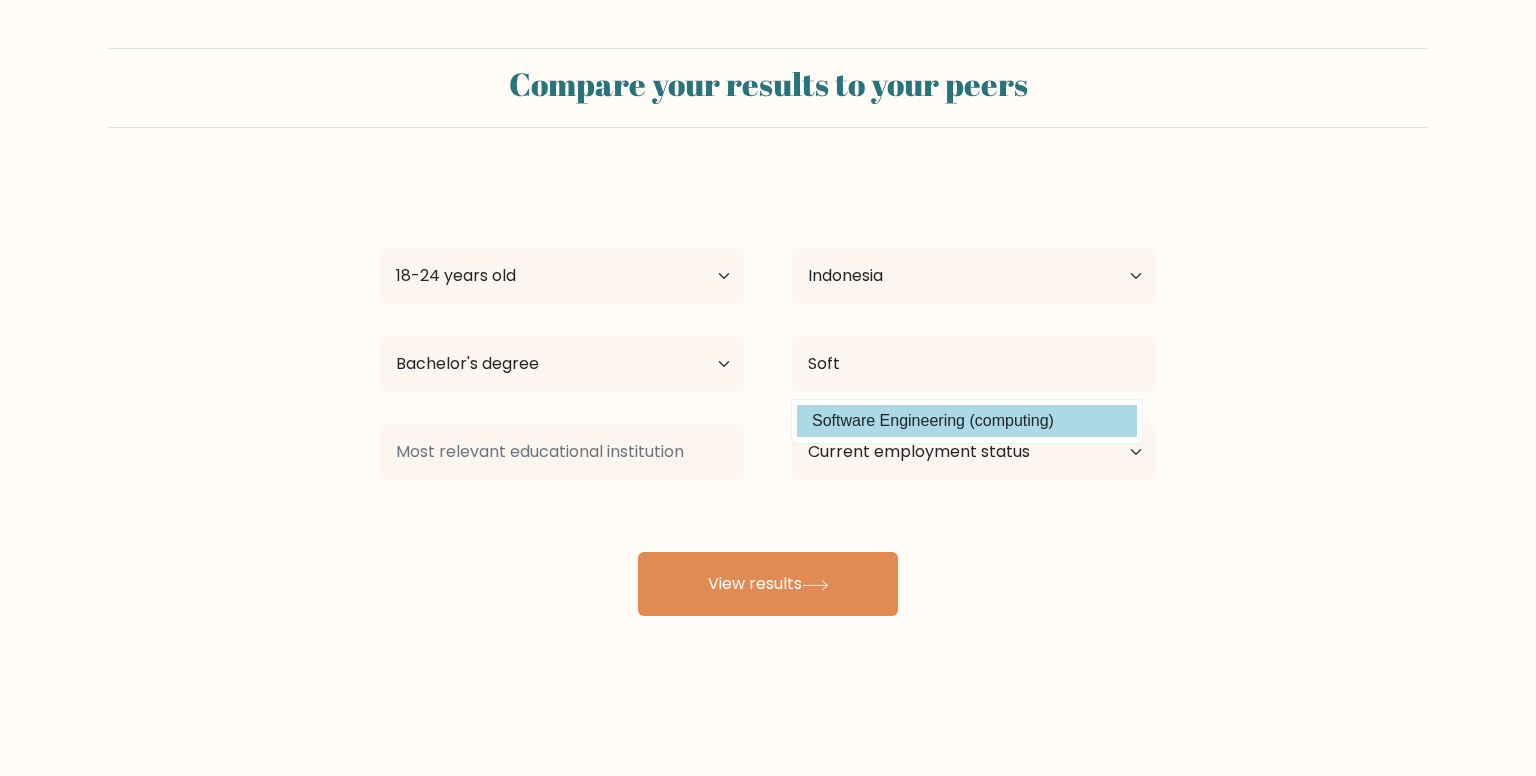 click on "Software Engineering (computing)" at bounding box center [967, 421] 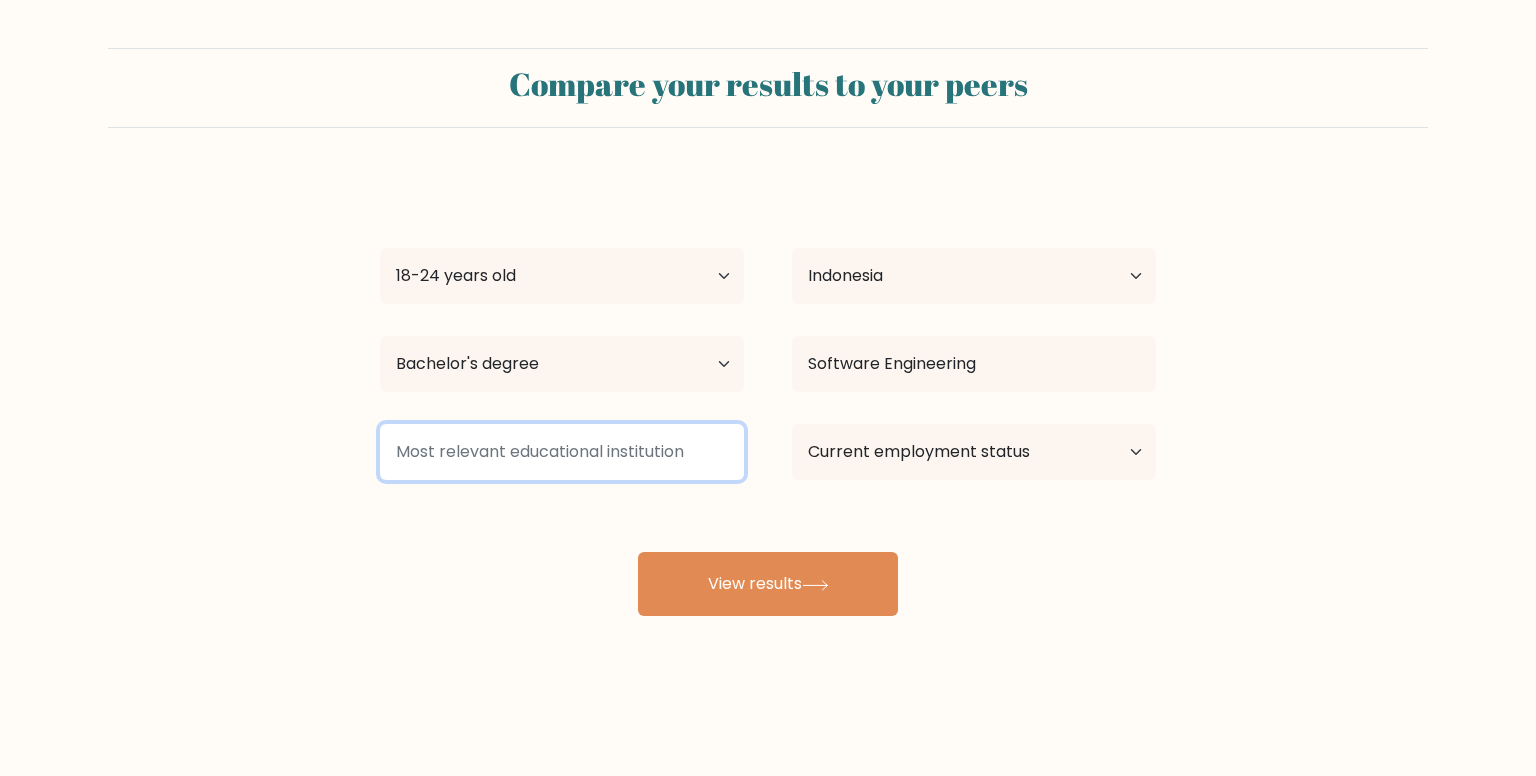 click at bounding box center (562, 452) 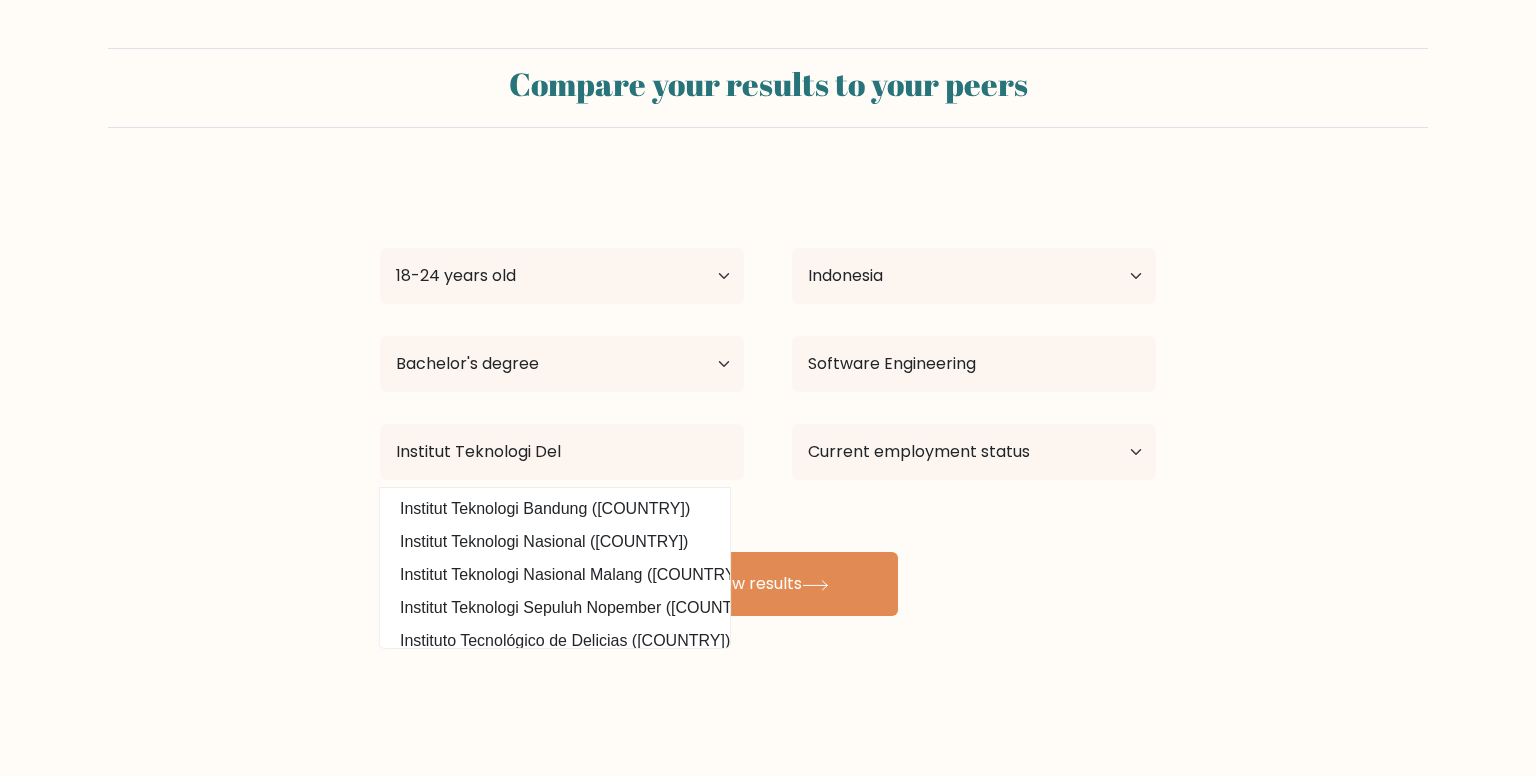 click on "Alfredo
Hutagalung
Age
Under 18 years old
18-24 years old
25-34 years old
35-44 years old
45-54 years old
55-64 years old
65 years old and above
Country
Afghanistan
Albania
Algeria
American Samoa
Andorra
Angola
Anguilla
Antarctica
Antigua and Barbuda
Argentina
Armenia
Aruba
Australia
Austria
Azerbaijan
Bahamas
Bahrain
Bangladesh
Barbados
Belarus
Belgium
Belize
Benin
Bermuda
Bhutan
Bolivia
Bonaire, Sint Eustatius and Saba
Bosnia and Herzegovina
Botswana
Bouvet Island
Brazil" at bounding box center (768, 396) 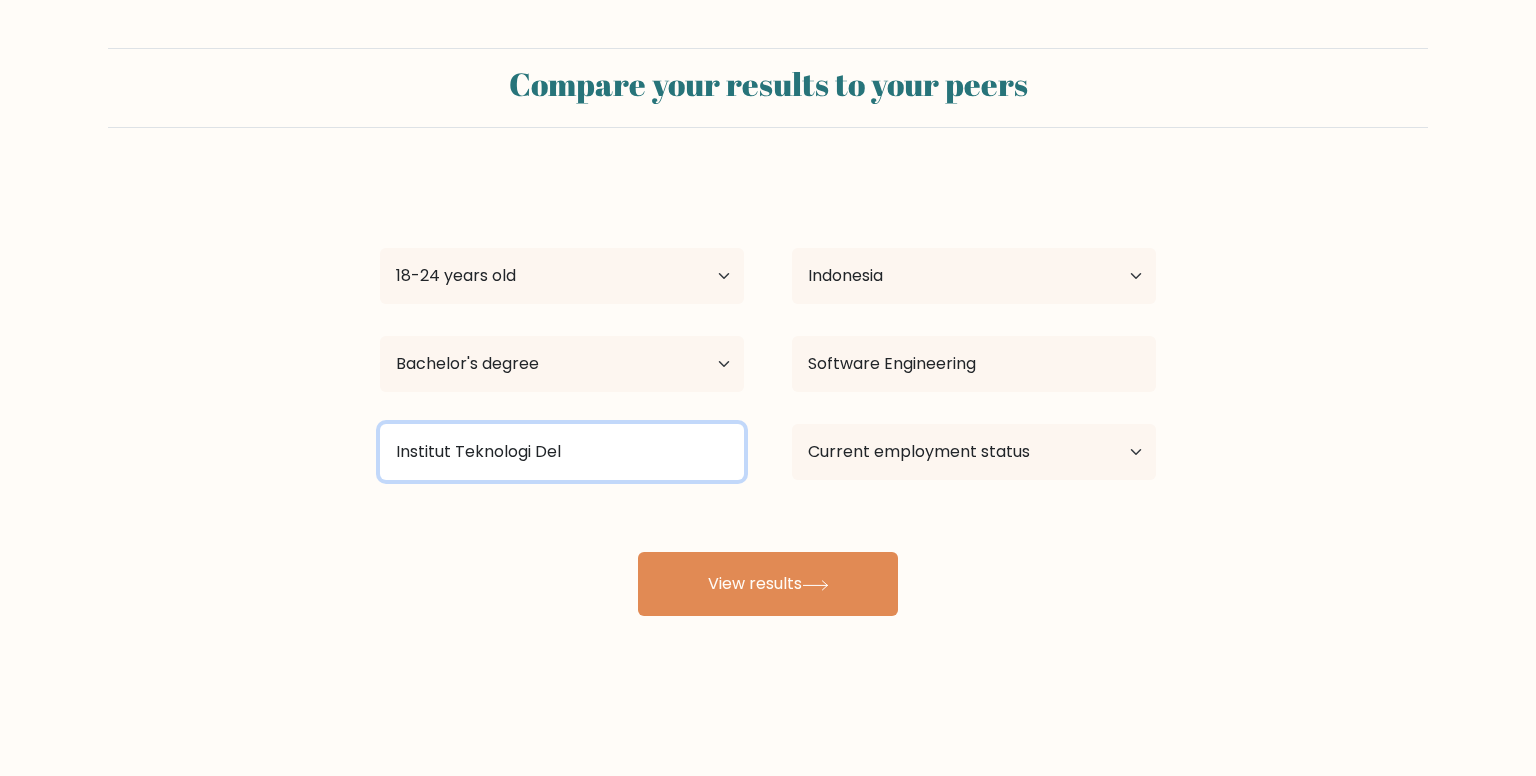click on "Institut Teknologi Del" at bounding box center [562, 452] 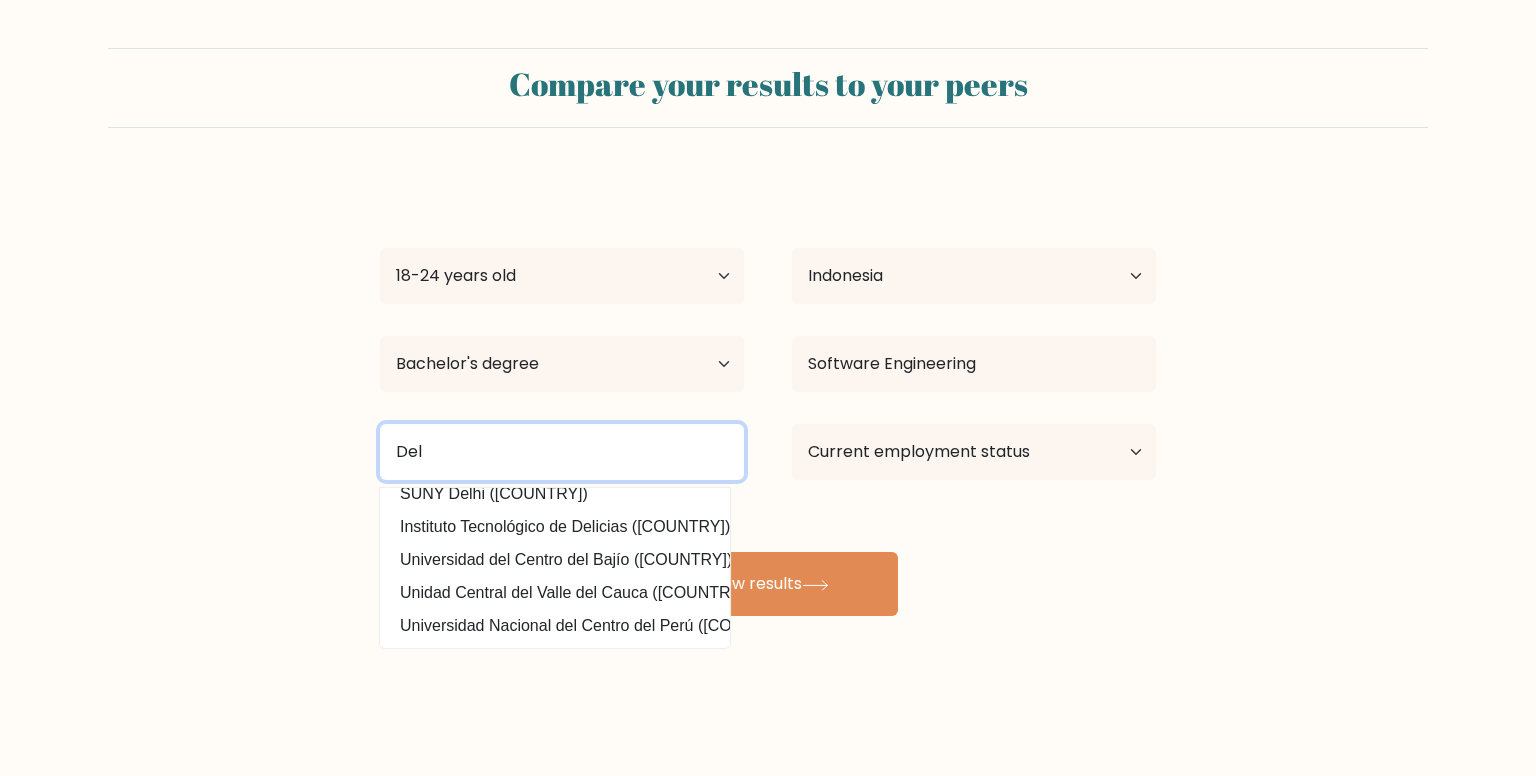 scroll, scrollTop: 195, scrollLeft: 0, axis: vertical 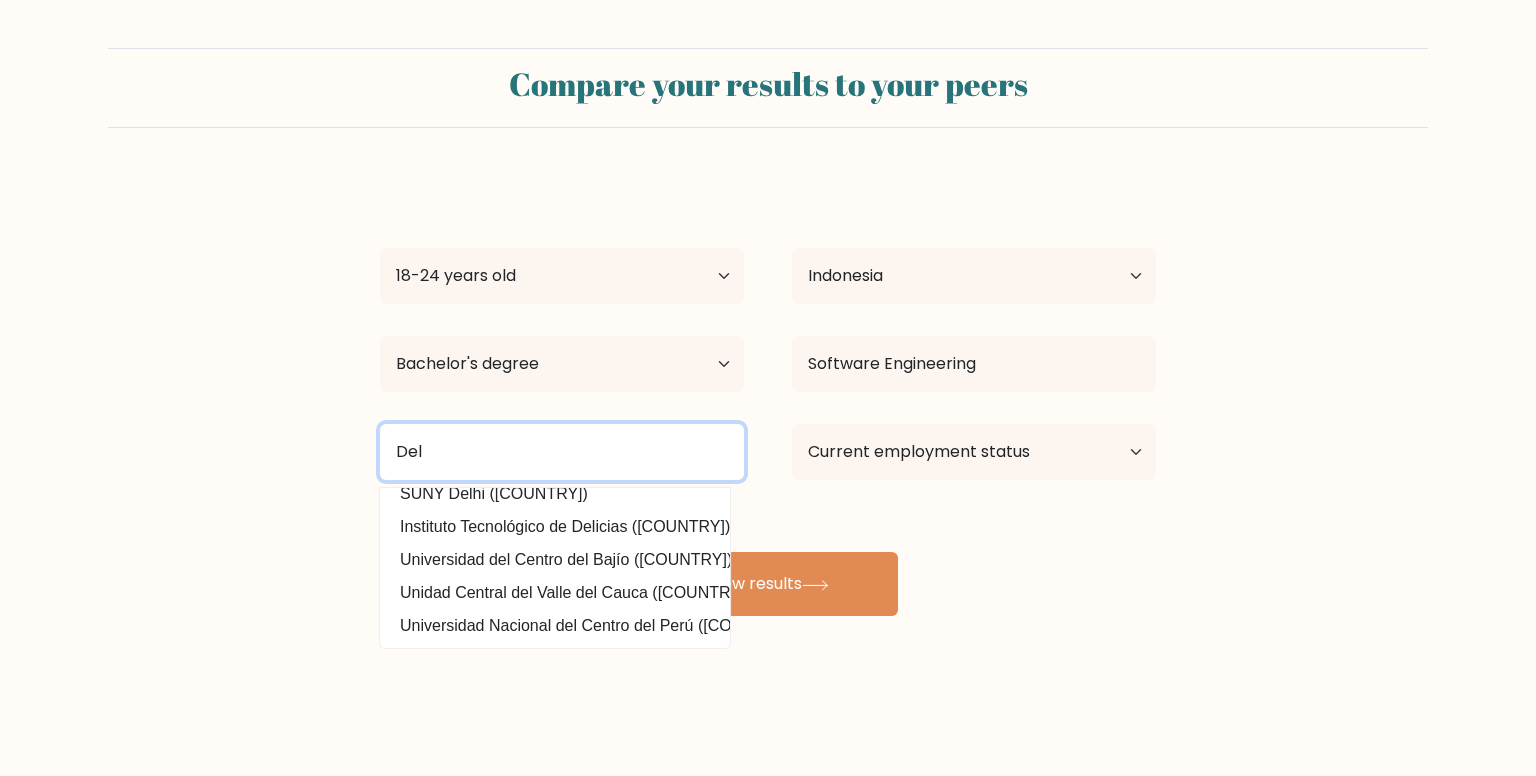 drag, startPoint x: 476, startPoint y: 449, endPoint x: 300, endPoint y: 449, distance: 176 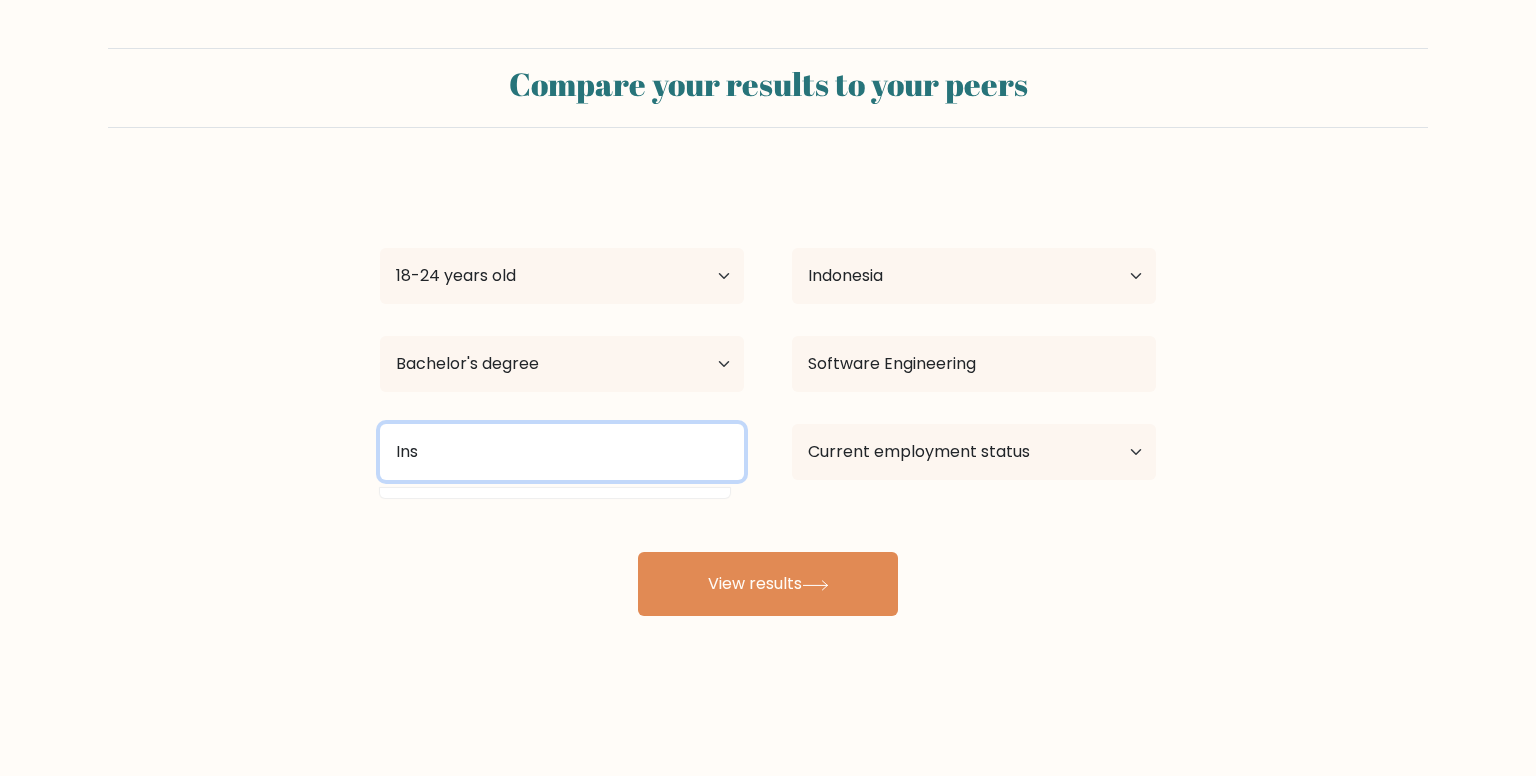 scroll, scrollTop: 0, scrollLeft: 0, axis: both 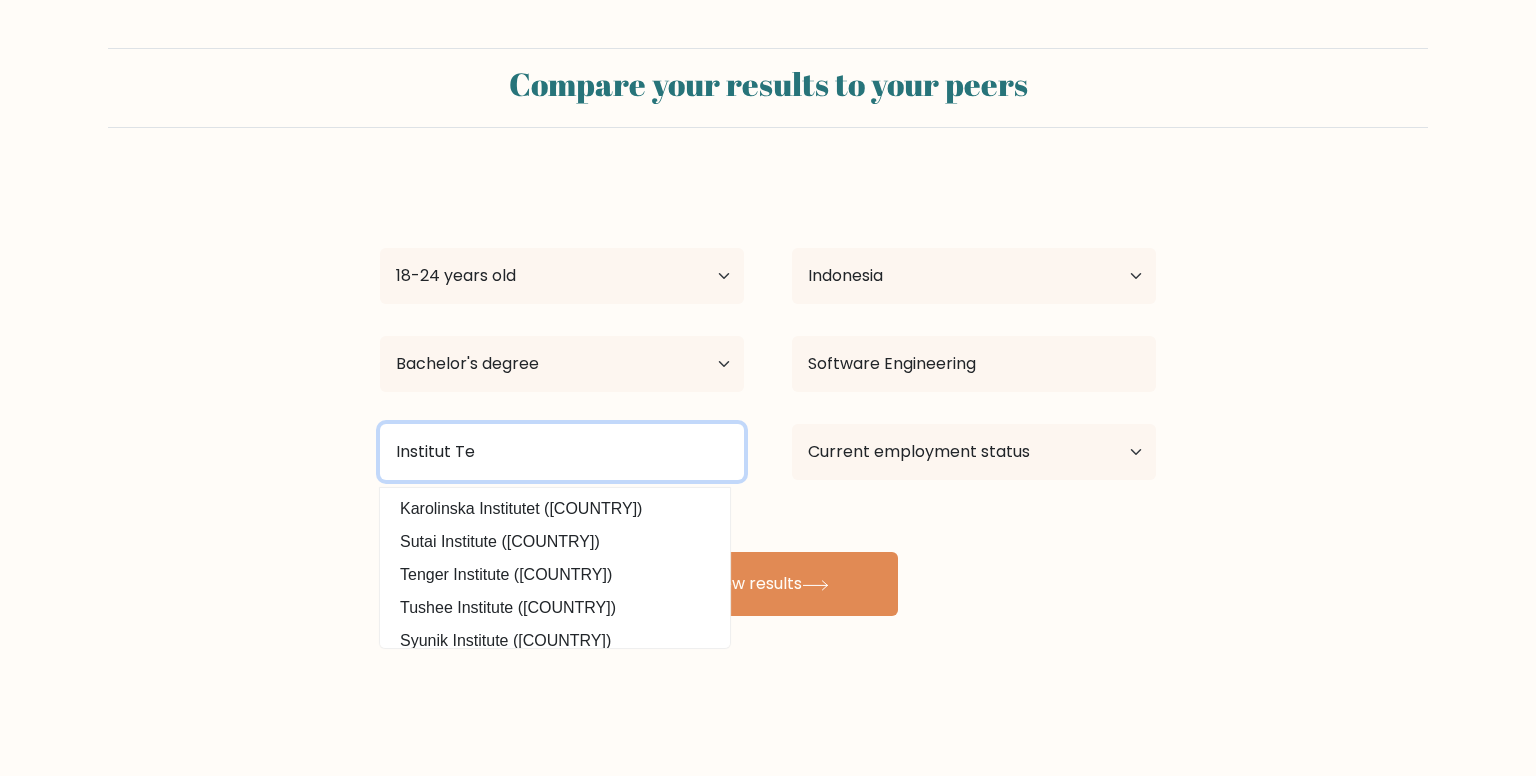 type on "Institut Tek" 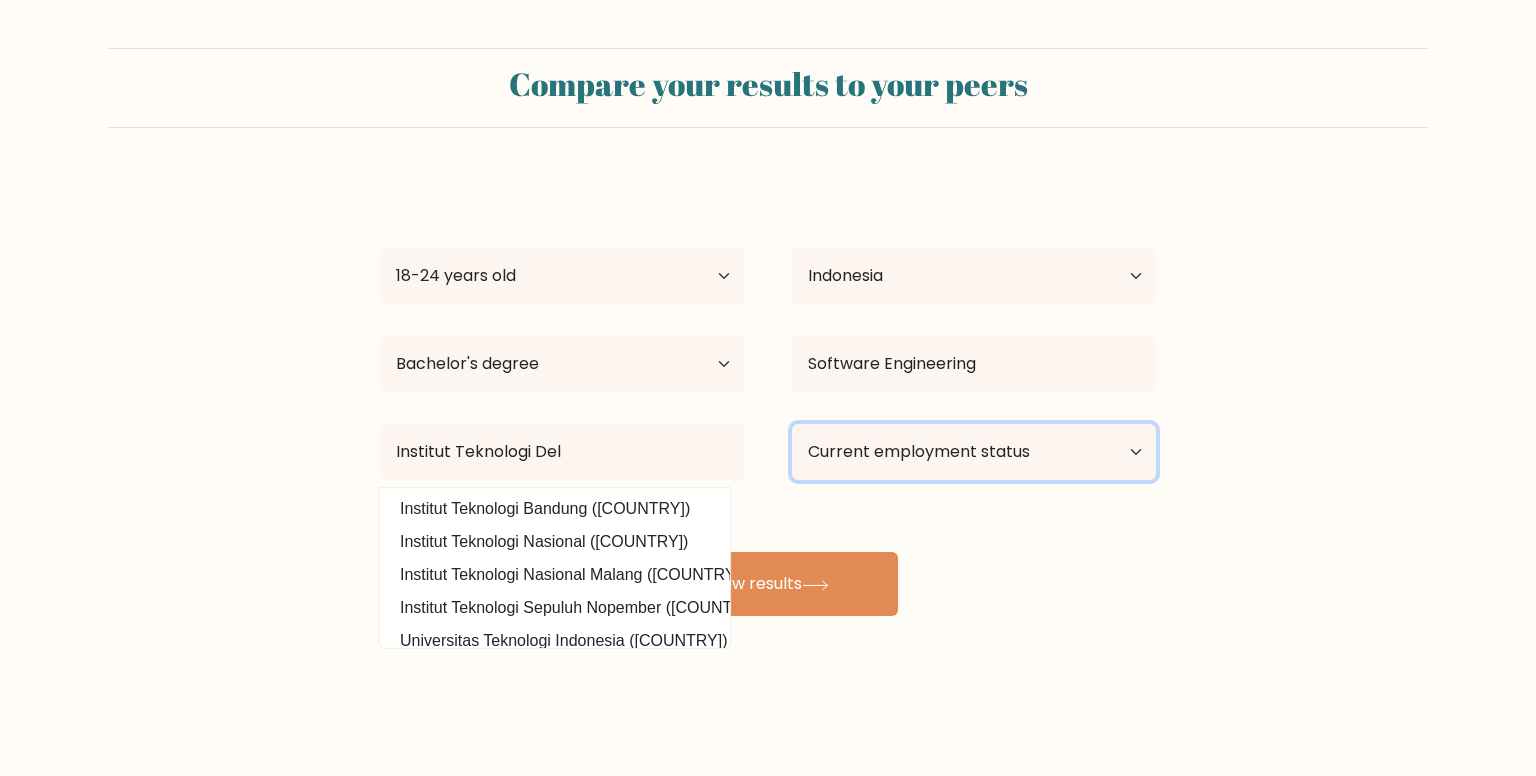 click on "Current employment status
Employed
Student
Retired
Other / prefer not to answer" at bounding box center (974, 452) 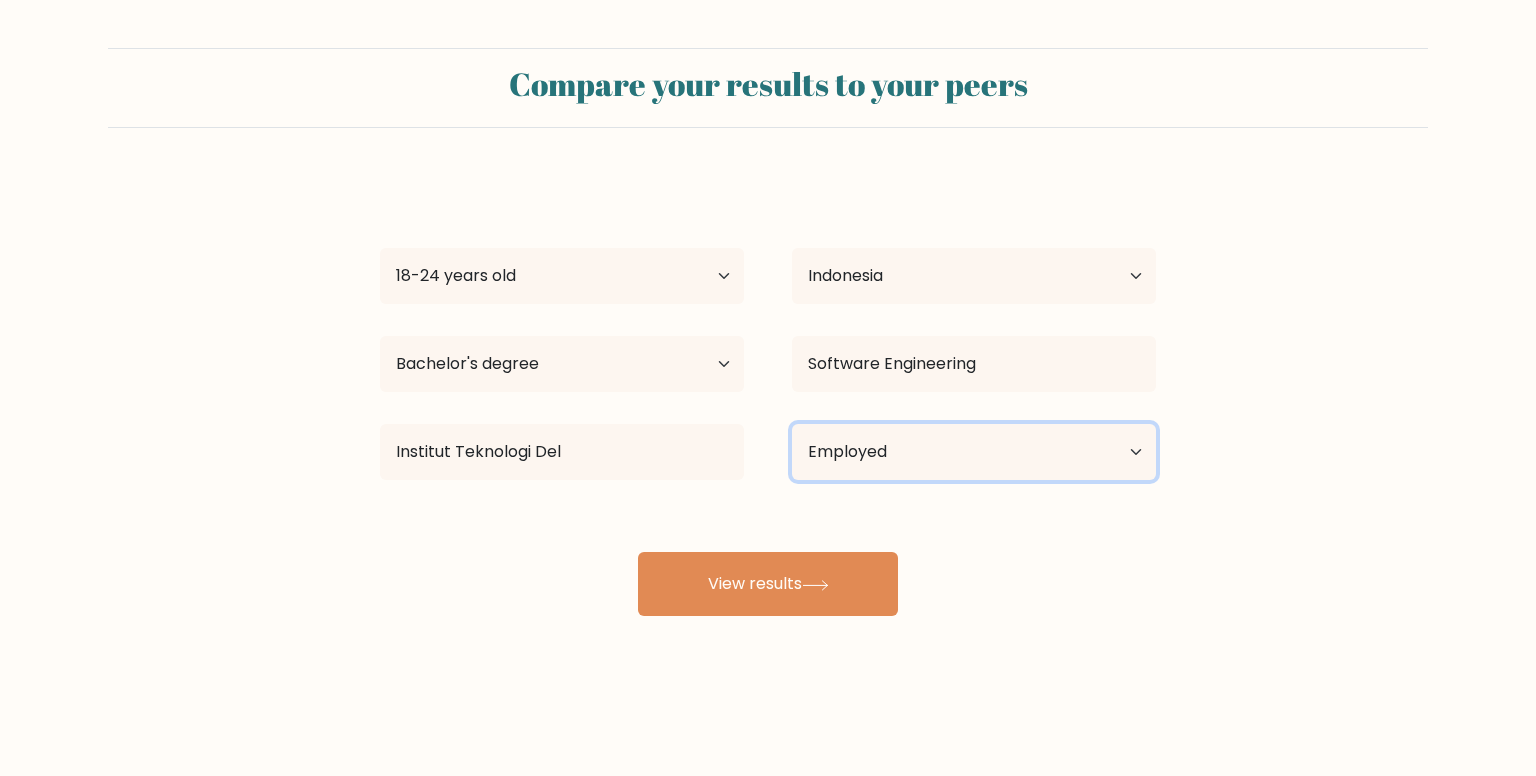 click on "Current employment status
Employed
Student
Retired
Other / prefer not to answer" at bounding box center (974, 452) 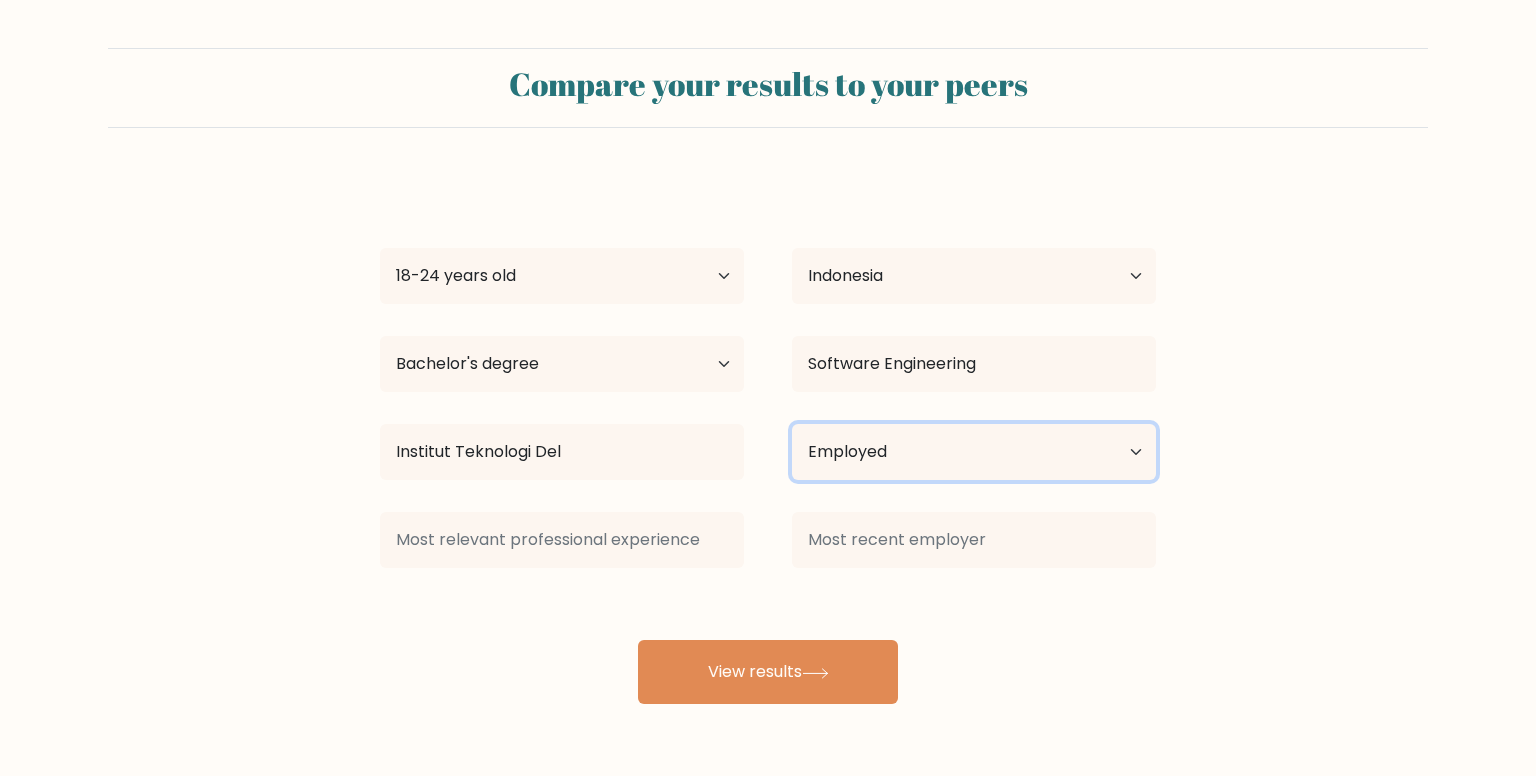 click on "Current employment status
Employed
Student
Retired
Other / prefer not to answer" at bounding box center [974, 452] 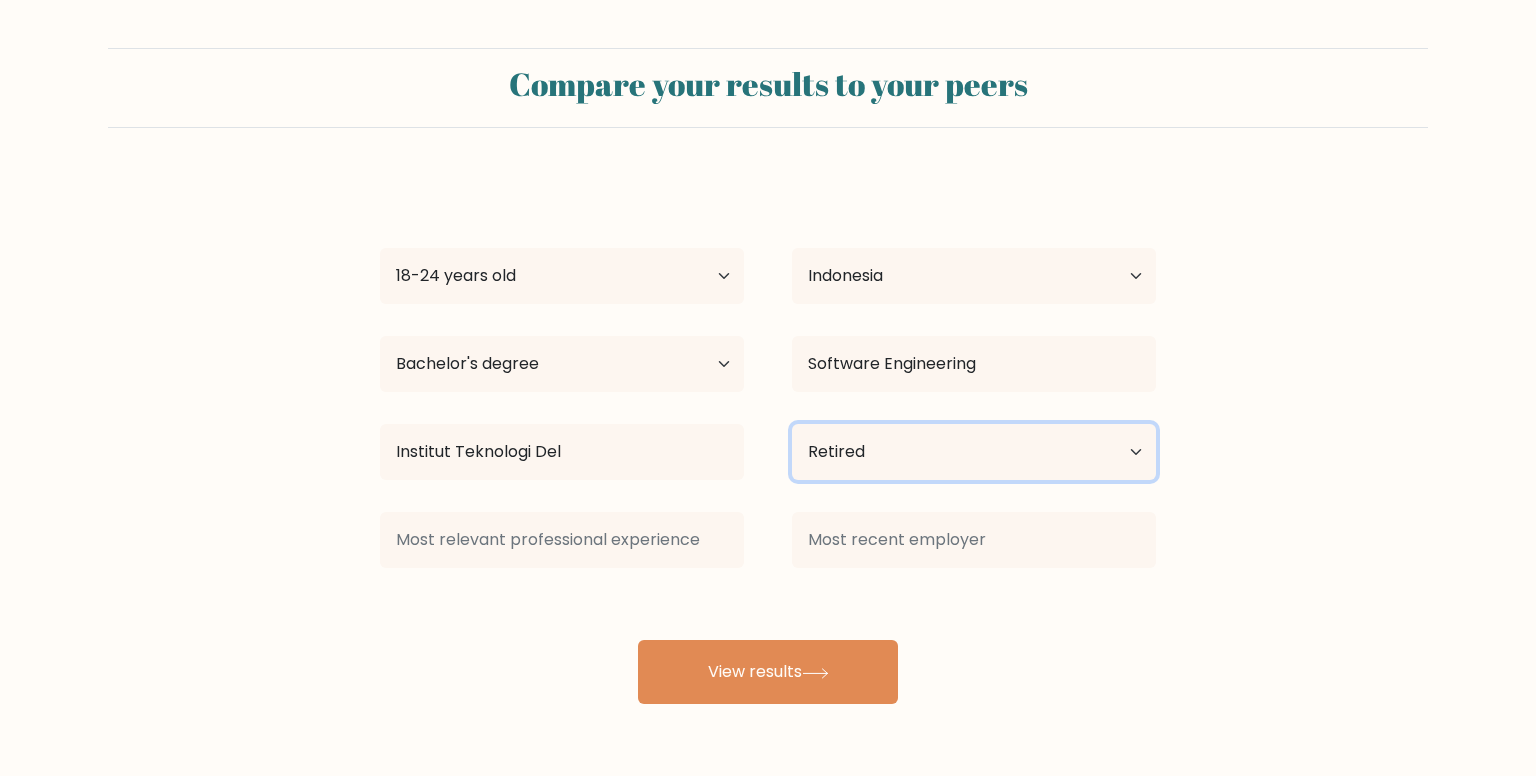 click on "Current employment status
Employed
Student
Retired
Other / prefer not to answer" at bounding box center [974, 452] 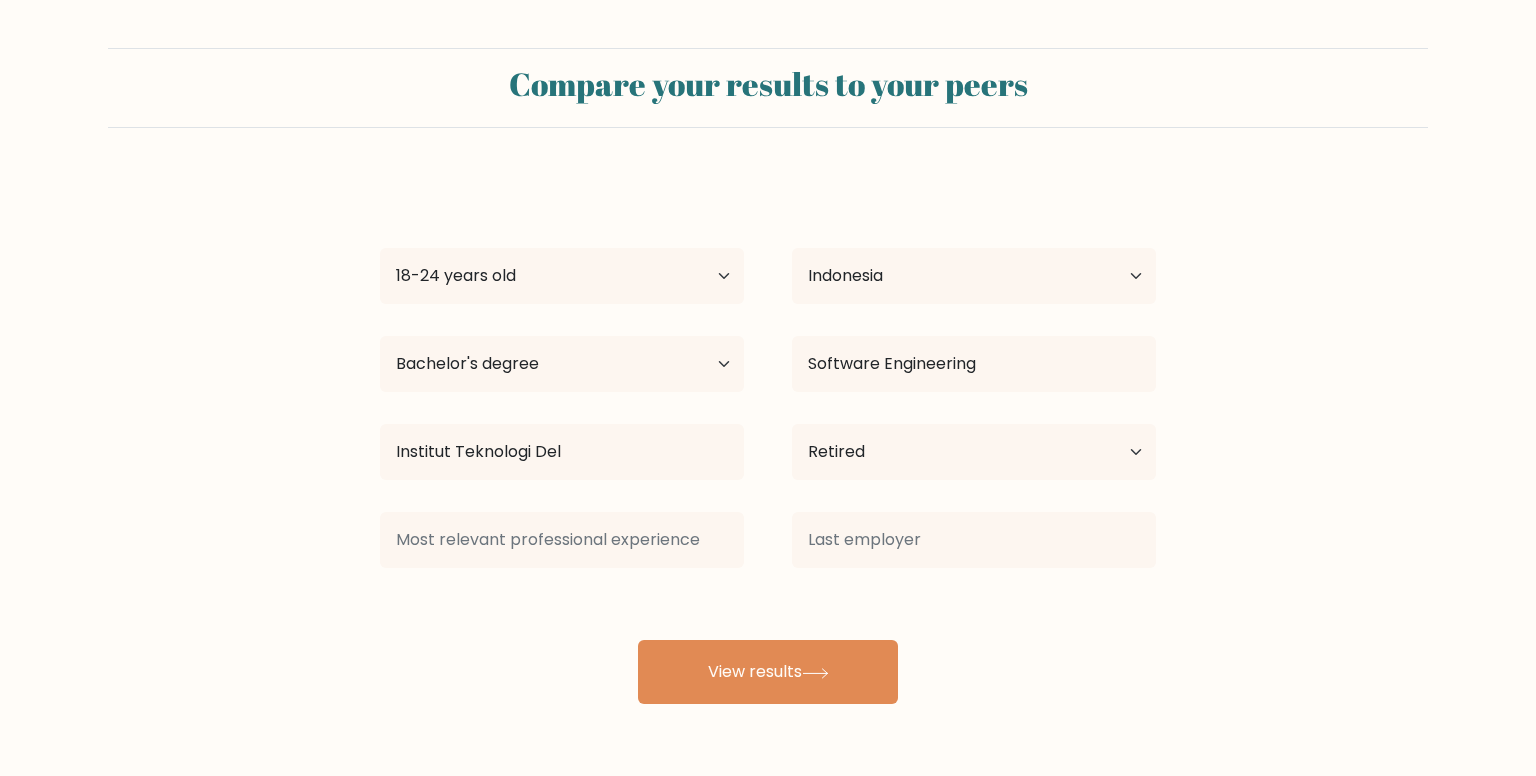 click on "Alfredo
Hutagalung
Age
Under 18 years old
18-24 years old
25-34 years old
35-44 years old
45-54 years old
55-64 years old
65 years old and above
Country
Afghanistan
Albania
Algeria
American Samoa
Andorra
Angola
Anguilla
Antarctica
Antigua and Barbuda
Argentina
Armenia
Aruba
Australia
Austria
Azerbaijan
Bahamas
Bahrain
Bangladesh
Barbados
Belarus
Belgium
Belize
Benin
Bermuda
Bhutan
Bolivia
Bonaire, Sint Eustatius and Saba
Bosnia and Herzegovina
Botswana
Bouvet Island
Brazil" at bounding box center [768, 440] 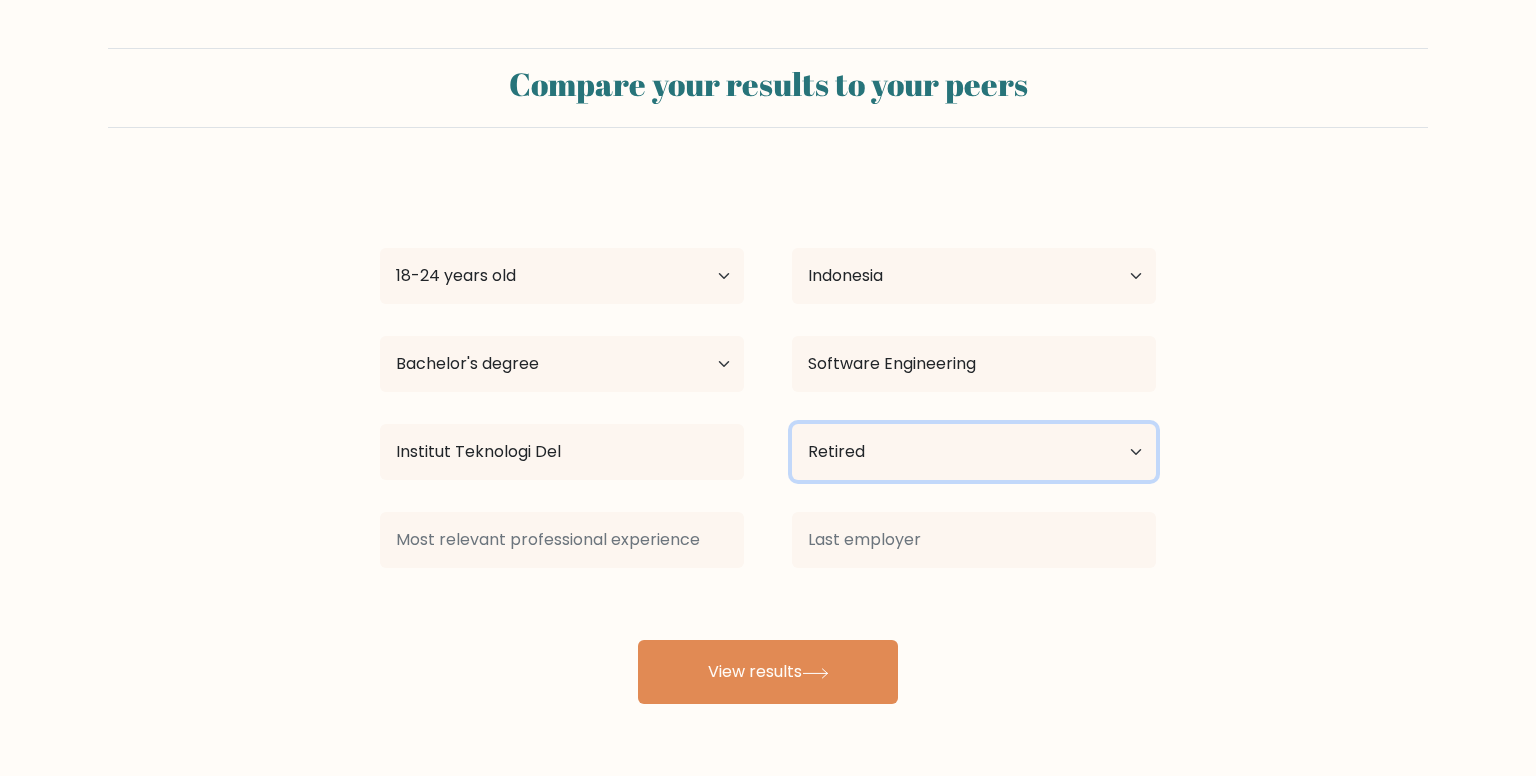 click on "Current employment status
Employed
Student
Retired
Other / prefer not to answer" at bounding box center (974, 452) 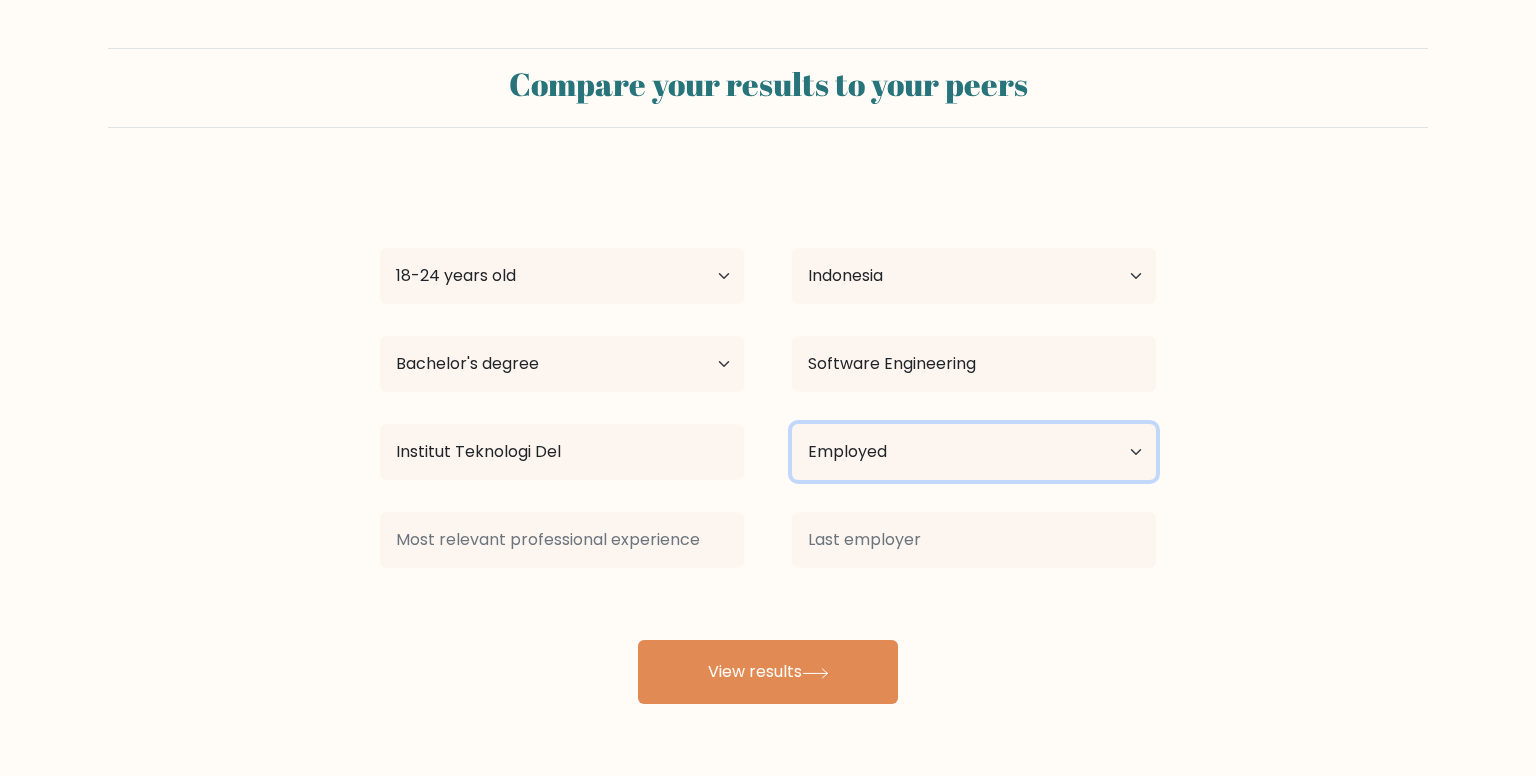 click on "Current employment status
Employed
Student
Retired
Other / prefer not to answer" at bounding box center (974, 452) 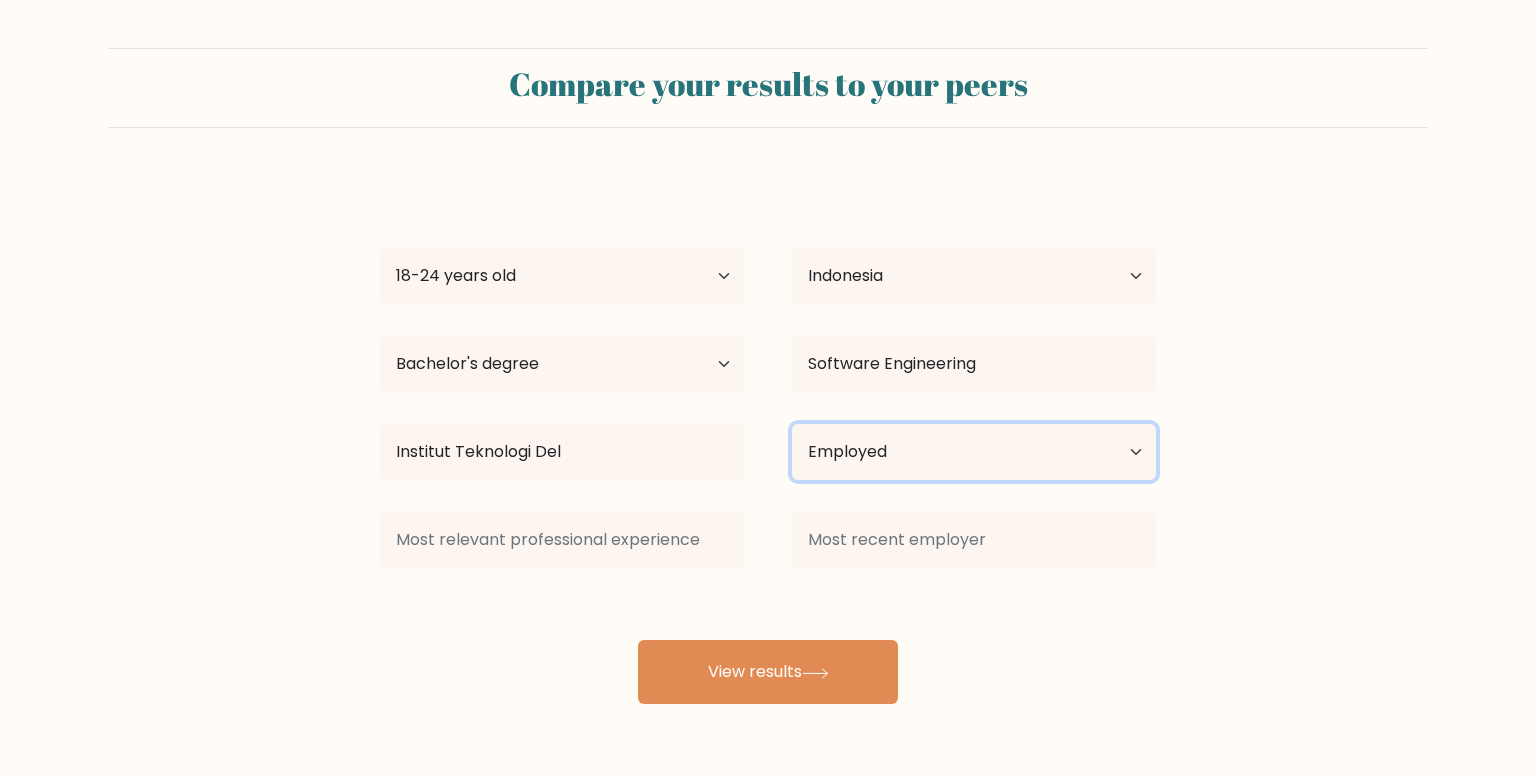 click on "Current employment status
Employed
Student
Retired
Other / prefer not to answer" at bounding box center (974, 452) 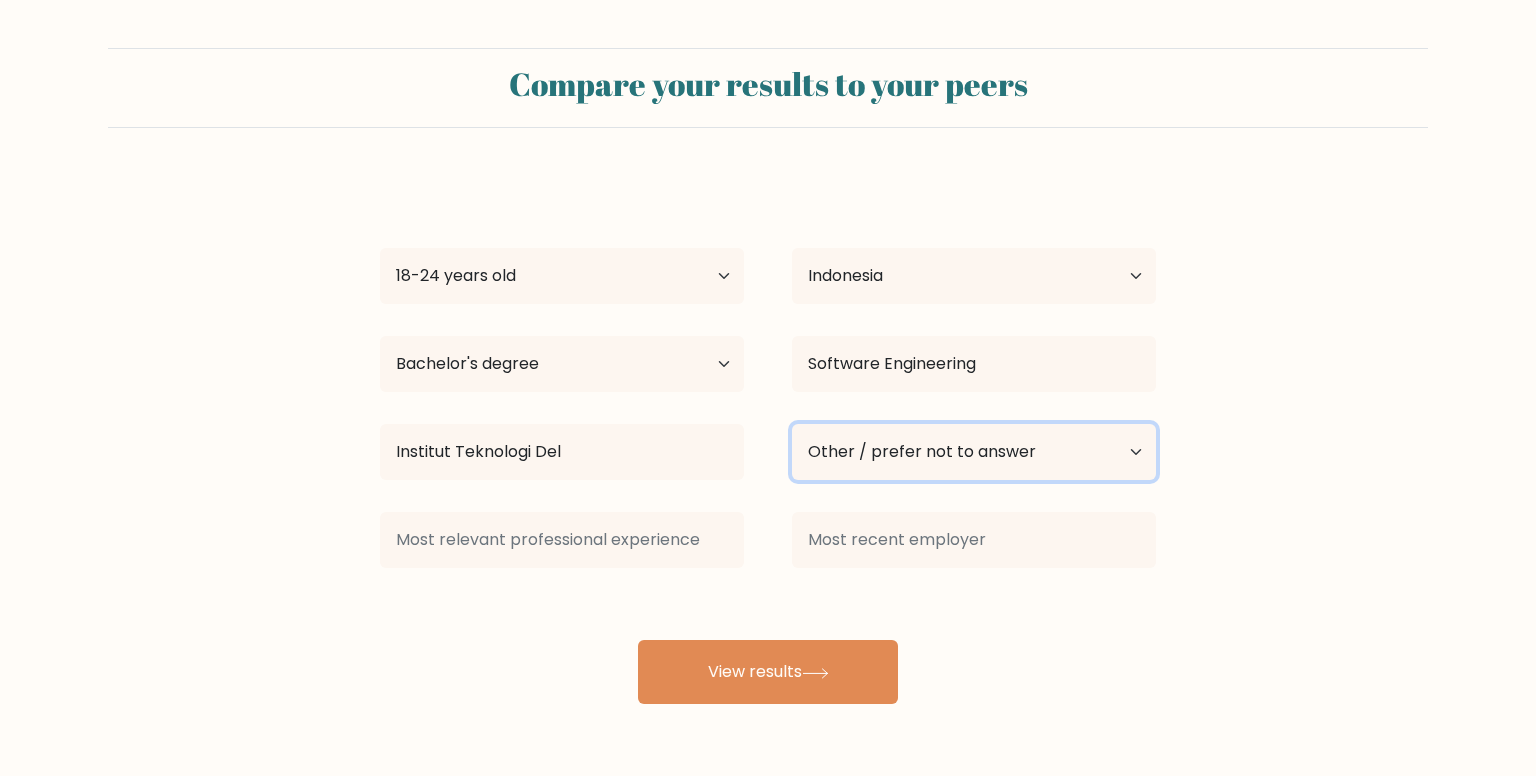 click on "Current employment status
Employed
Student
Retired
Other / prefer not to answer" at bounding box center [974, 452] 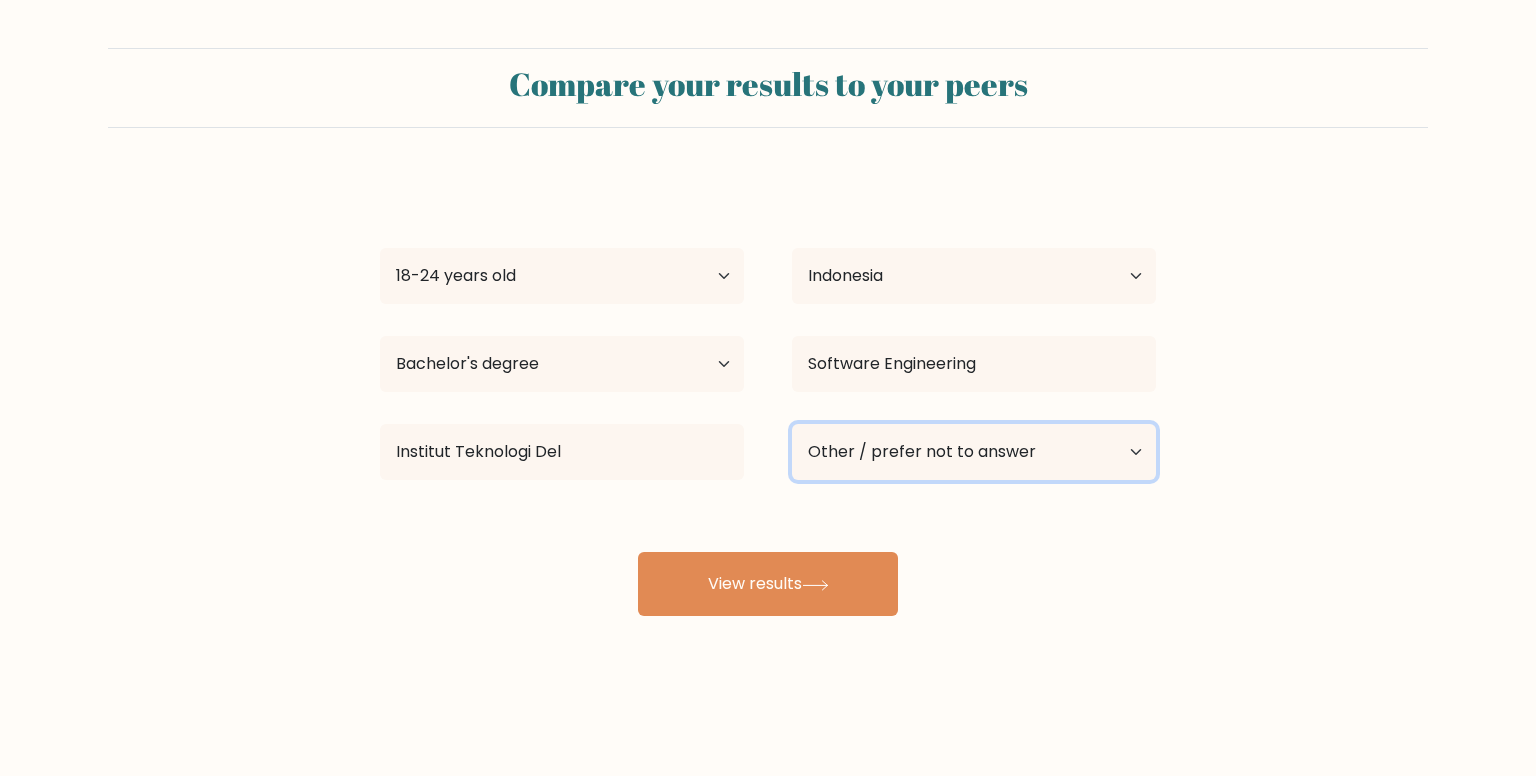 click on "Current employment status
Employed
Student
Retired
Other / prefer not to answer" at bounding box center (974, 452) 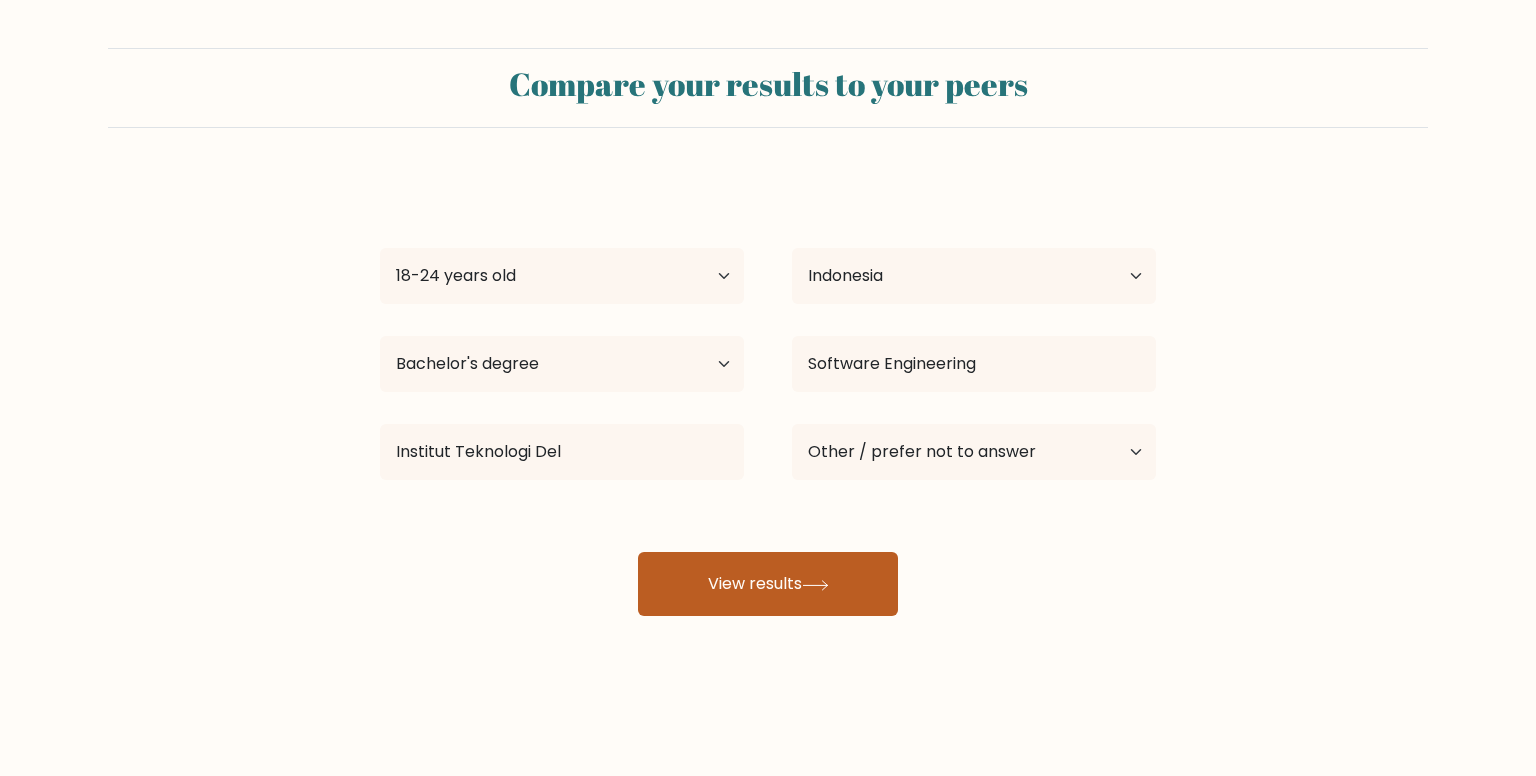 click on "View results" at bounding box center (768, 584) 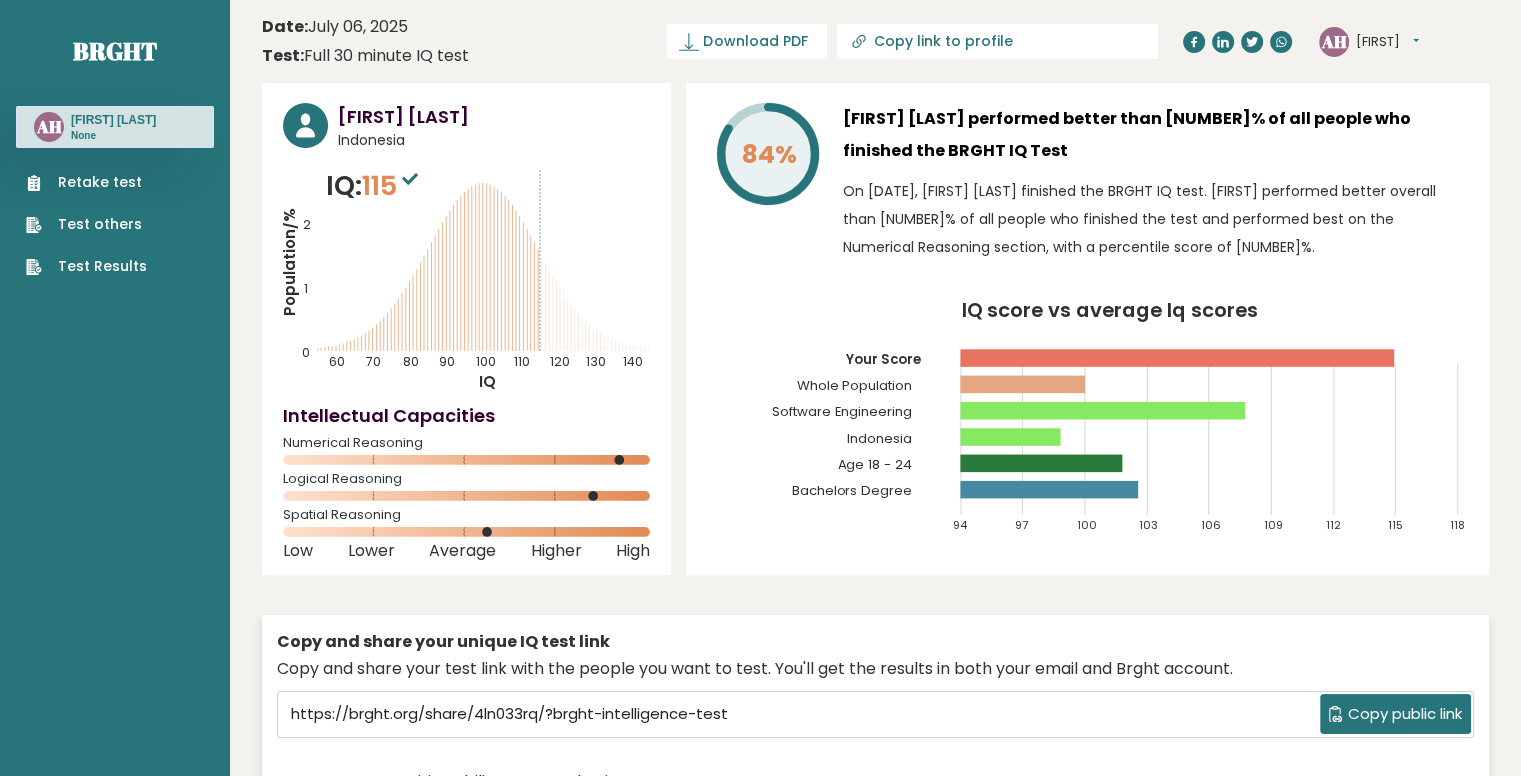 scroll, scrollTop: 0, scrollLeft: 0, axis: both 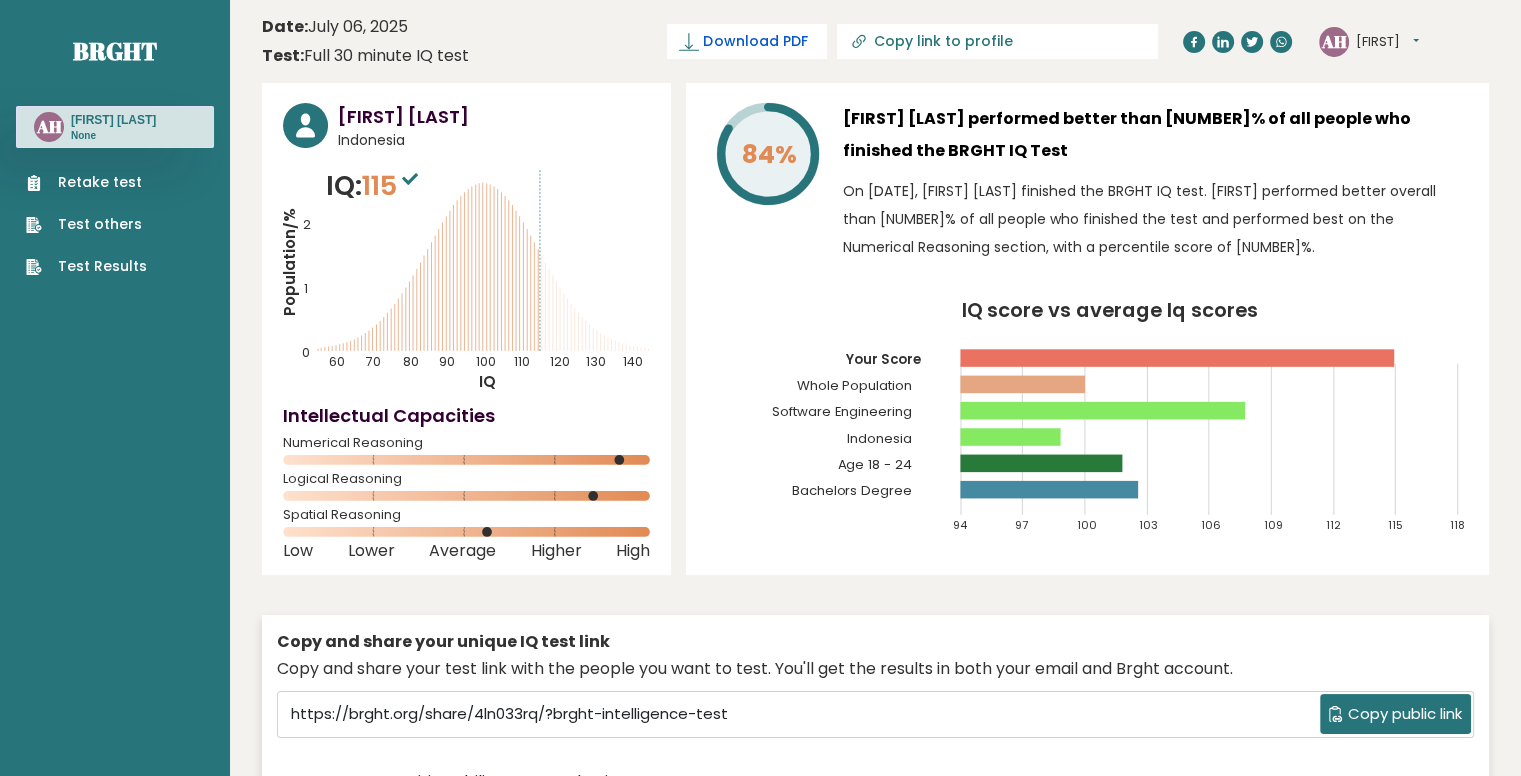click on "Download PDF" at bounding box center (755, 41) 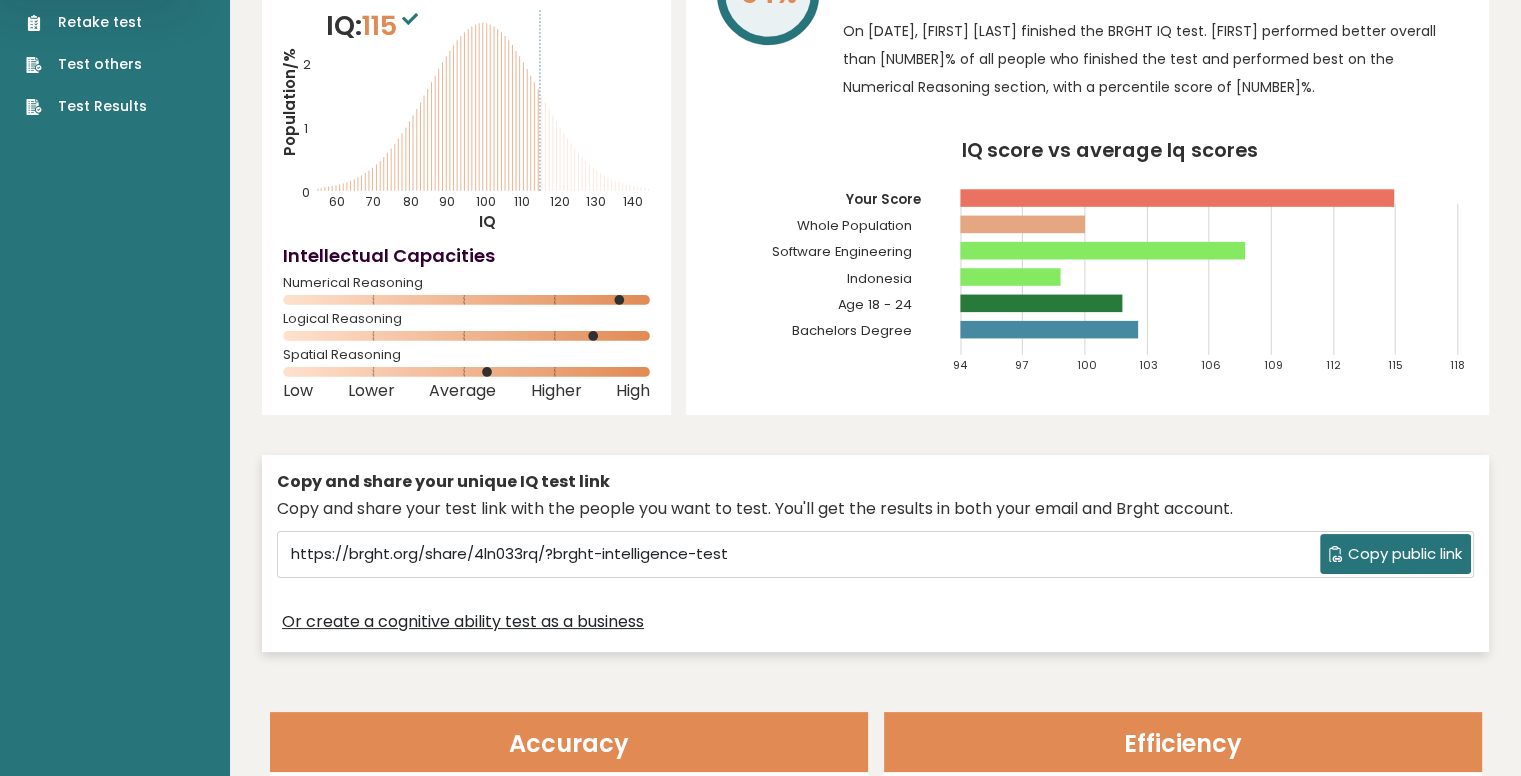 scroll, scrollTop: 0, scrollLeft: 0, axis: both 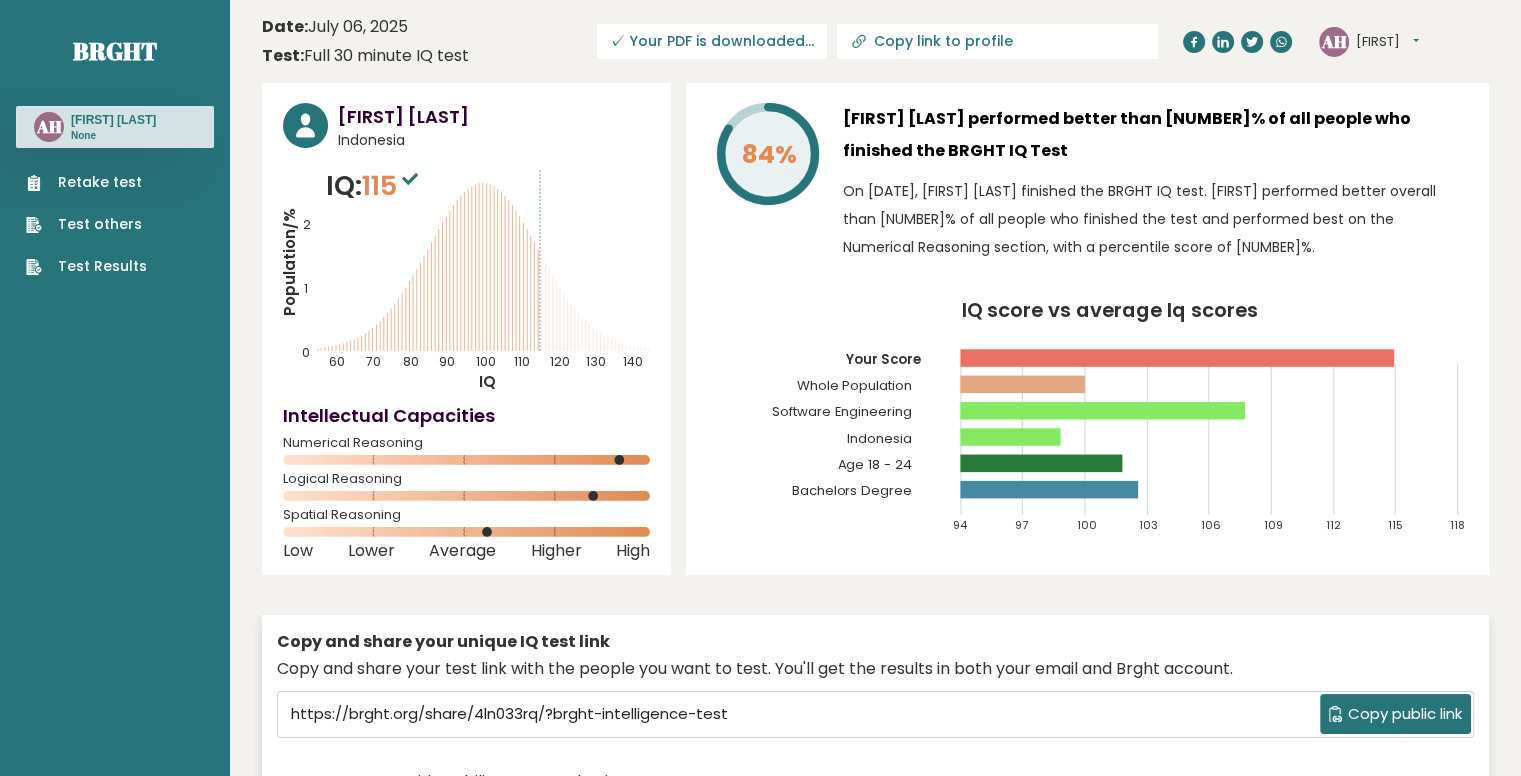 click on "115" at bounding box center (392, 185) 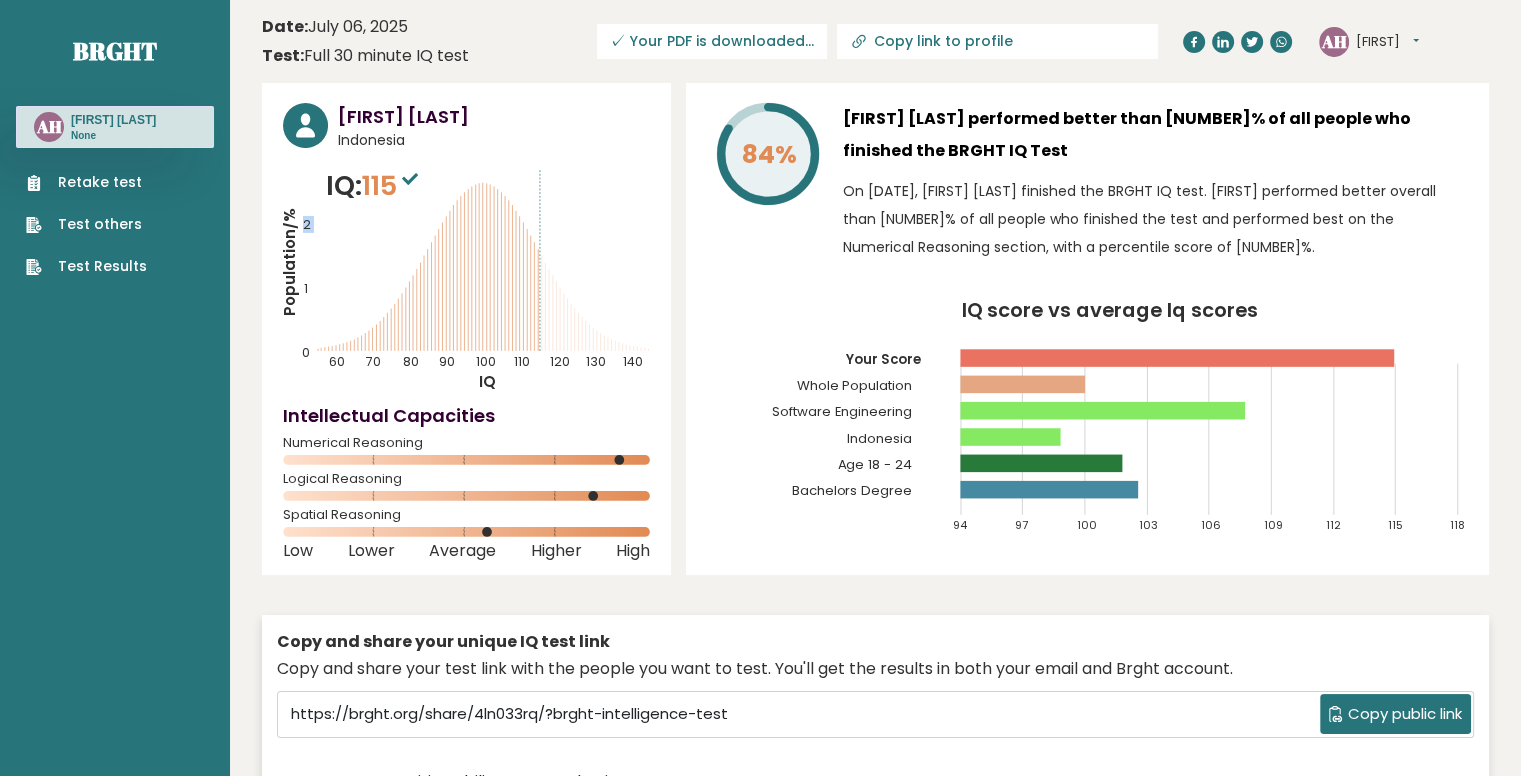 click on "2" at bounding box center [304, 193] 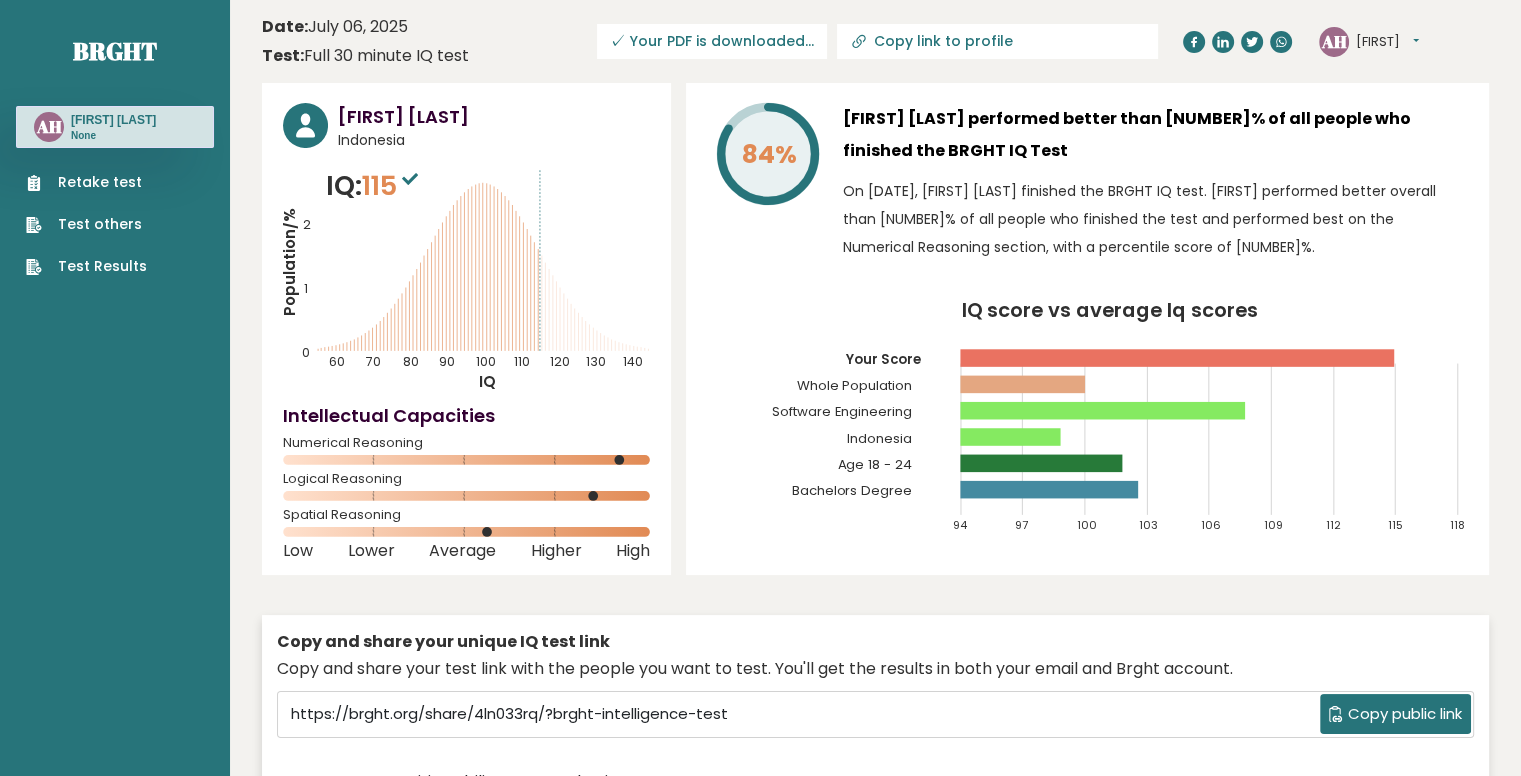 click on "IQ:  [NUMBER]" at bounding box center (374, 186) 